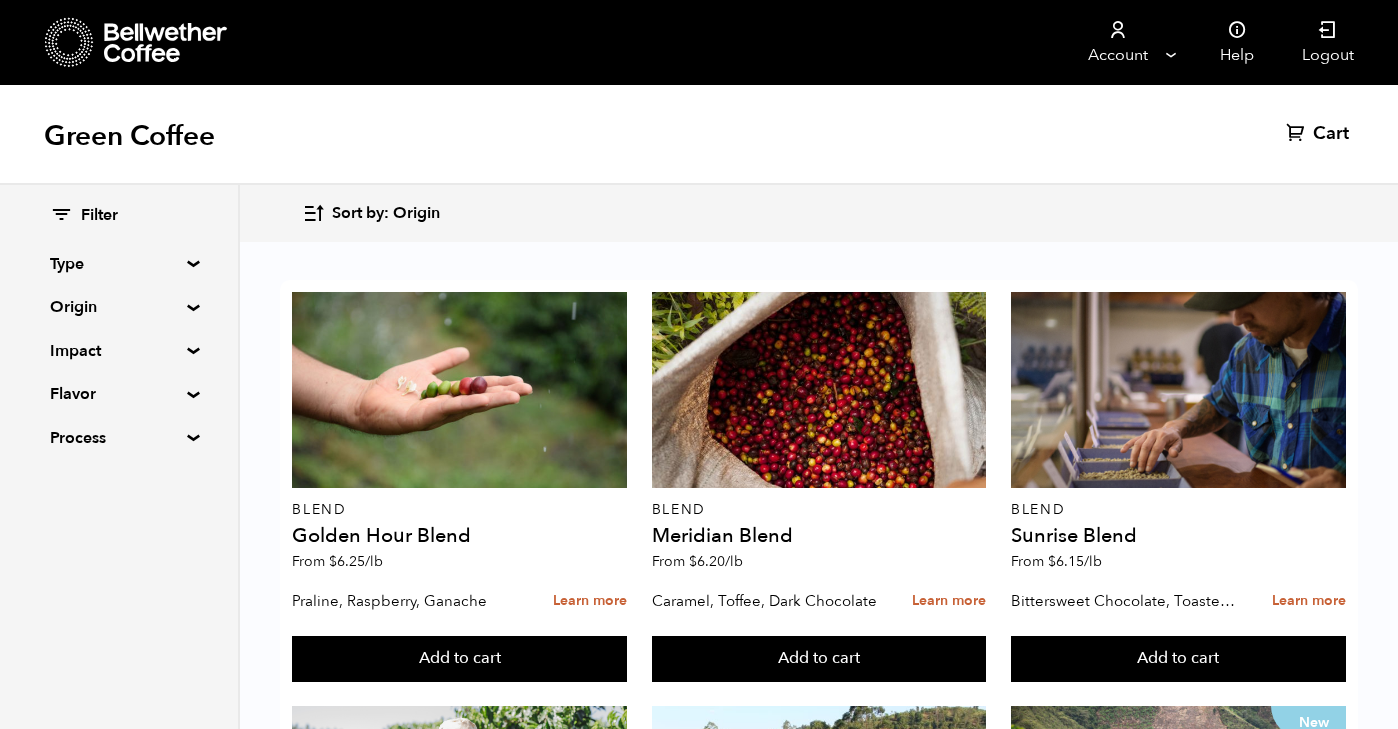 scroll, scrollTop: 0, scrollLeft: 0, axis: both 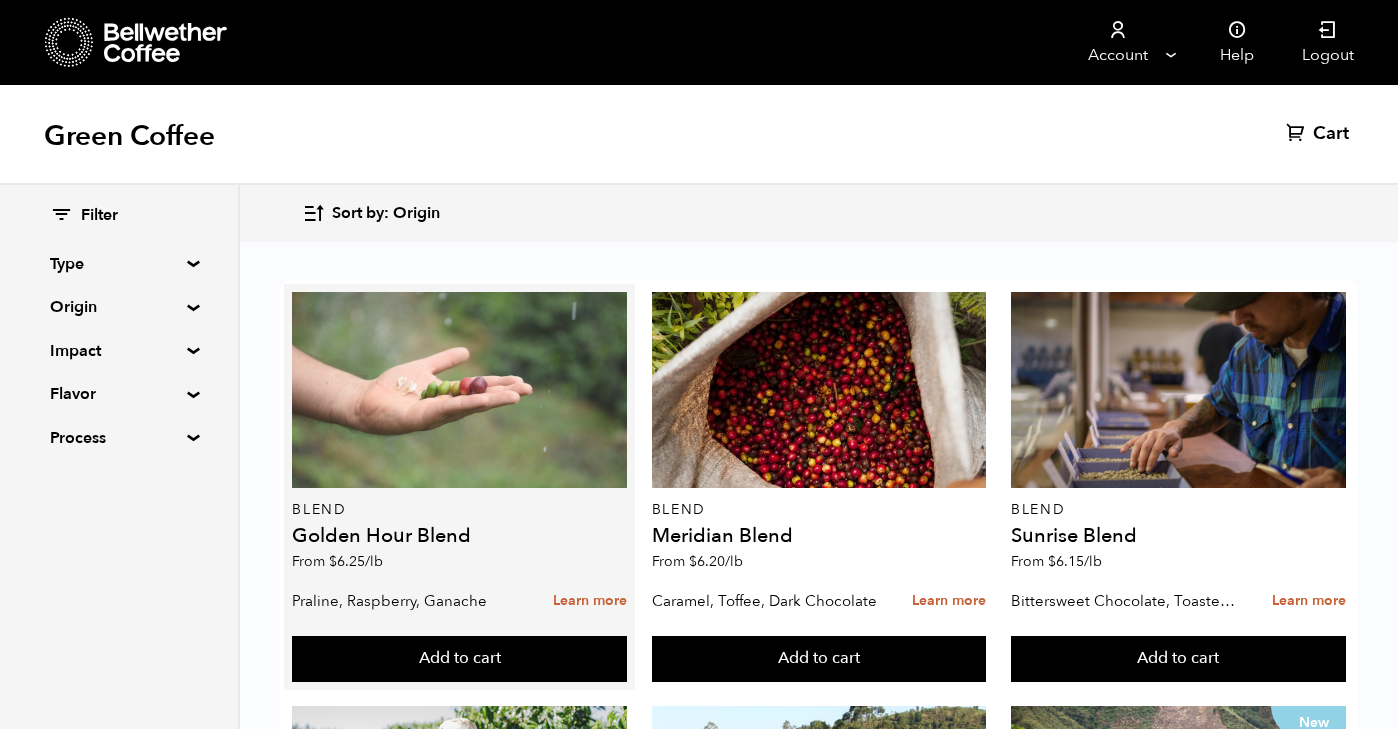click at bounding box center [459, 390] 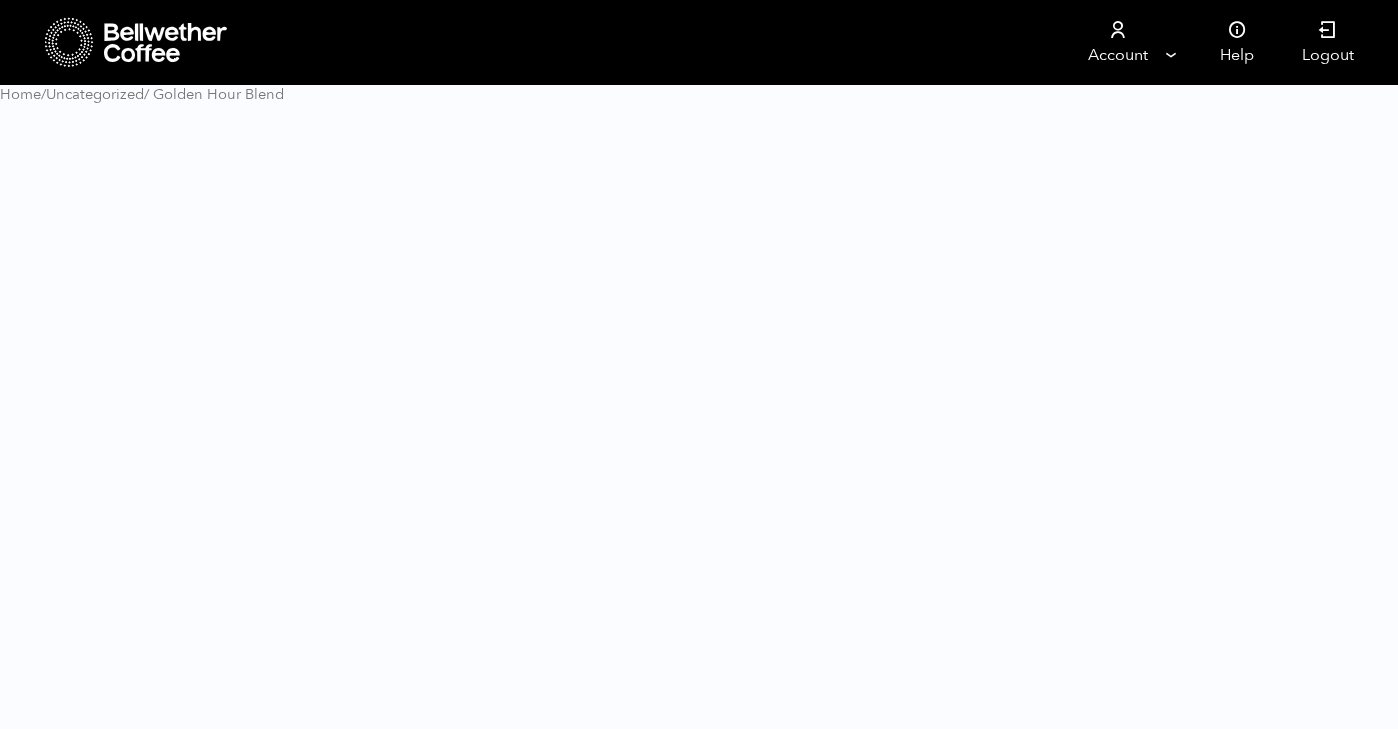 scroll, scrollTop: 0, scrollLeft: 0, axis: both 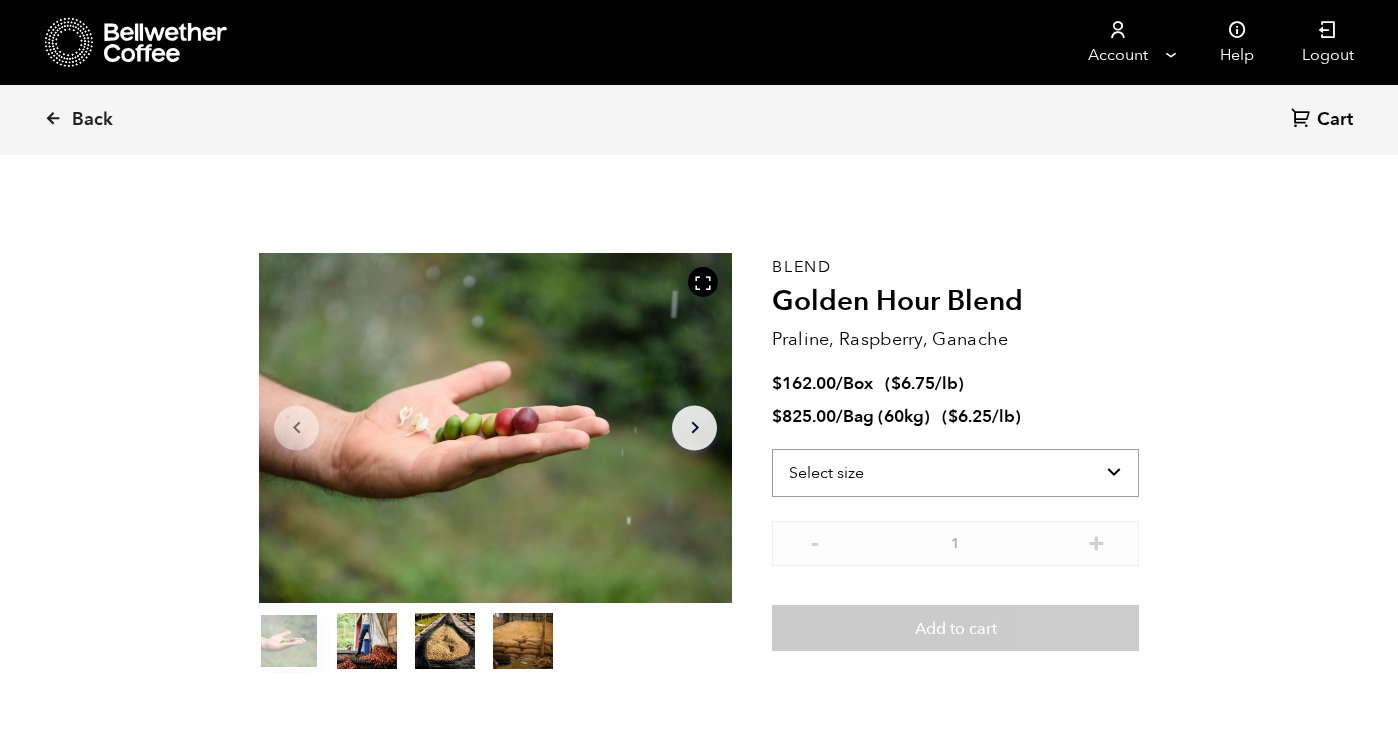 click on "Select size   Bag (60kg) (132 lbs) Box (24 lbs)" at bounding box center [955, 473] 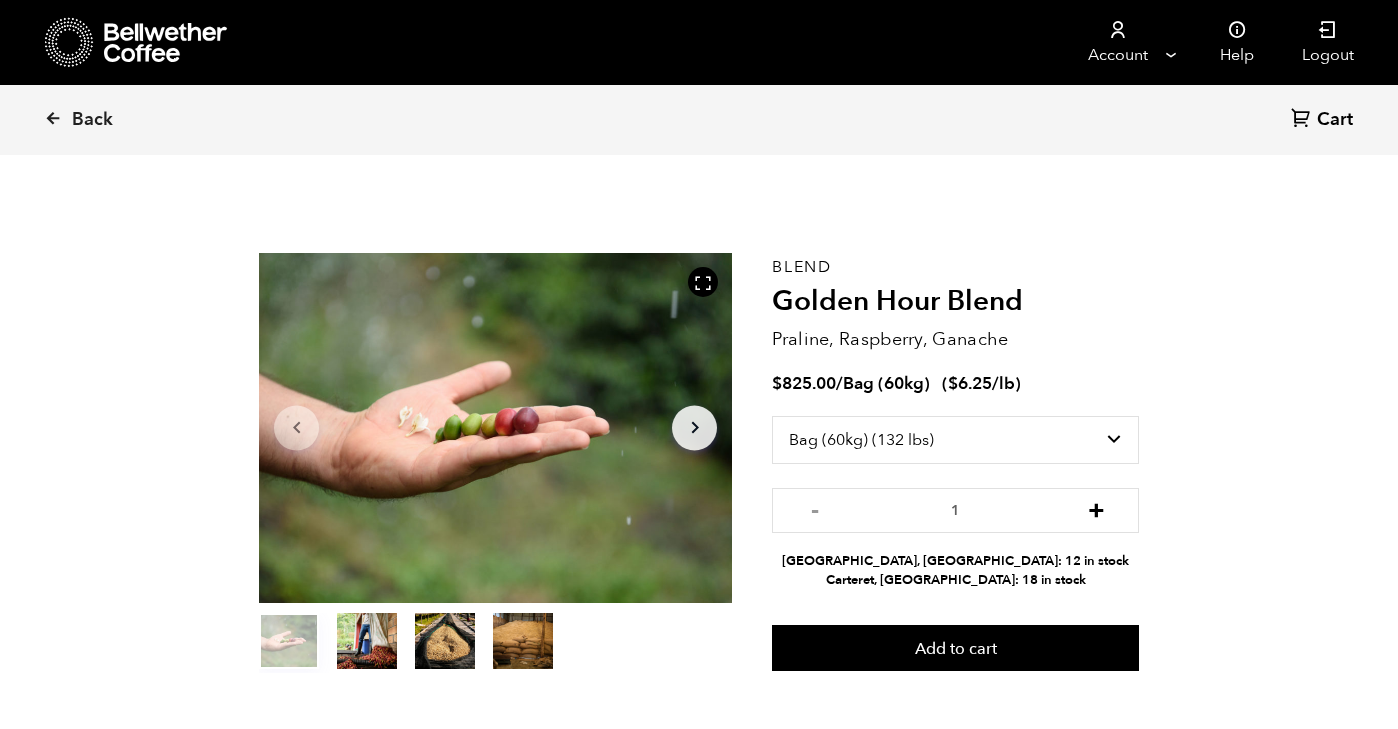 click on "+" at bounding box center [1096, 508] 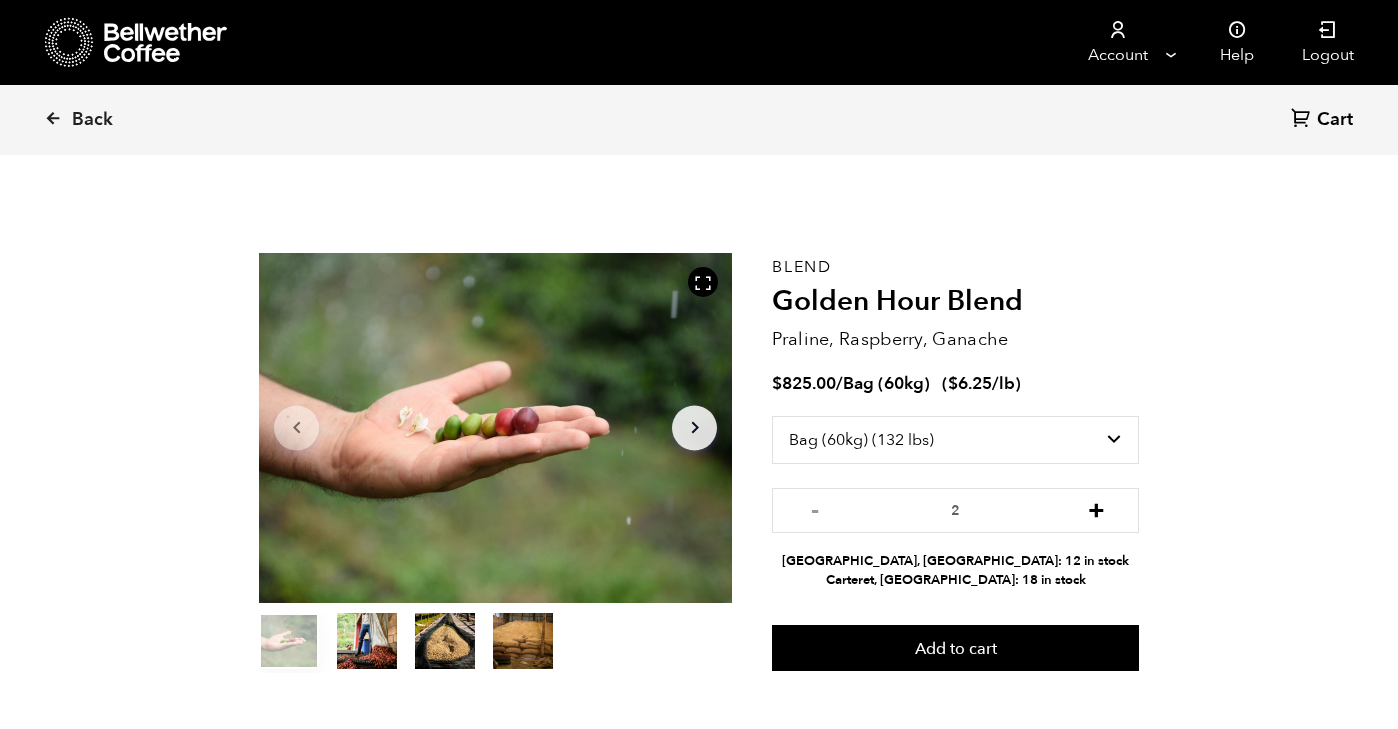 click on "+" at bounding box center (1096, 508) 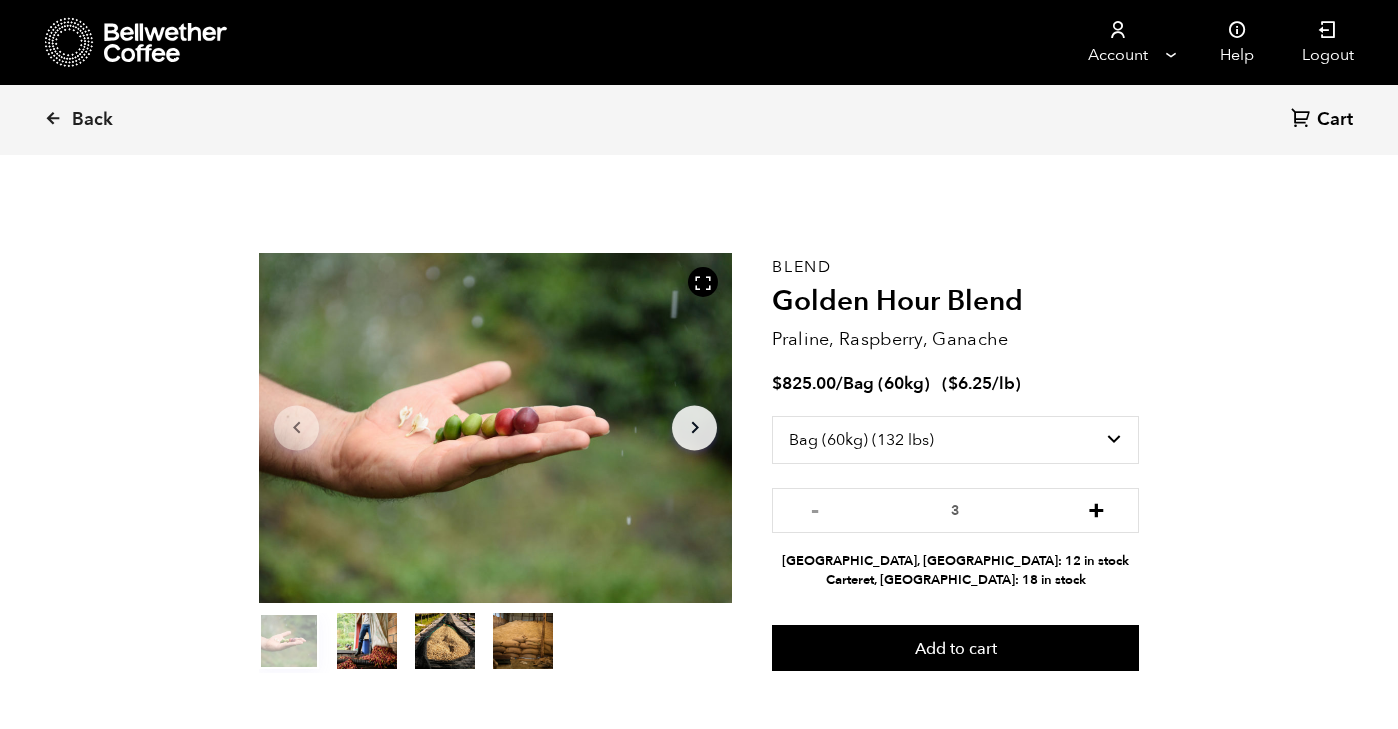 click on "+" at bounding box center [1096, 508] 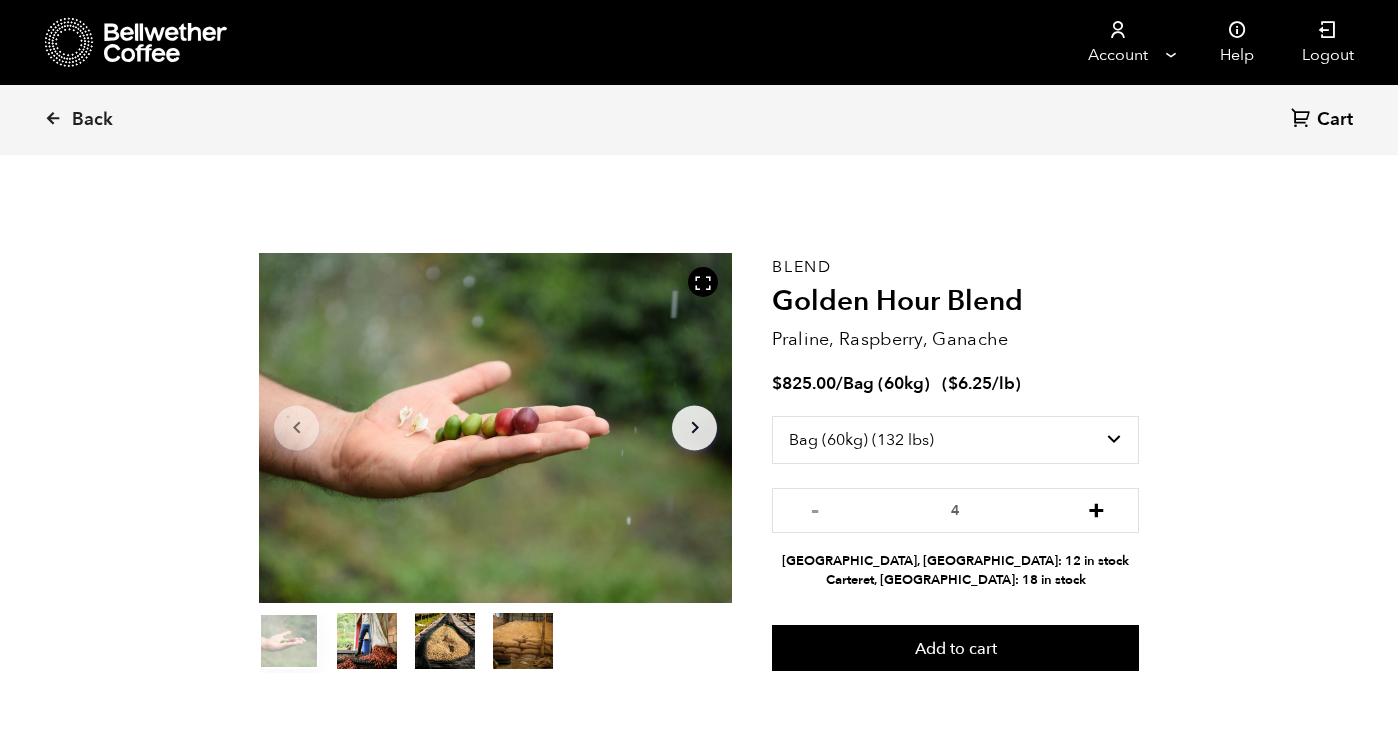 click on "+" at bounding box center [1096, 508] 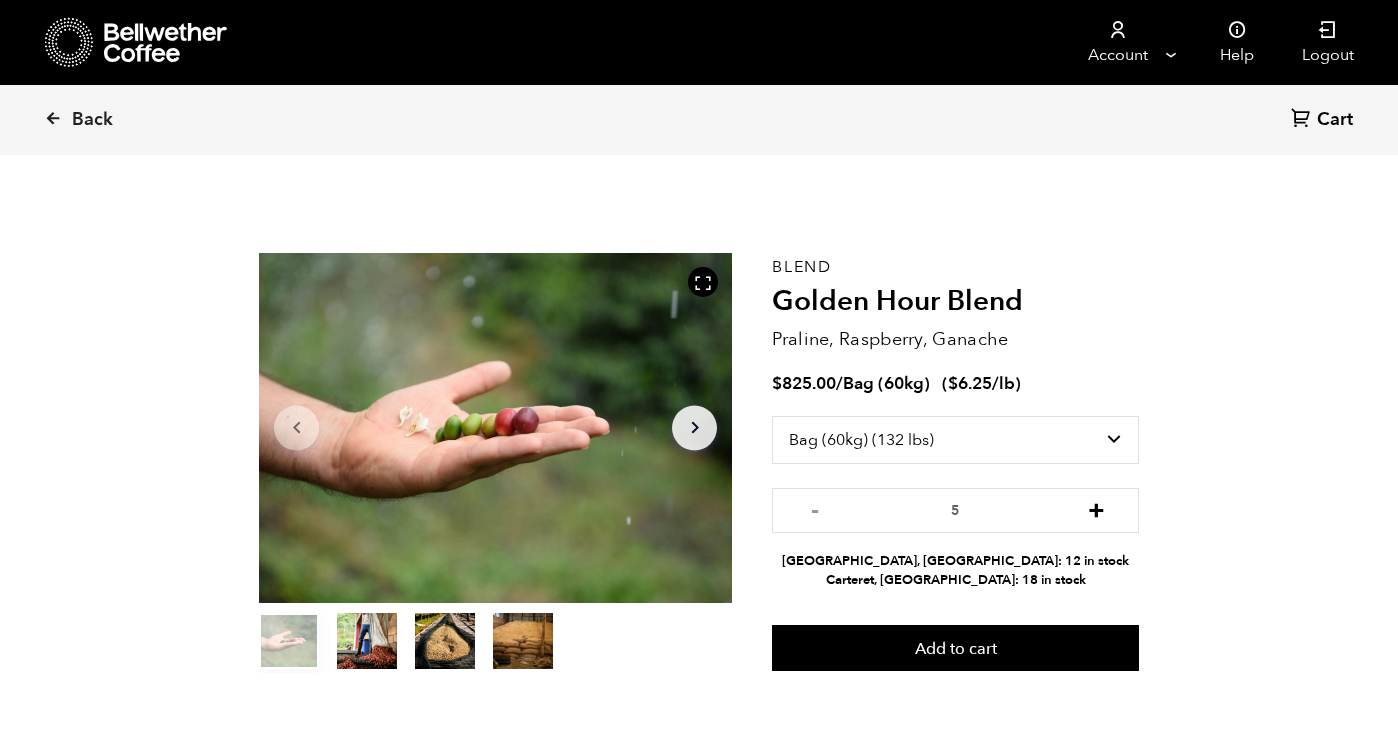 click on "+" at bounding box center (1096, 508) 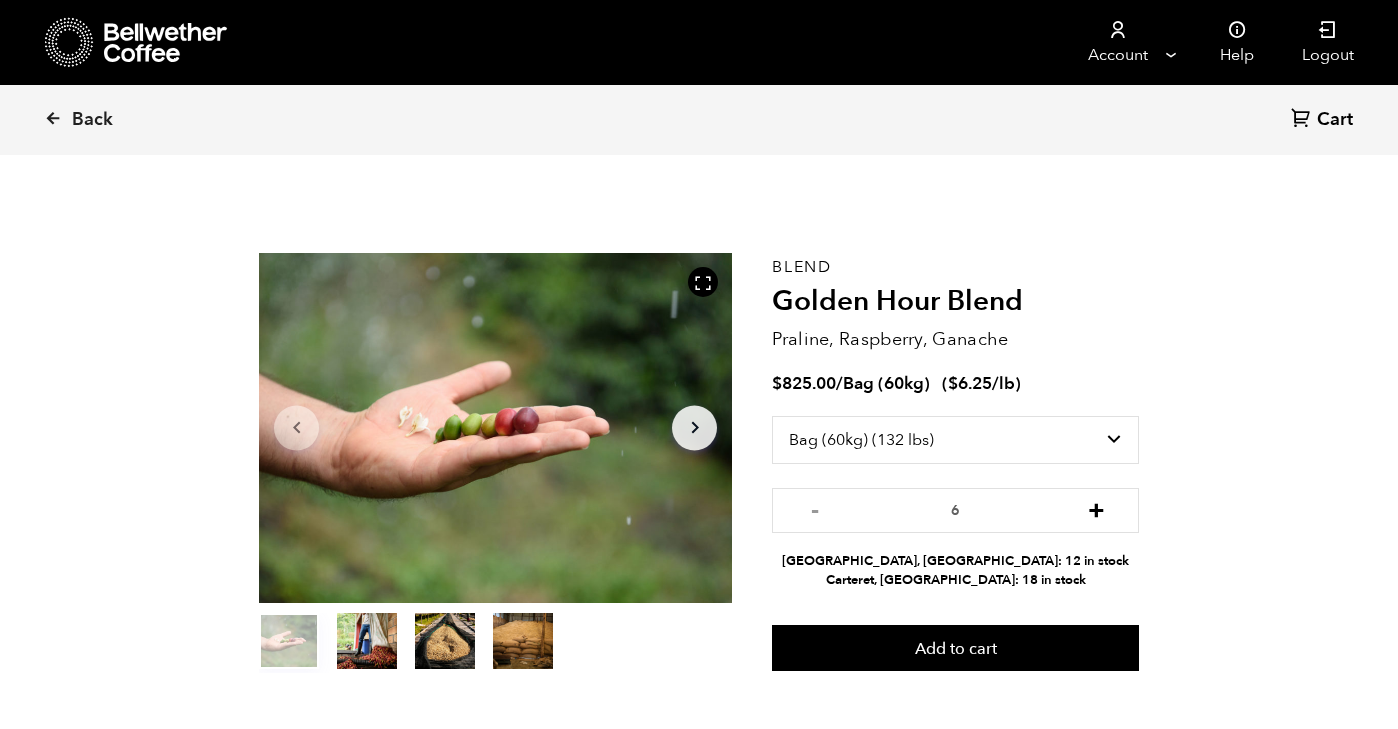 click on "+" at bounding box center [1096, 508] 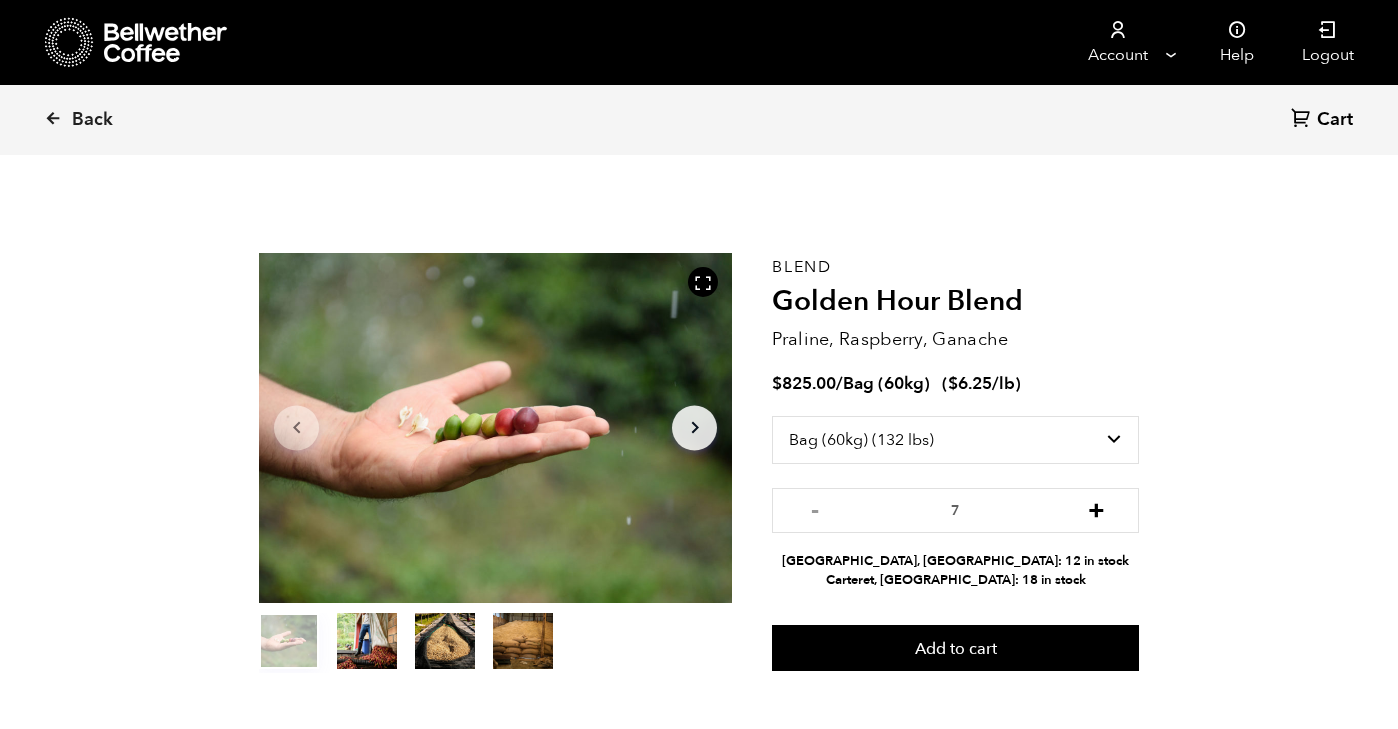 click on "+" at bounding box center [1096, 508] 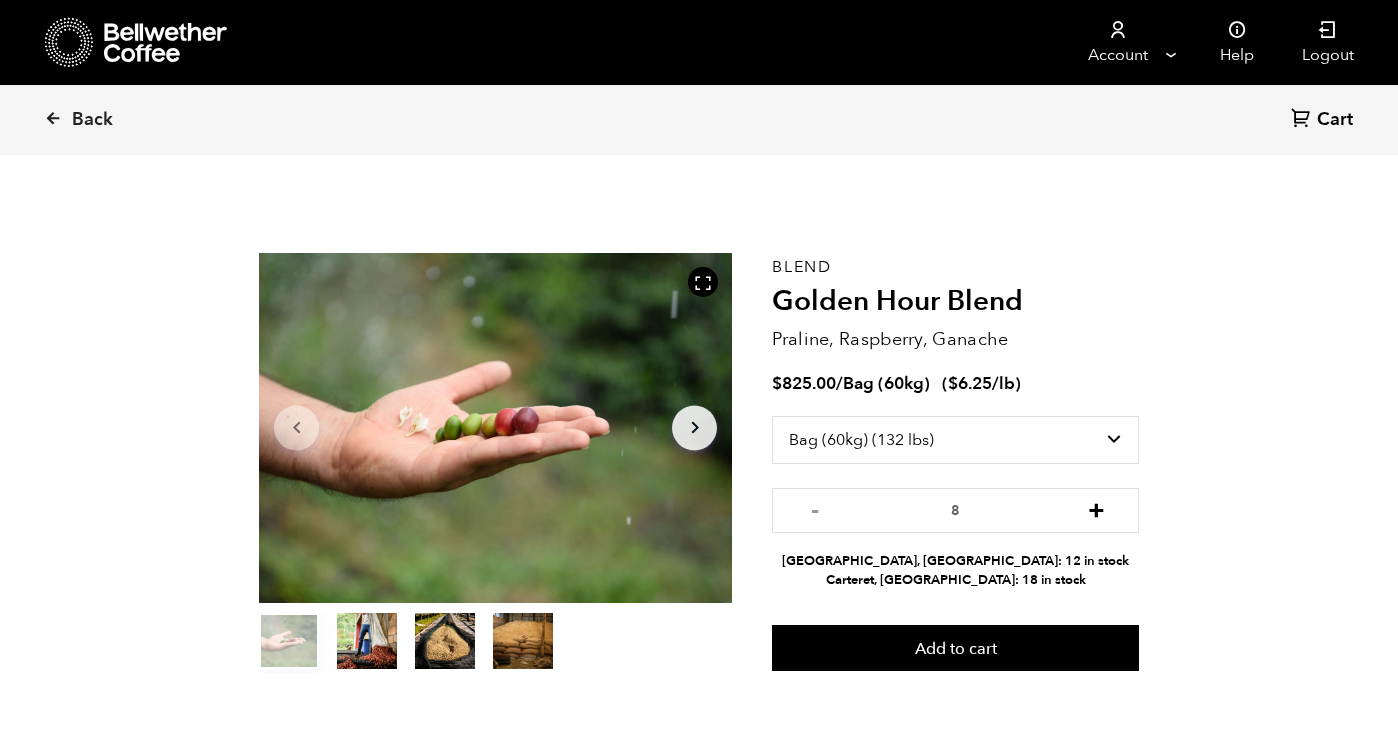 click on "+" at bounding box center [1096, 508] 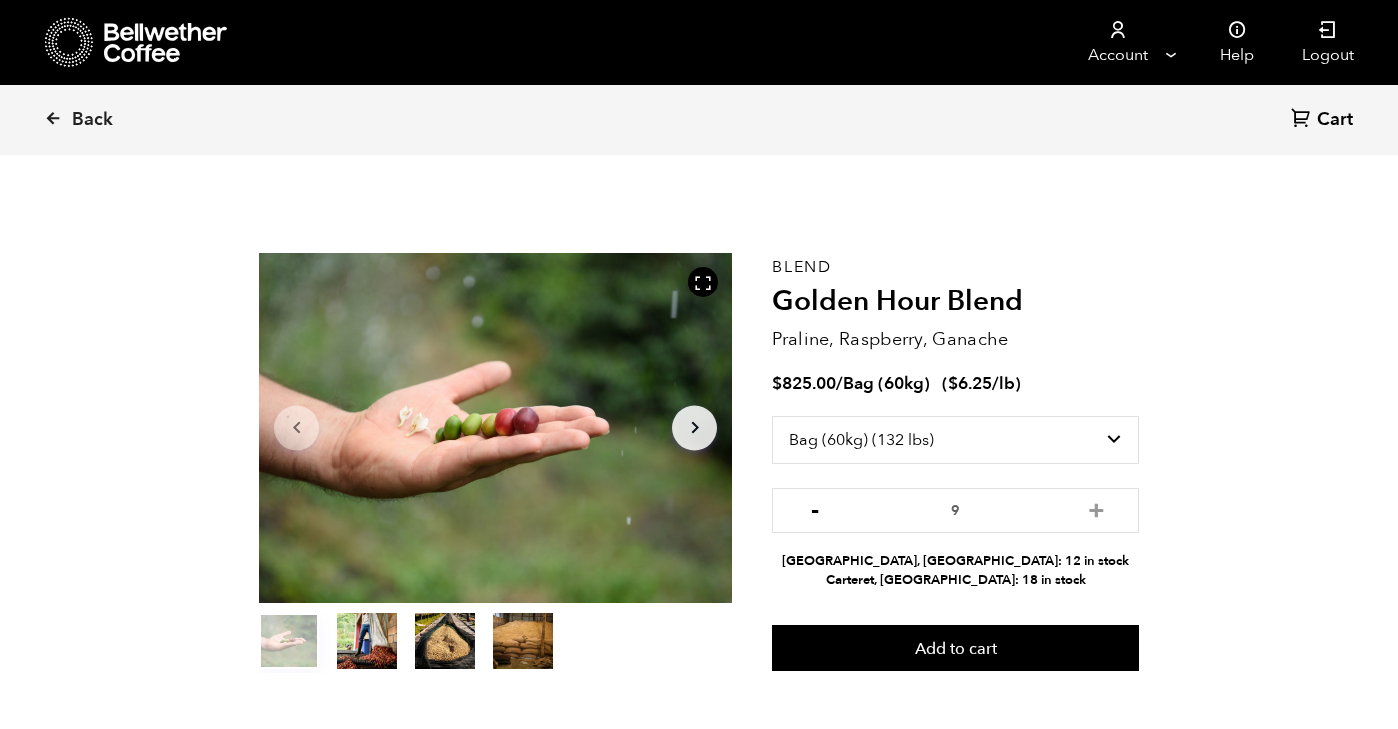 click on "-" at bounding box center (814, 508) 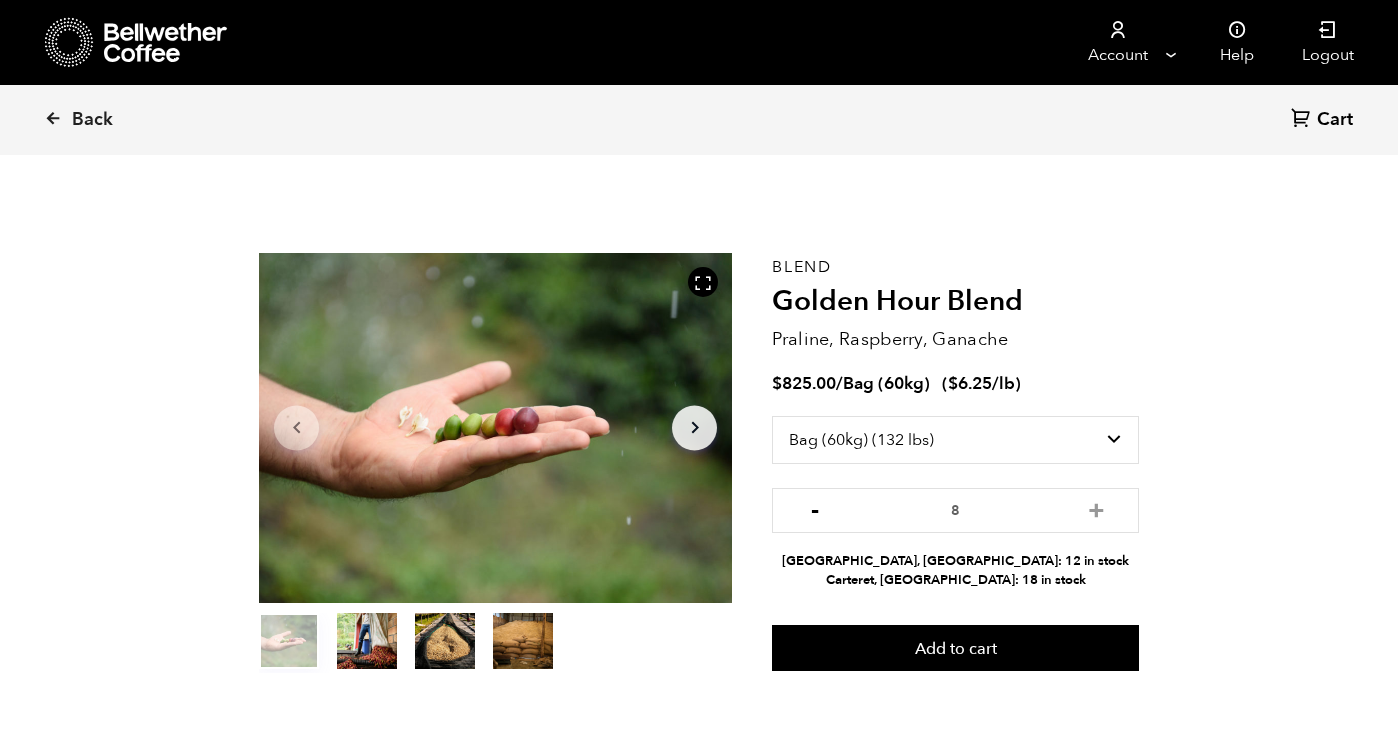 click on "-" at bounding box center [814, 508] 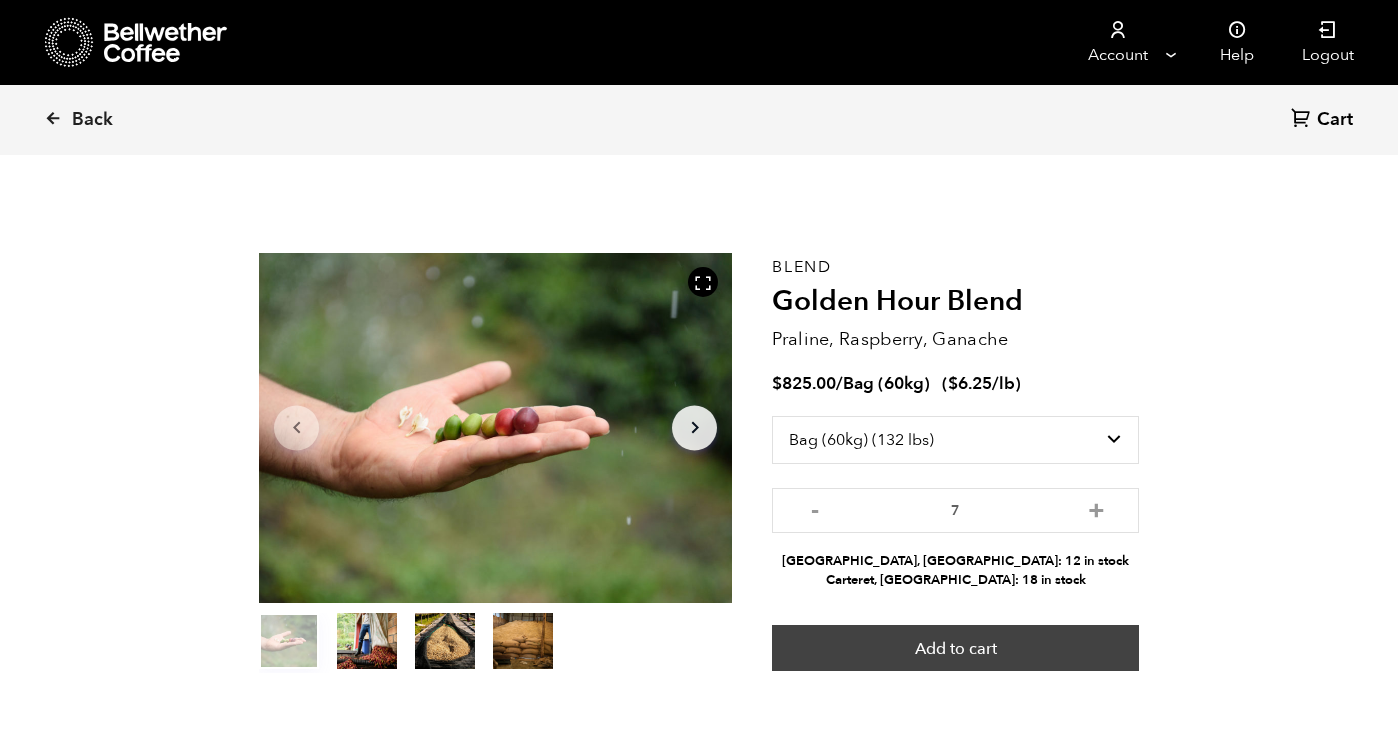 click on "Add to cart" at bounding box center (955, 648) 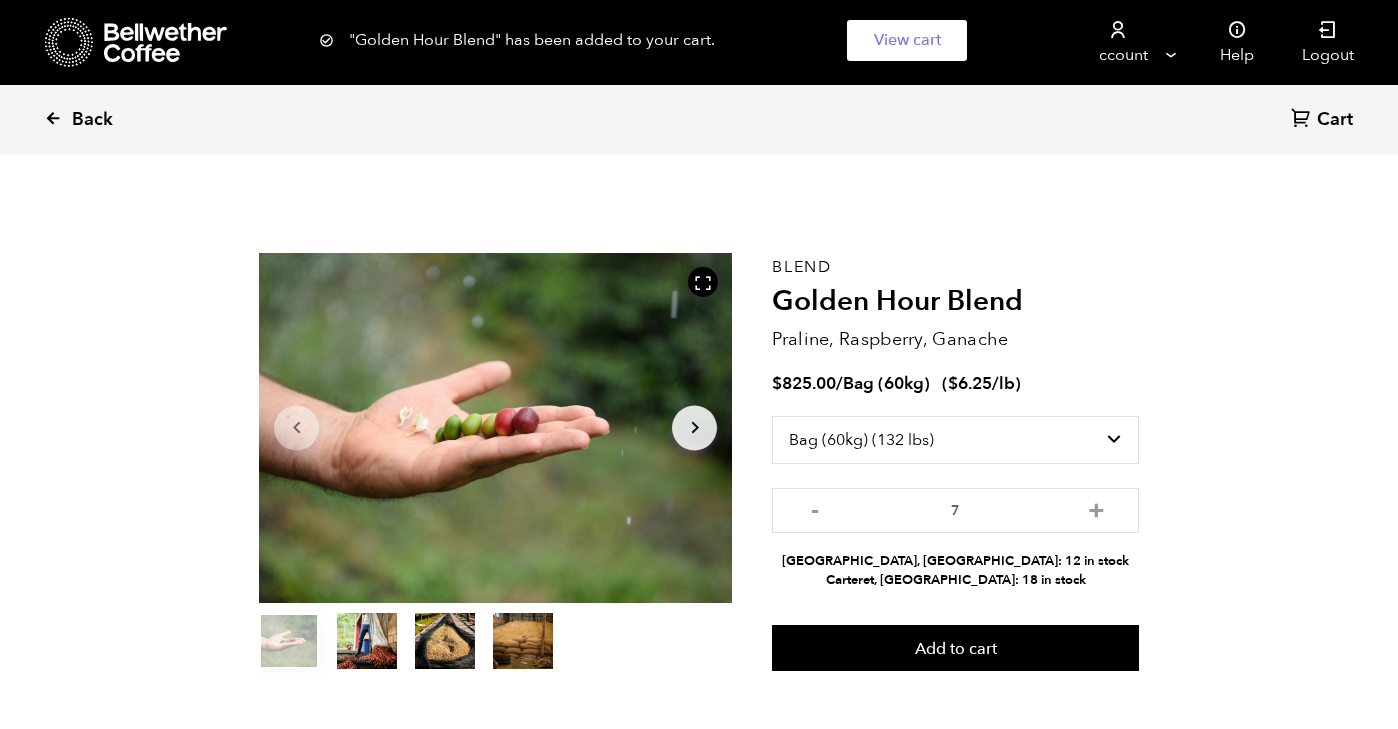 click on "Back" at bounding box center (92, 120) 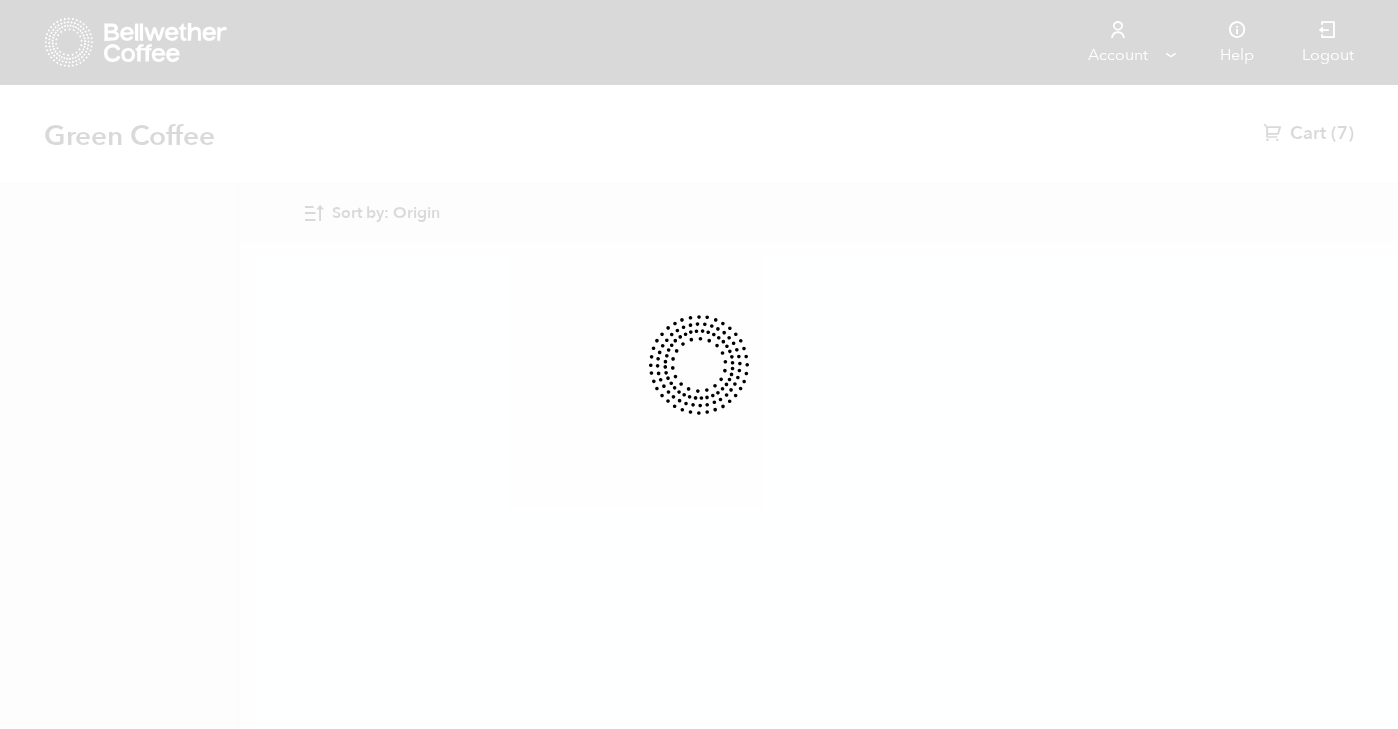 scroll, scrollTop: 0, scrollLeft: 0, axis: both 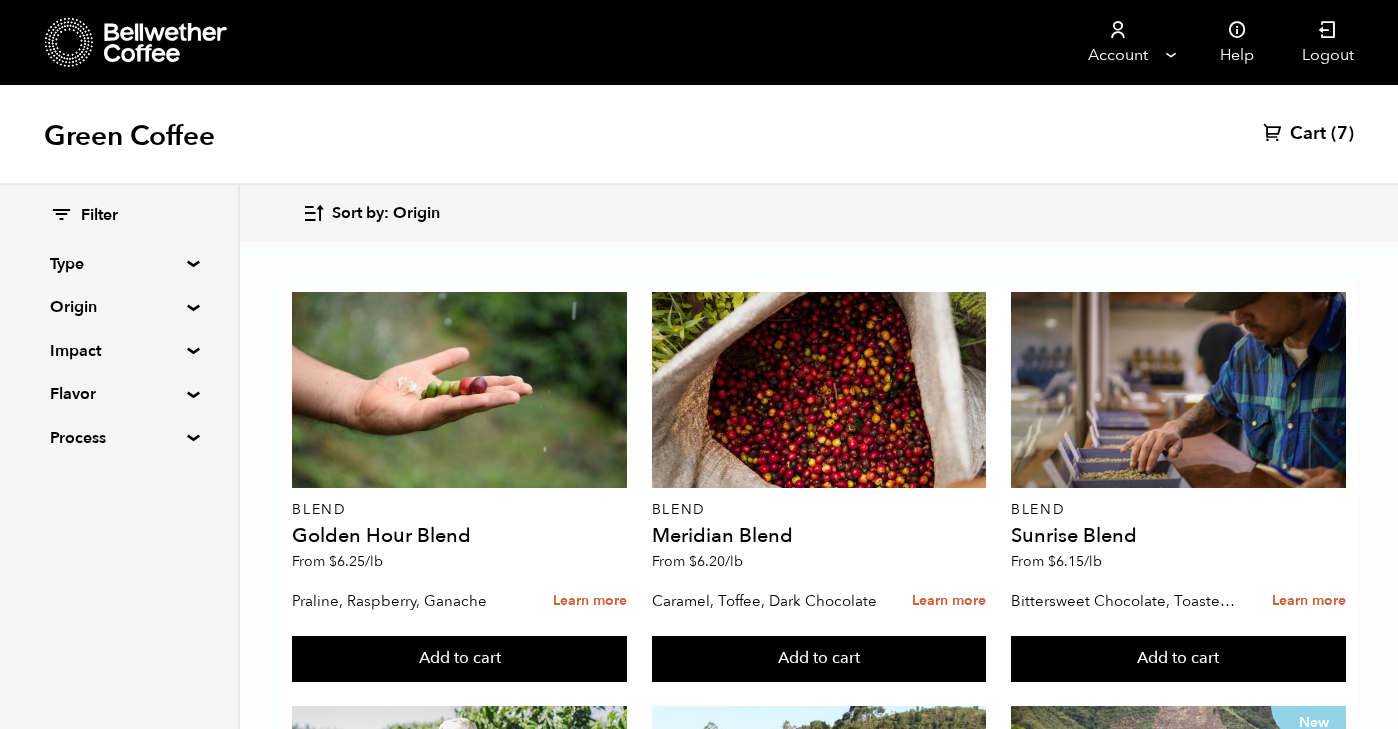 click on "Impact" at bounding box center [119, 351] 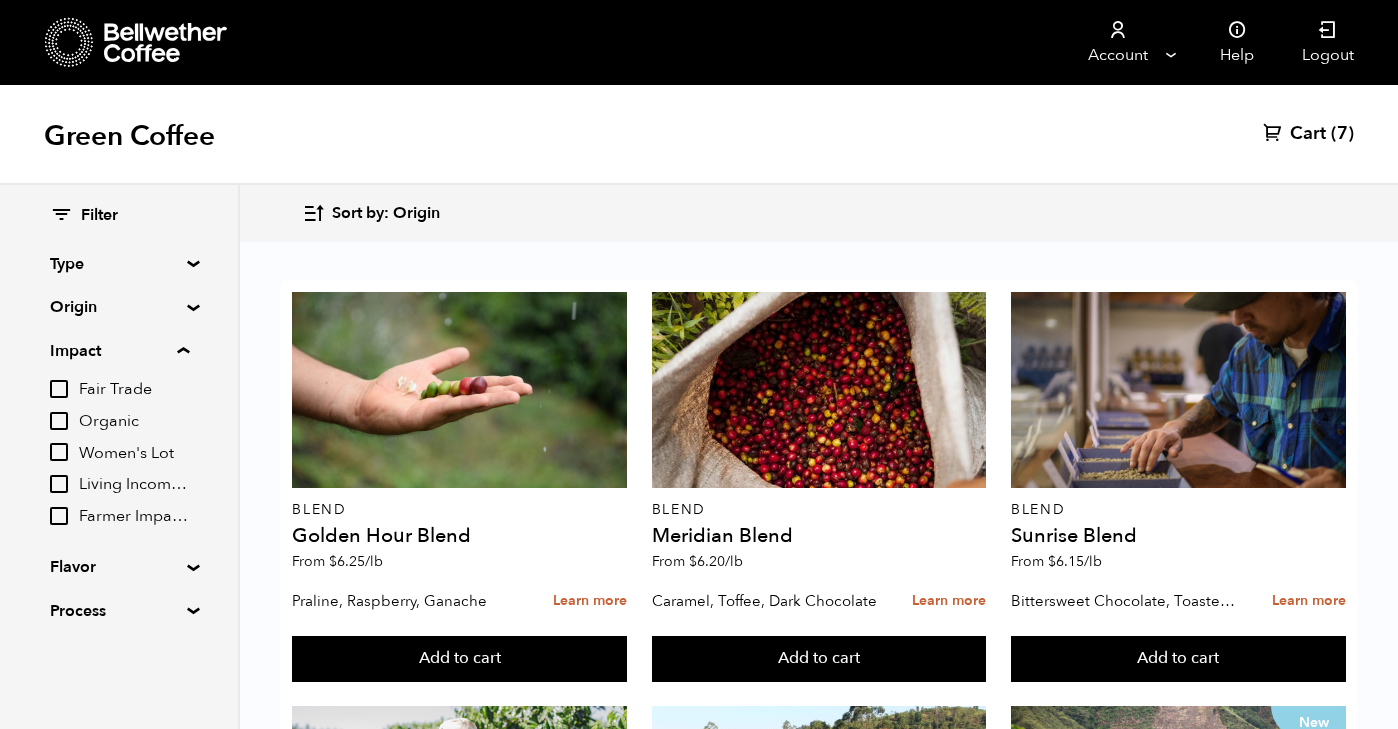 click on "Fair Trade" at bounding box center (59, 389) 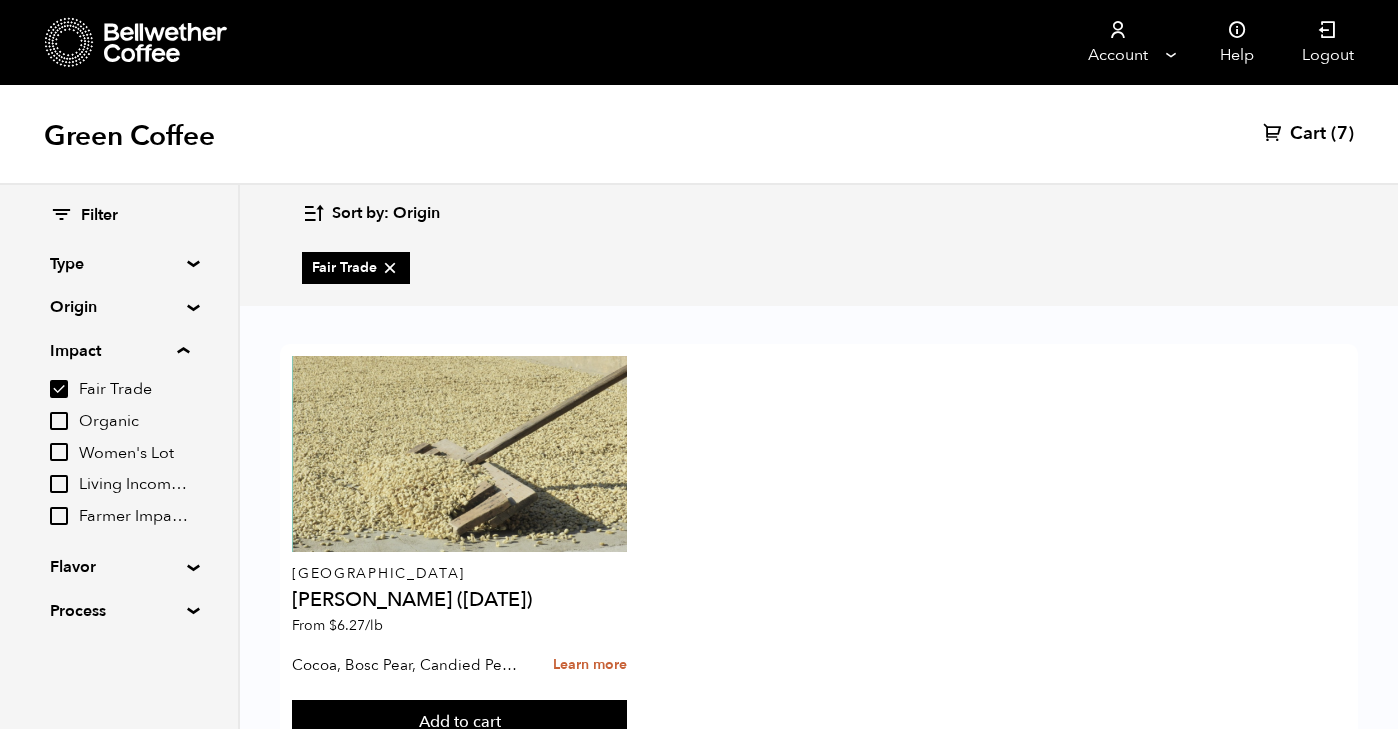 click on "Organic" at bounding box center [59, 421] 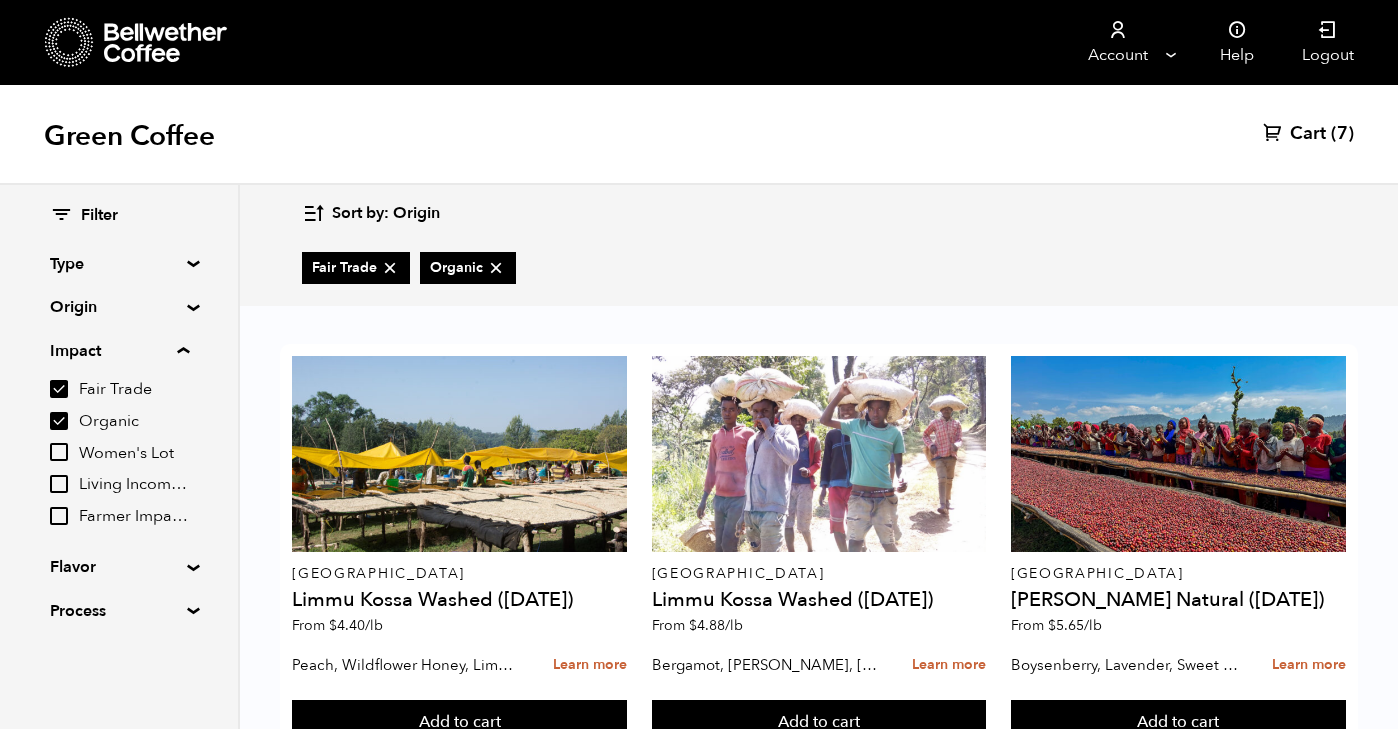 scroll, scrollTop: 0, scrollLeft: 0, axis: both 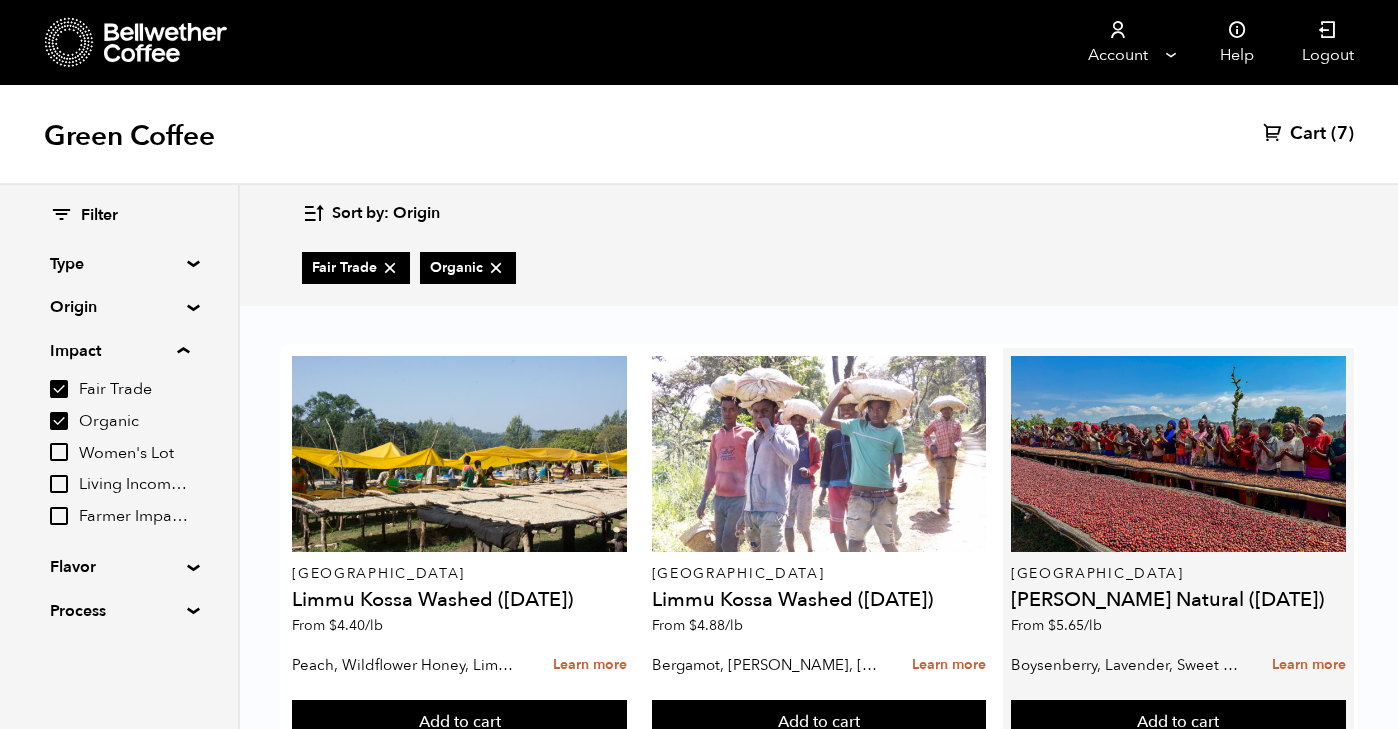 click on "Ethiopia   Shanta Golba Natural (OCT 24)
From
$ 5.65 /lb" at bounding box center (1178, 500) 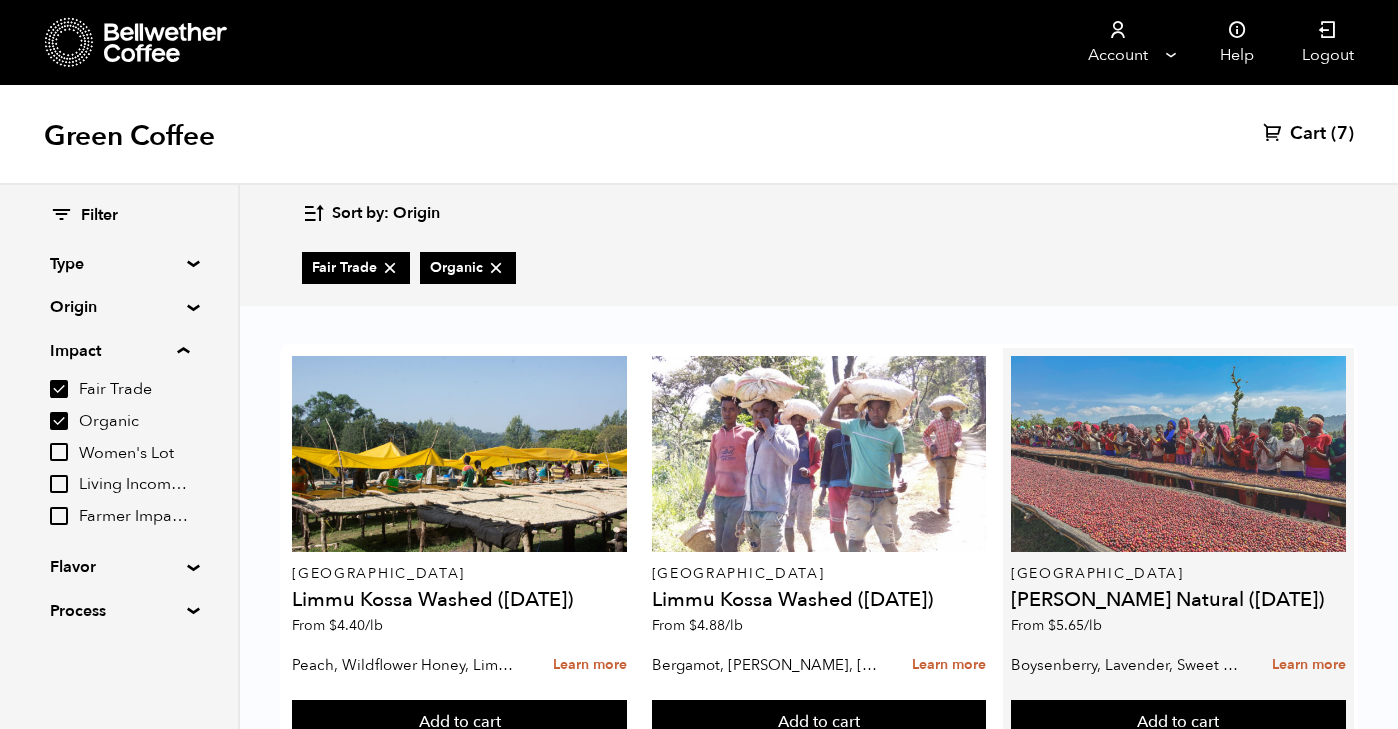 click at bounding box center (1178, 454) 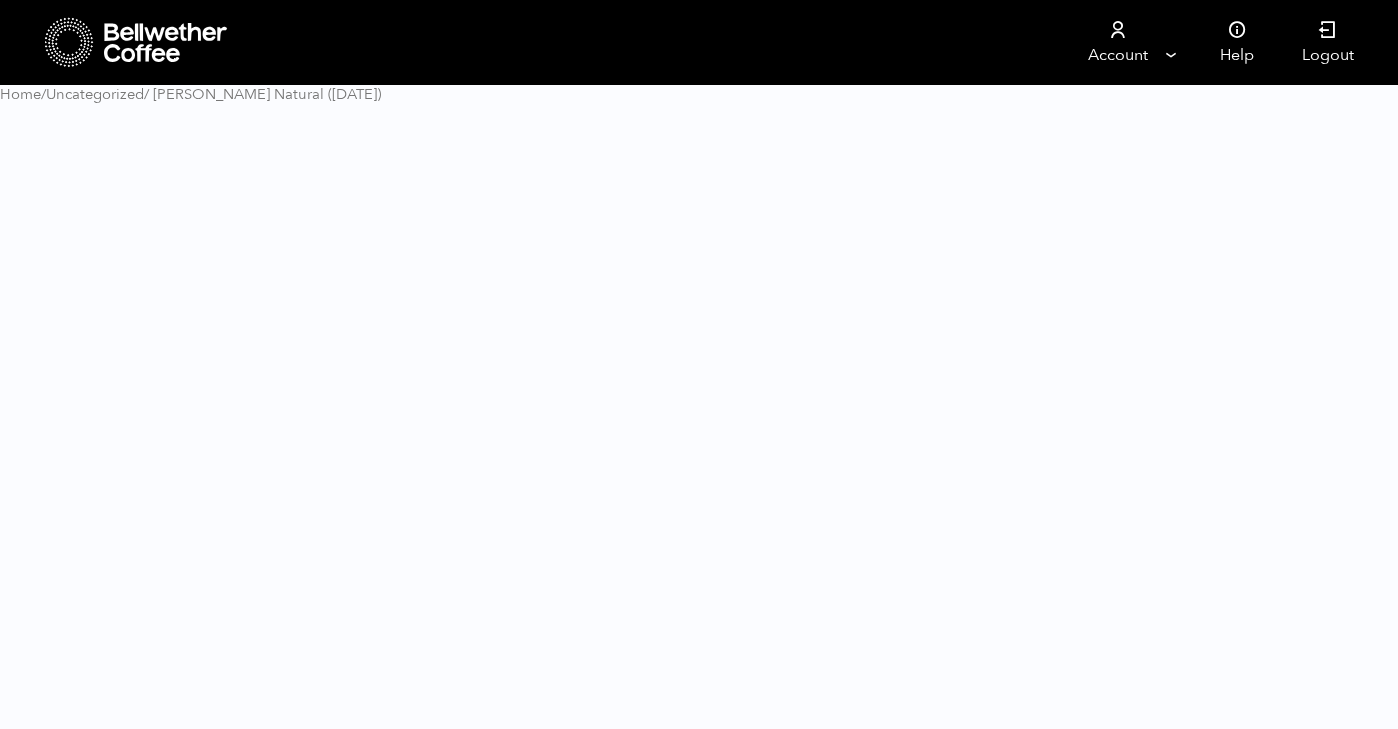 scroll, scrollTop: 0, scrollLeft: 0, axis: both 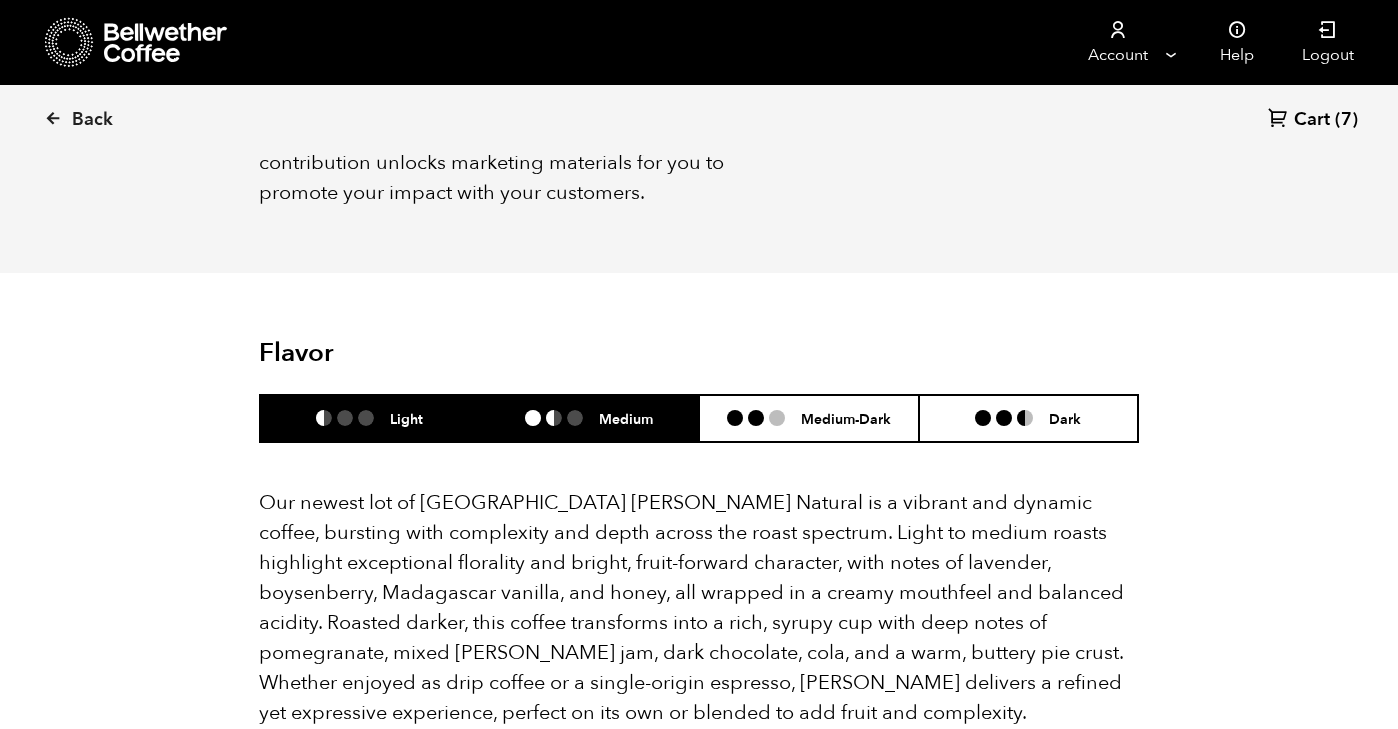 click at bounding box center (562, 418) 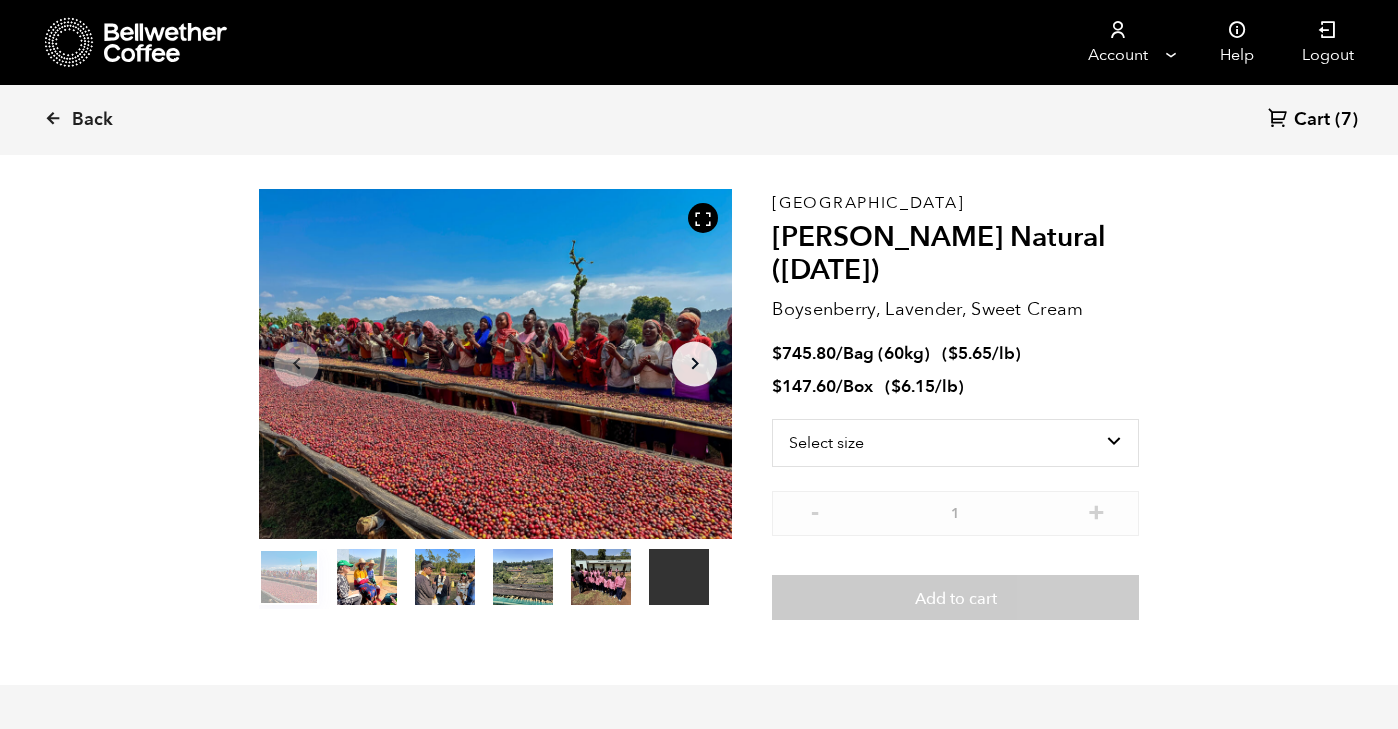 scroll, scrollTop: 0, scrollLeft: 0, axis: both 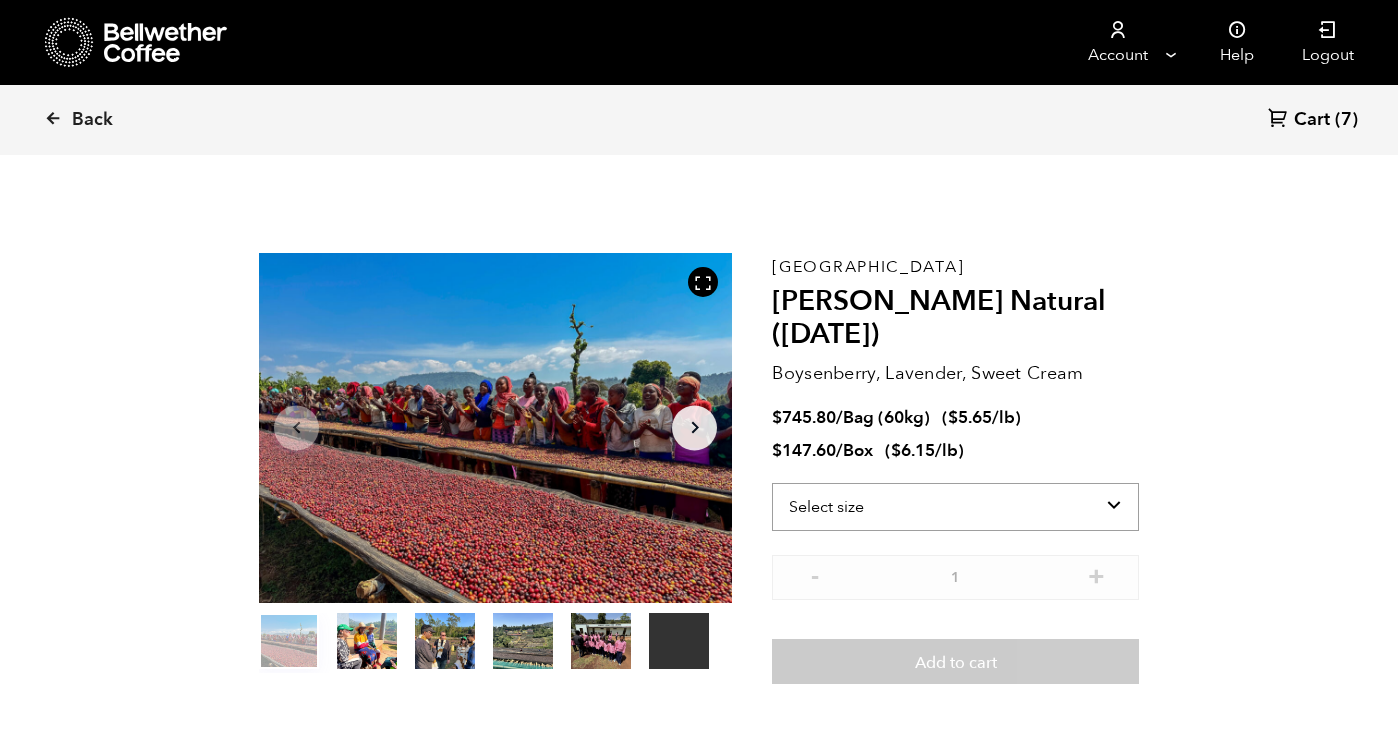 click on "Select size   Bag (60kg) (132 lbs) Box (24 lbs)" at bounding box center (955, 507) 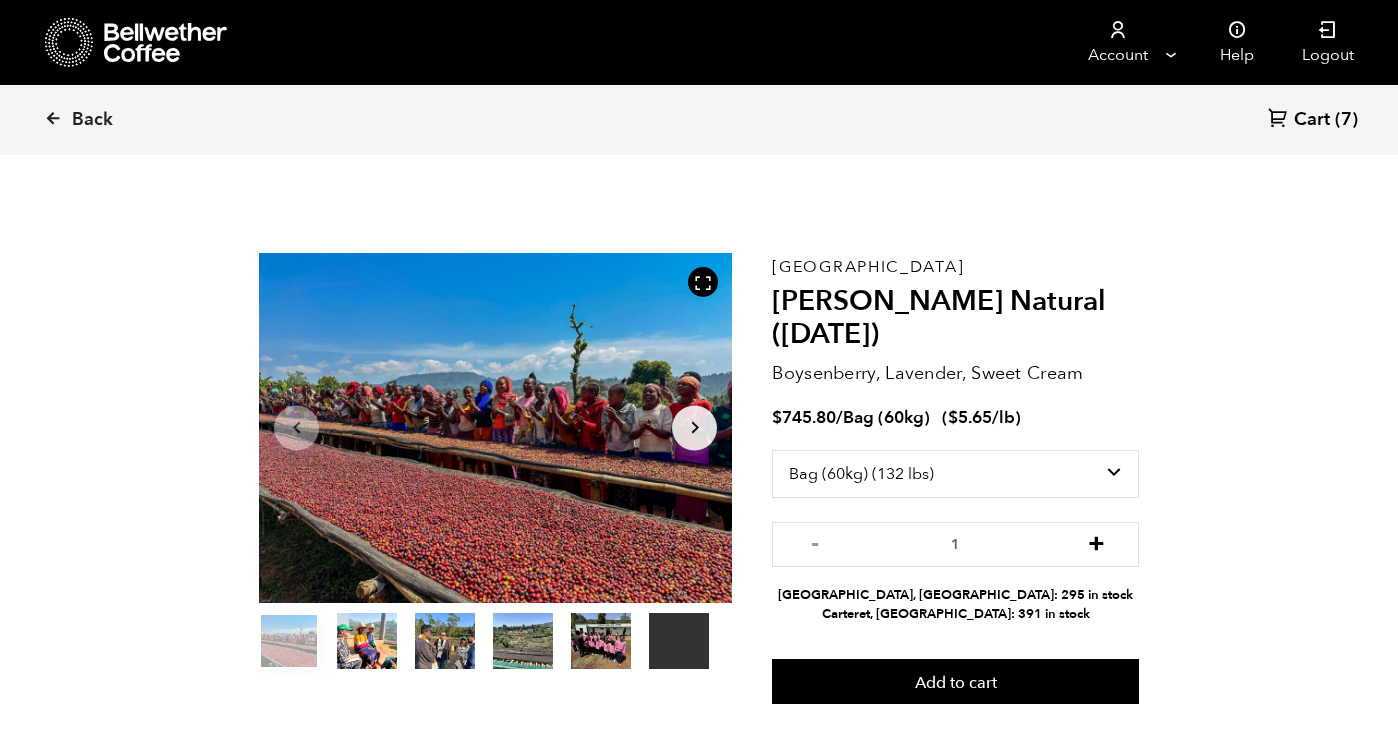 click on "+" at bounding box center (1096, 542) 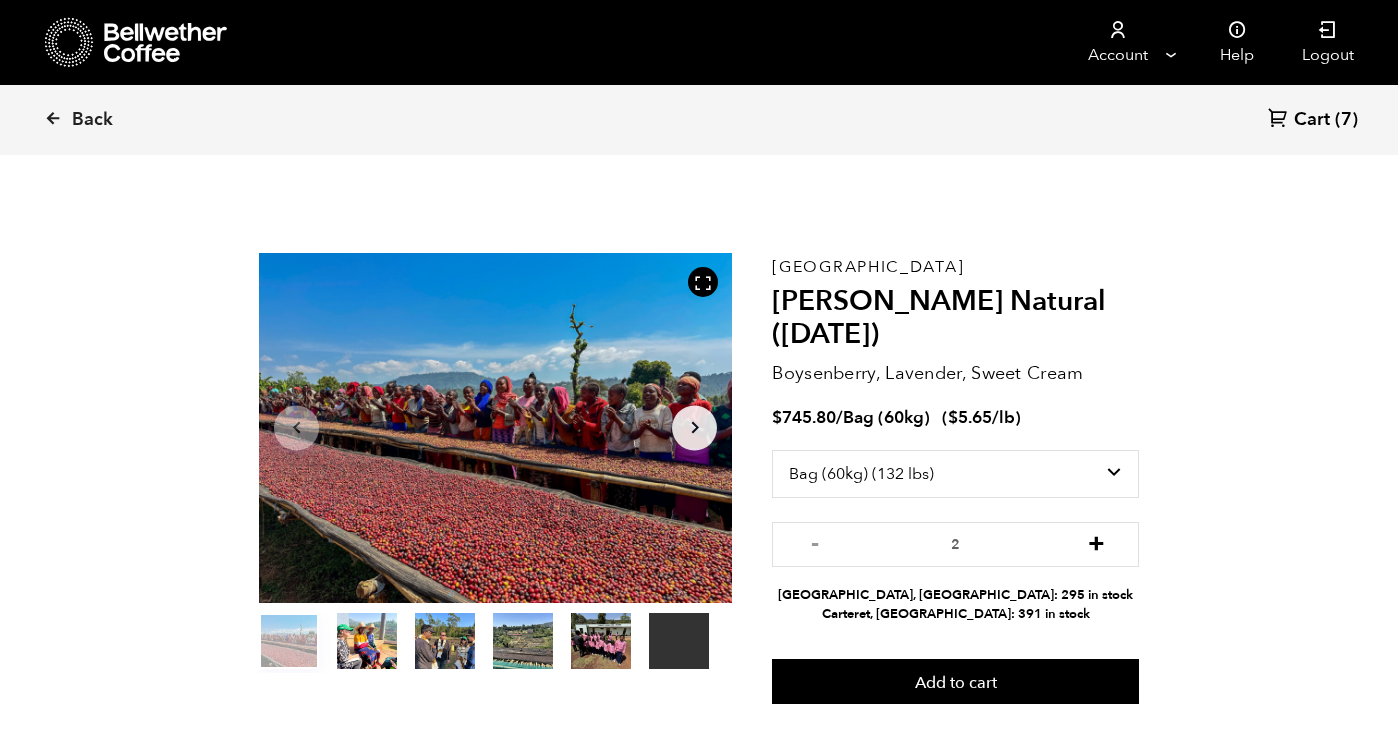 click on "+" at bounding box center [1096, 542] 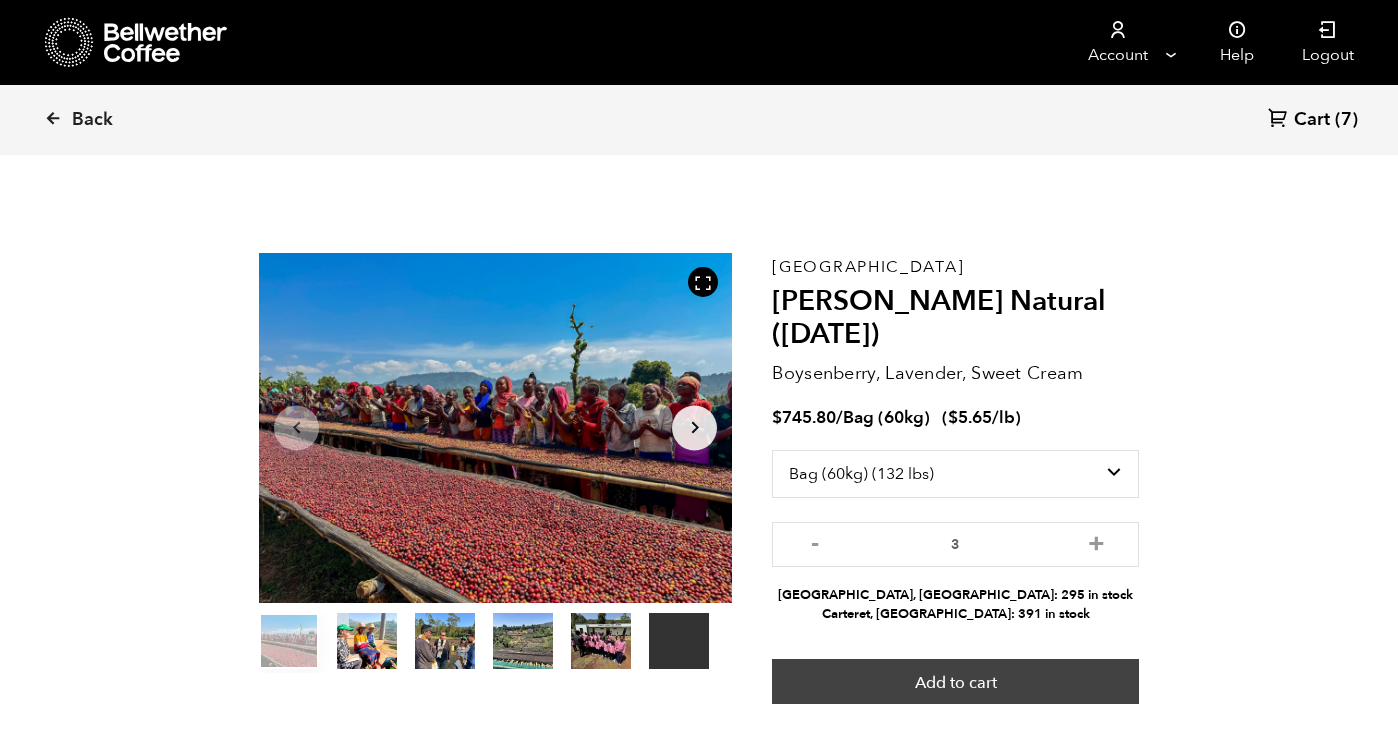 click on "Add to cart" at bounding box center (955, 682) 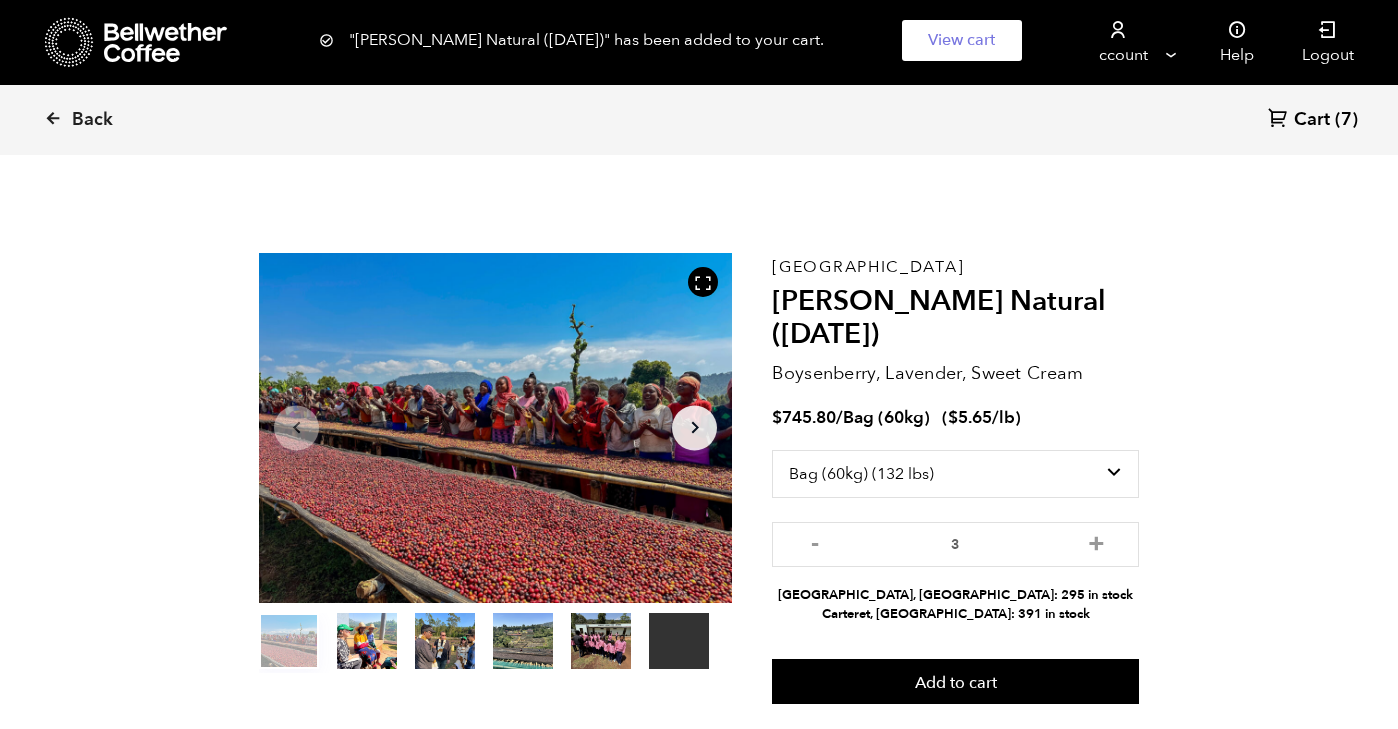 click on "Cart   (7)" at bounding box center (1313, 120) 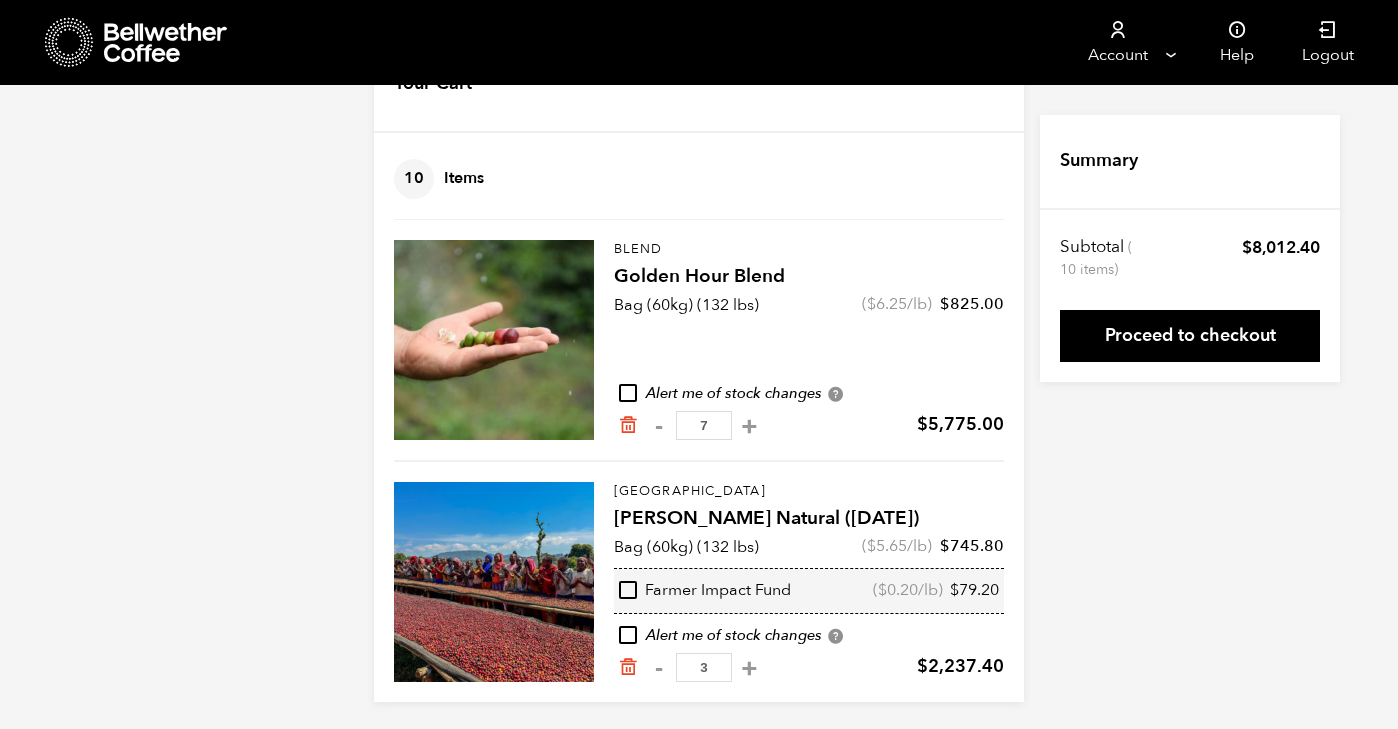 scroll, scrollTop: 84, scrollLeft: 0, axis: vertical 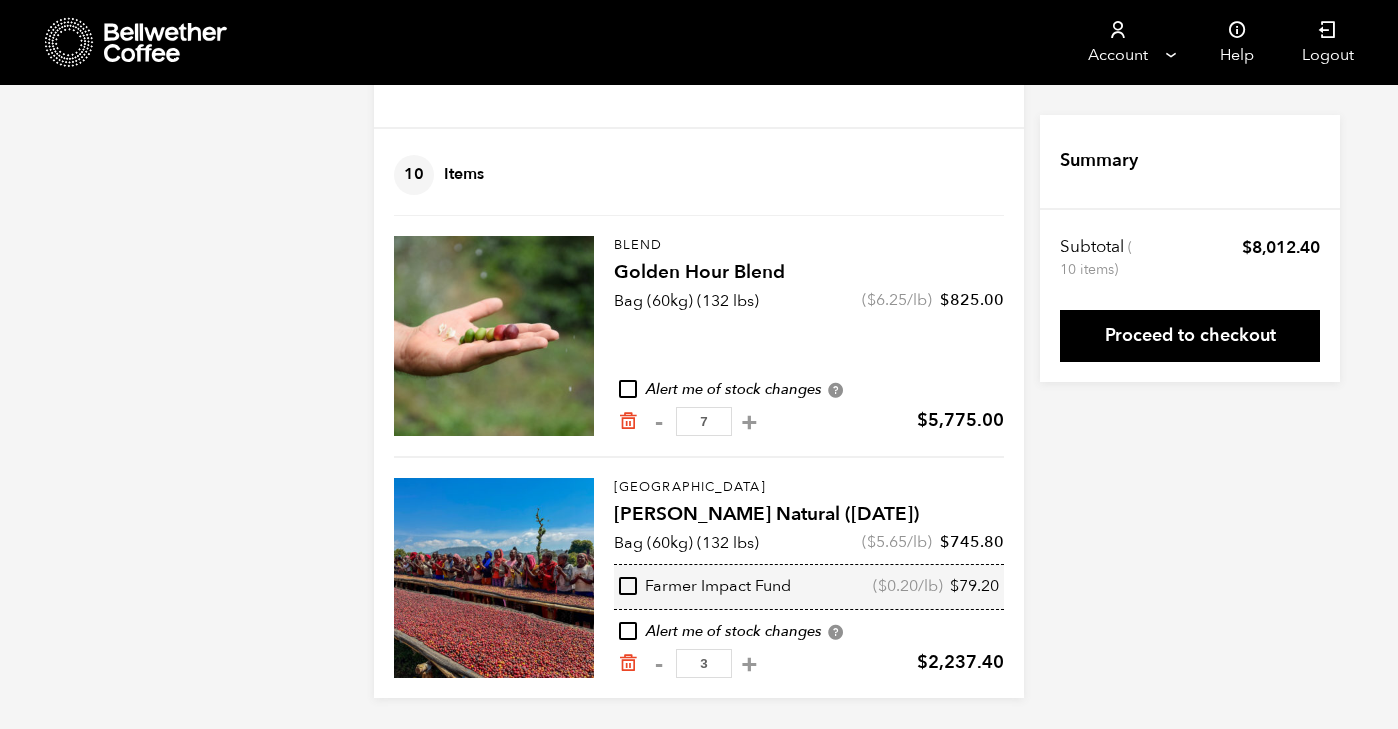 click at bounding box center (628, 389) 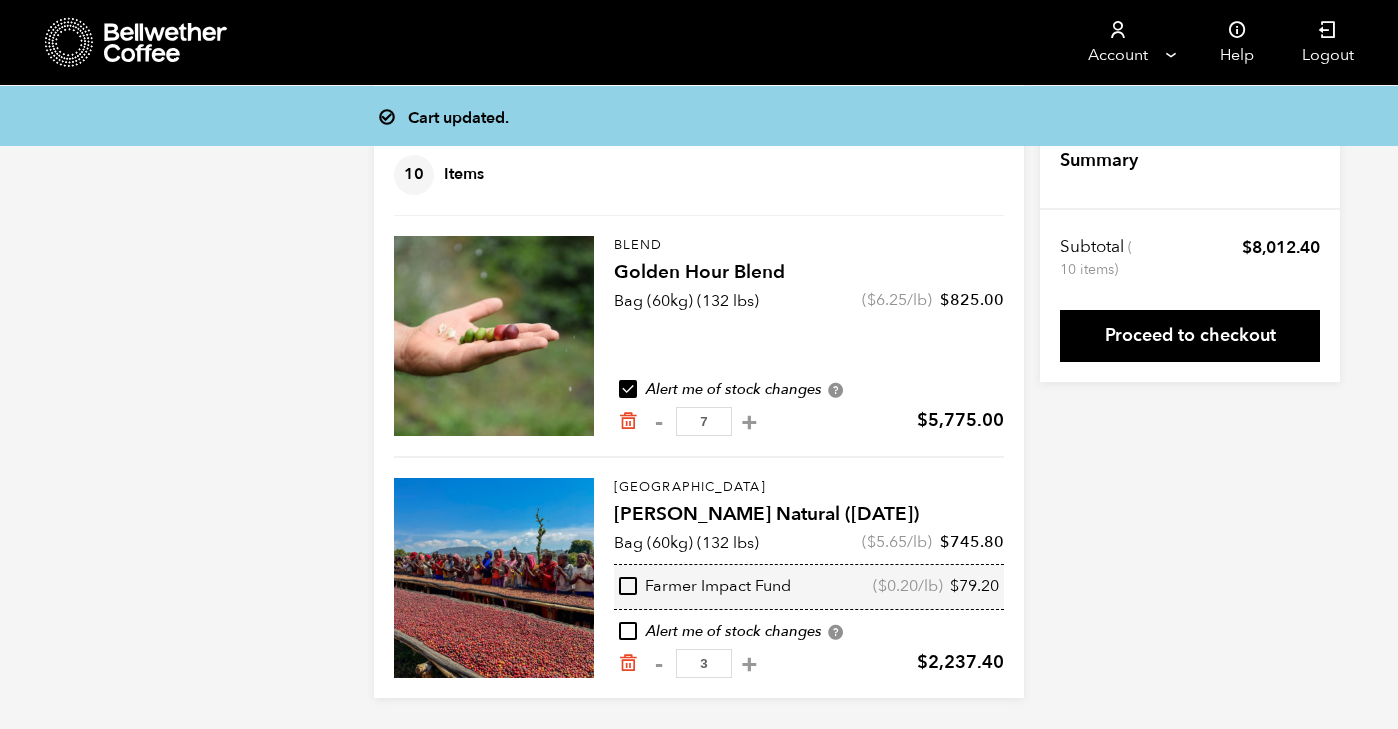 scroll, scrollTop: 70, scrollLeft: 0, axis: vertical 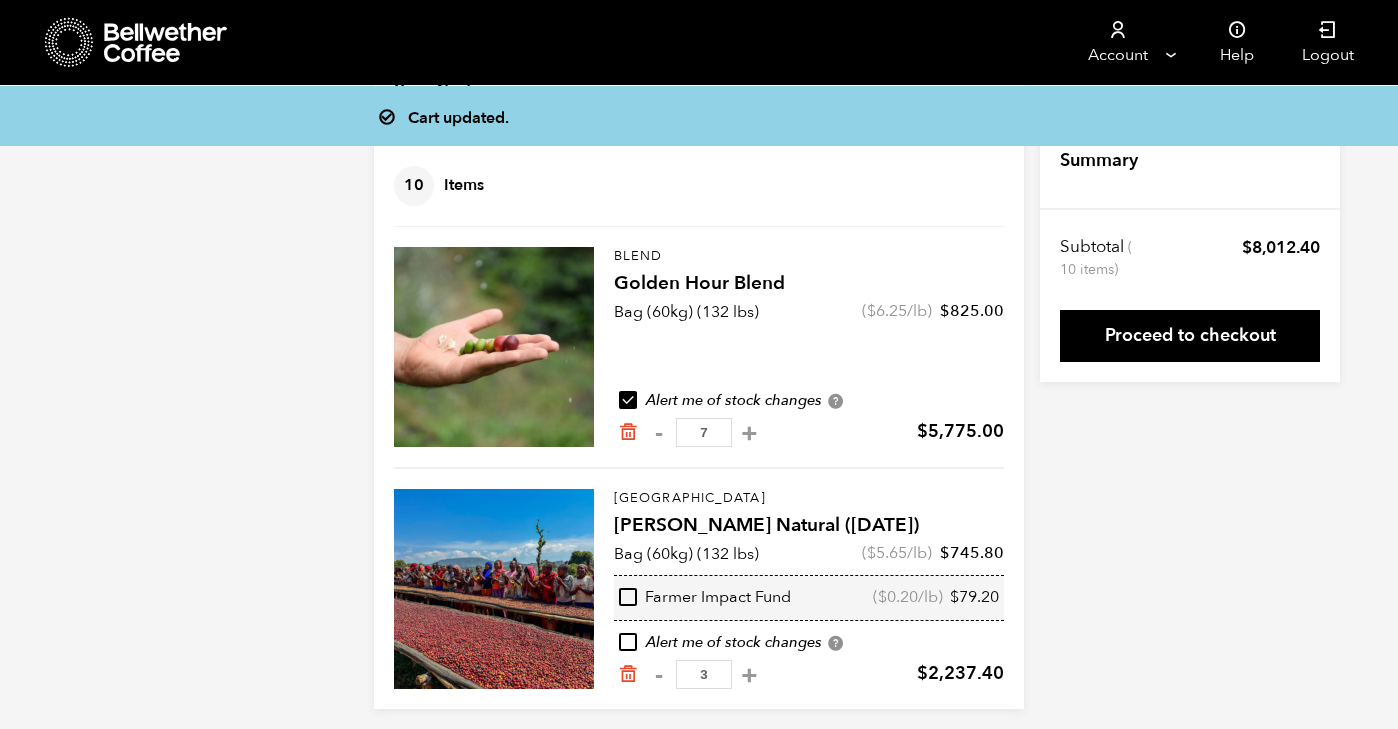 click at bounding box center (628, 642) 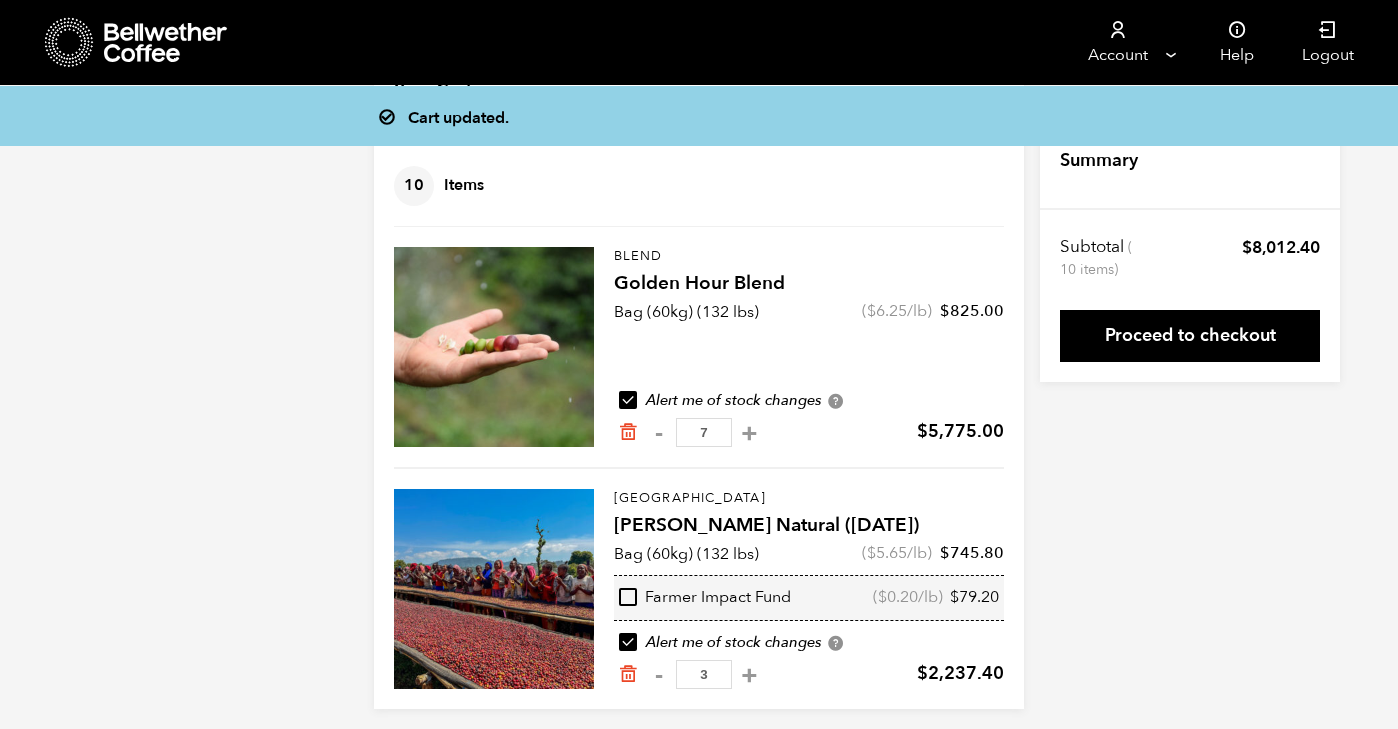 scroll, scrollTop: 56, scrollLeft: 0, axis: vertical 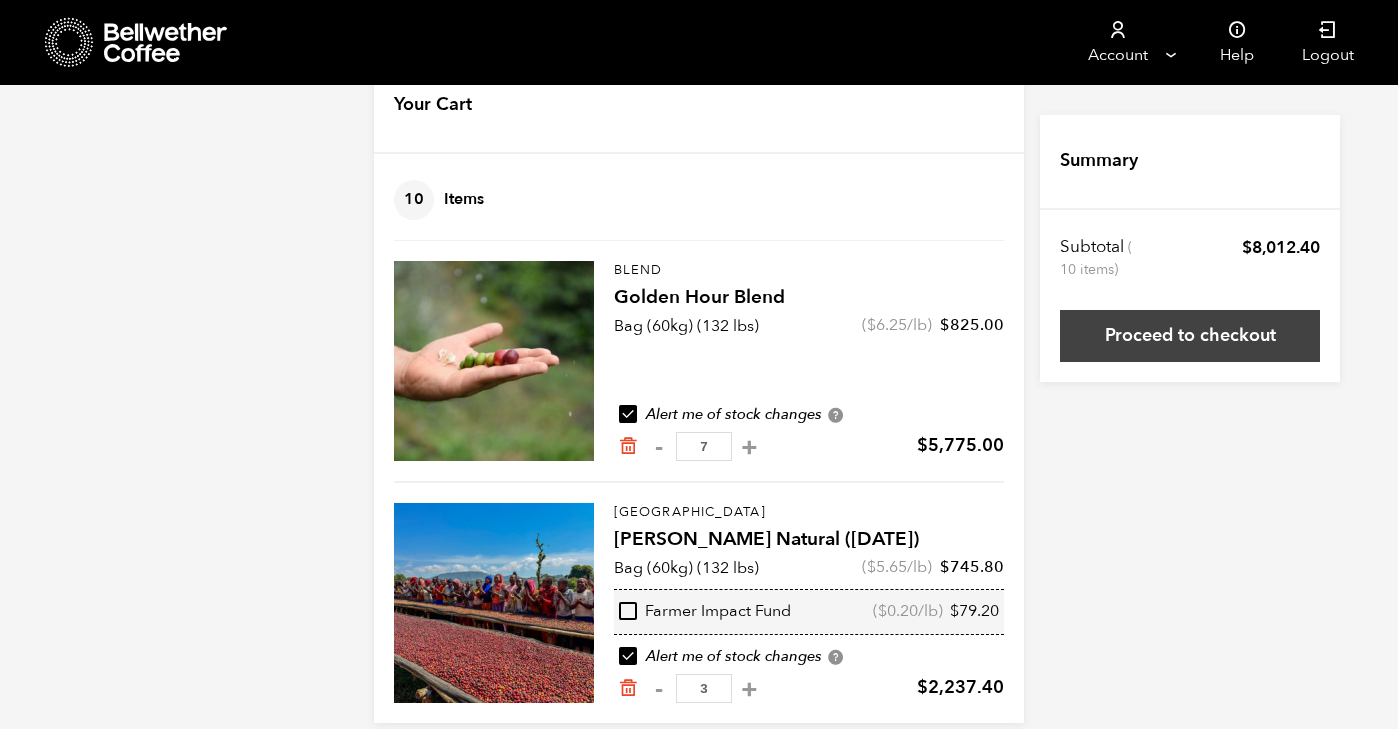 click on "Proceed to checkout" at bounding box center [1190, 336] 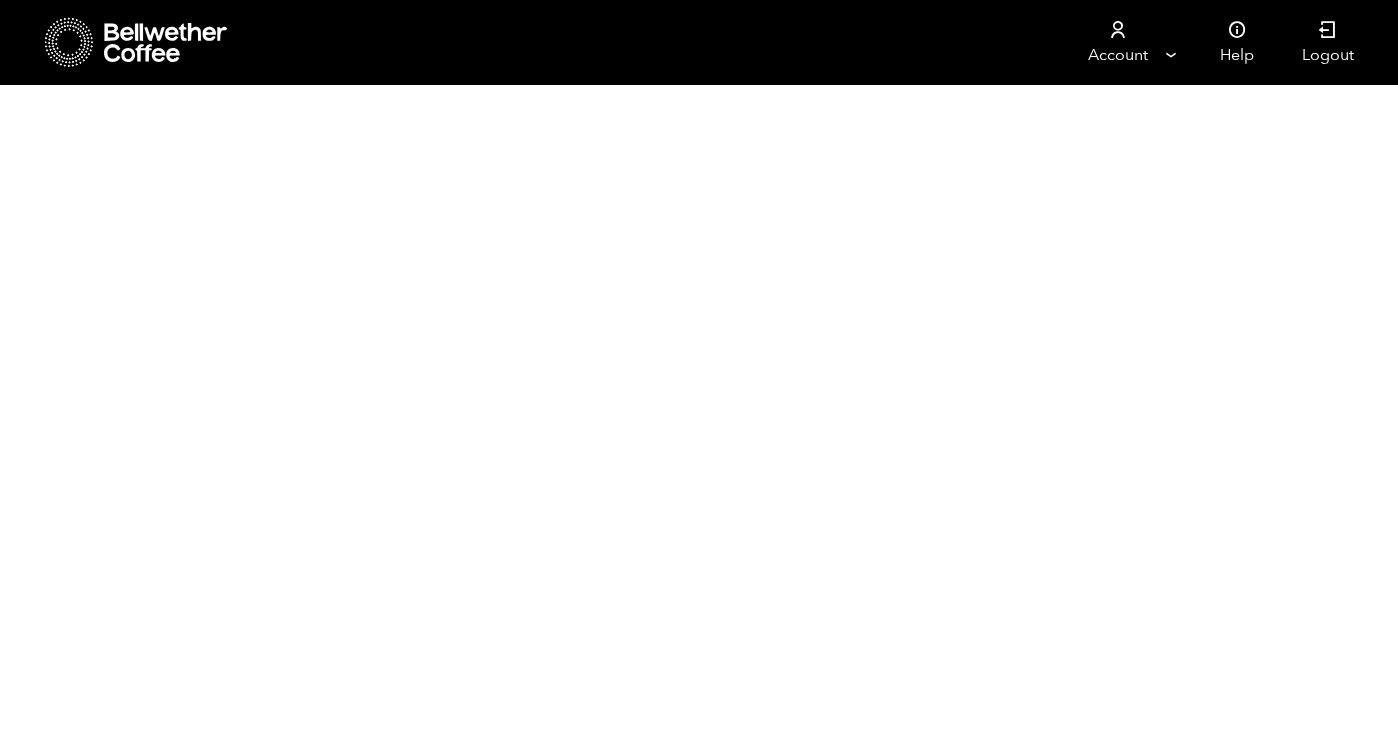 scroll, scrollTop: 0, scrollLeft: 0, axis: both 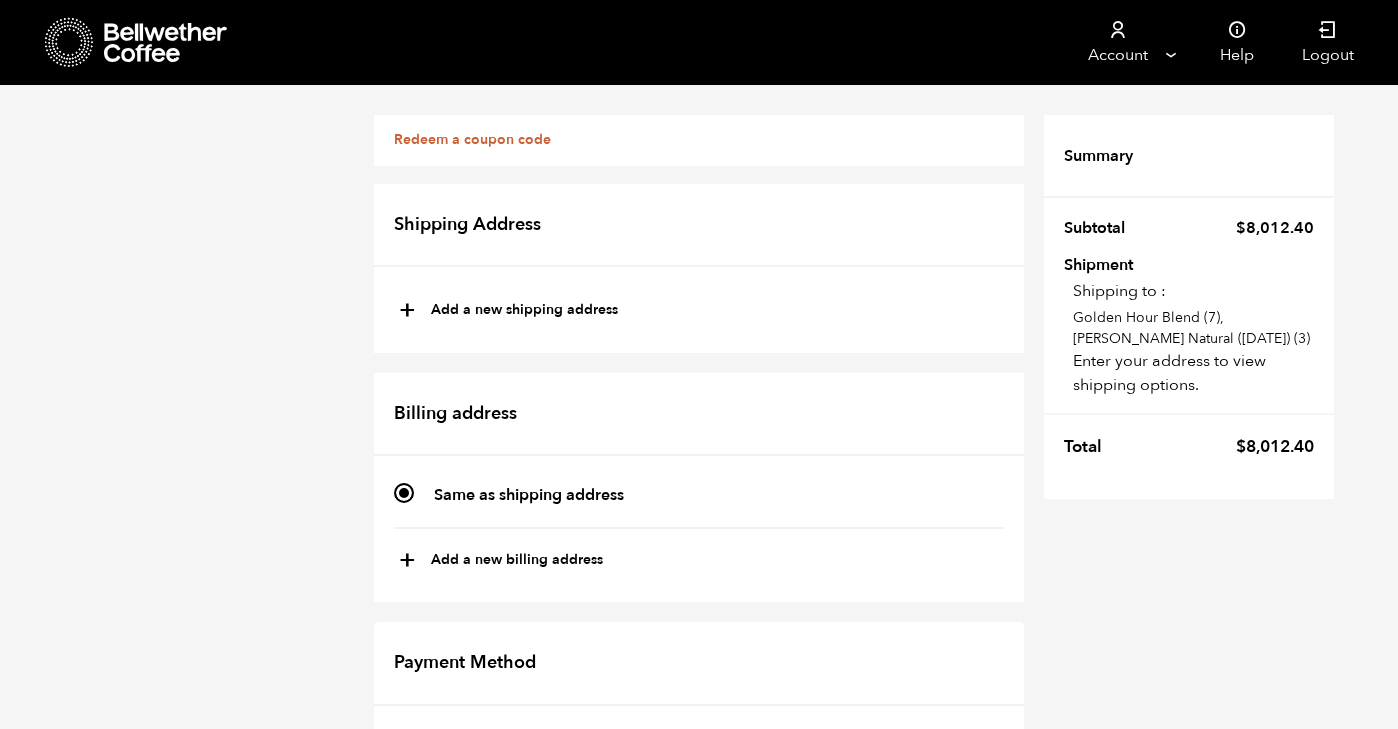 click on "+" at bounding box center (407, 311) 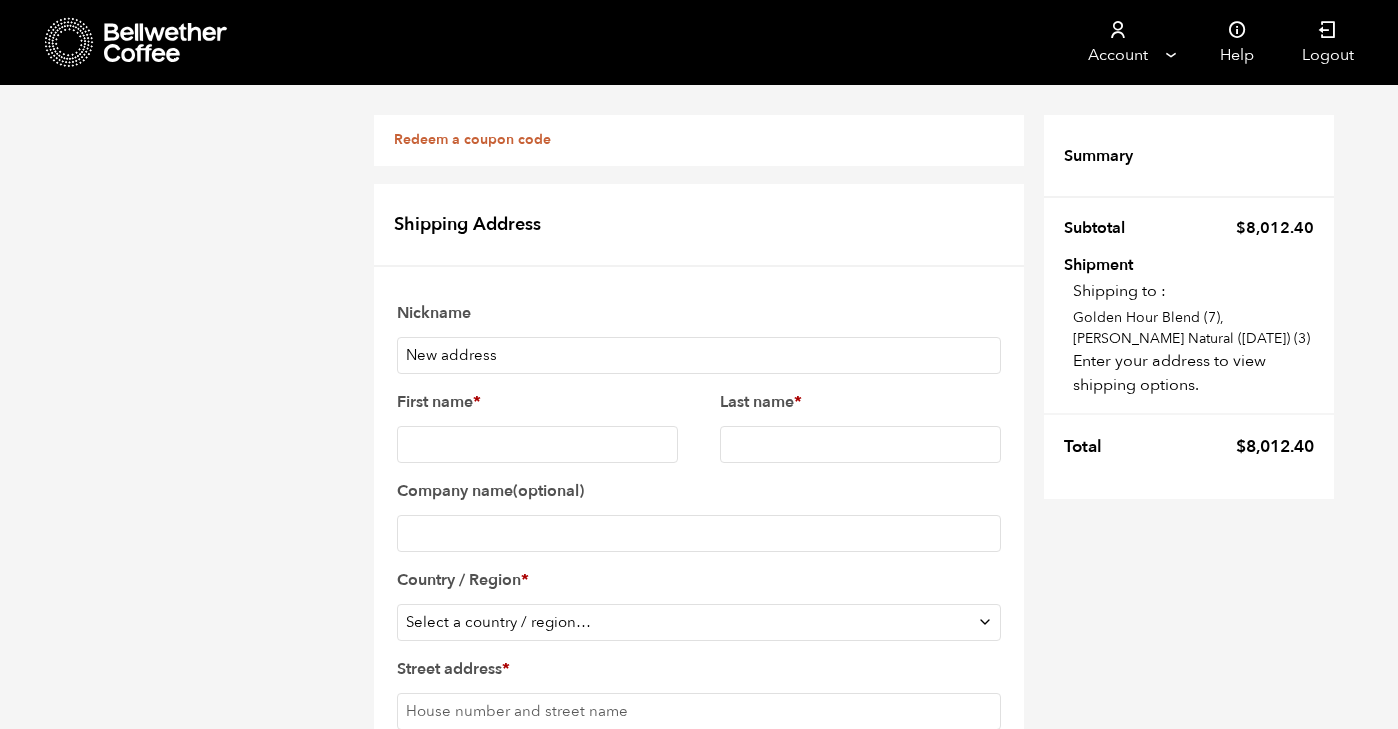 click on "New address" at bounding box center (699, 355) 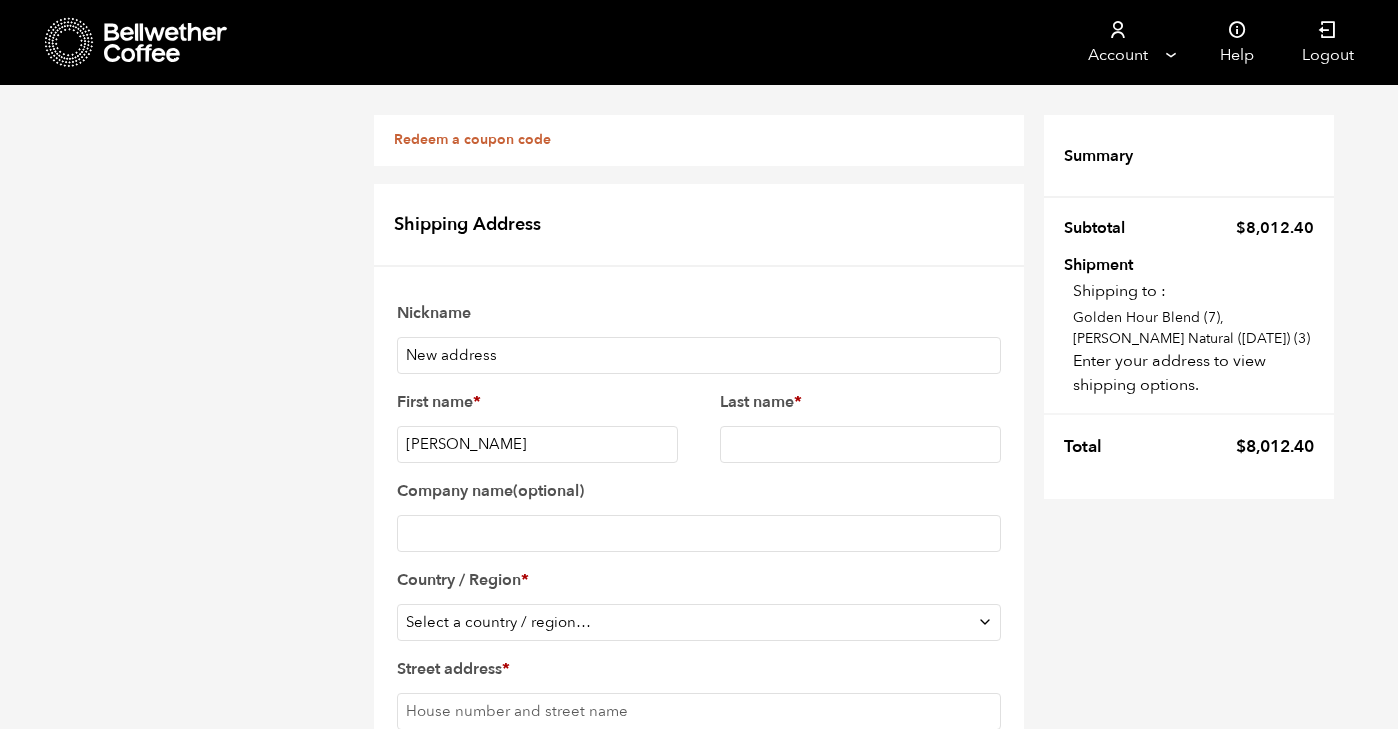 select on "US" 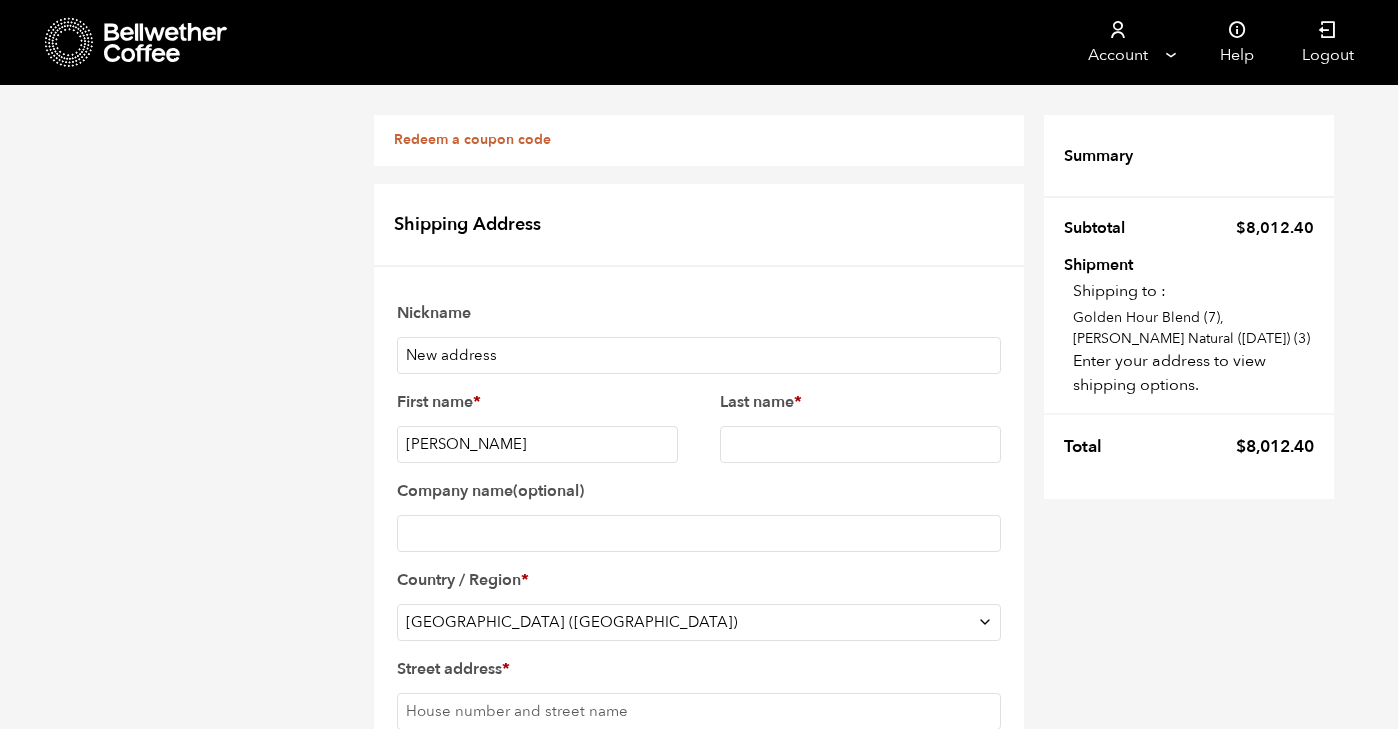 type on "121 E Eagle Ave" 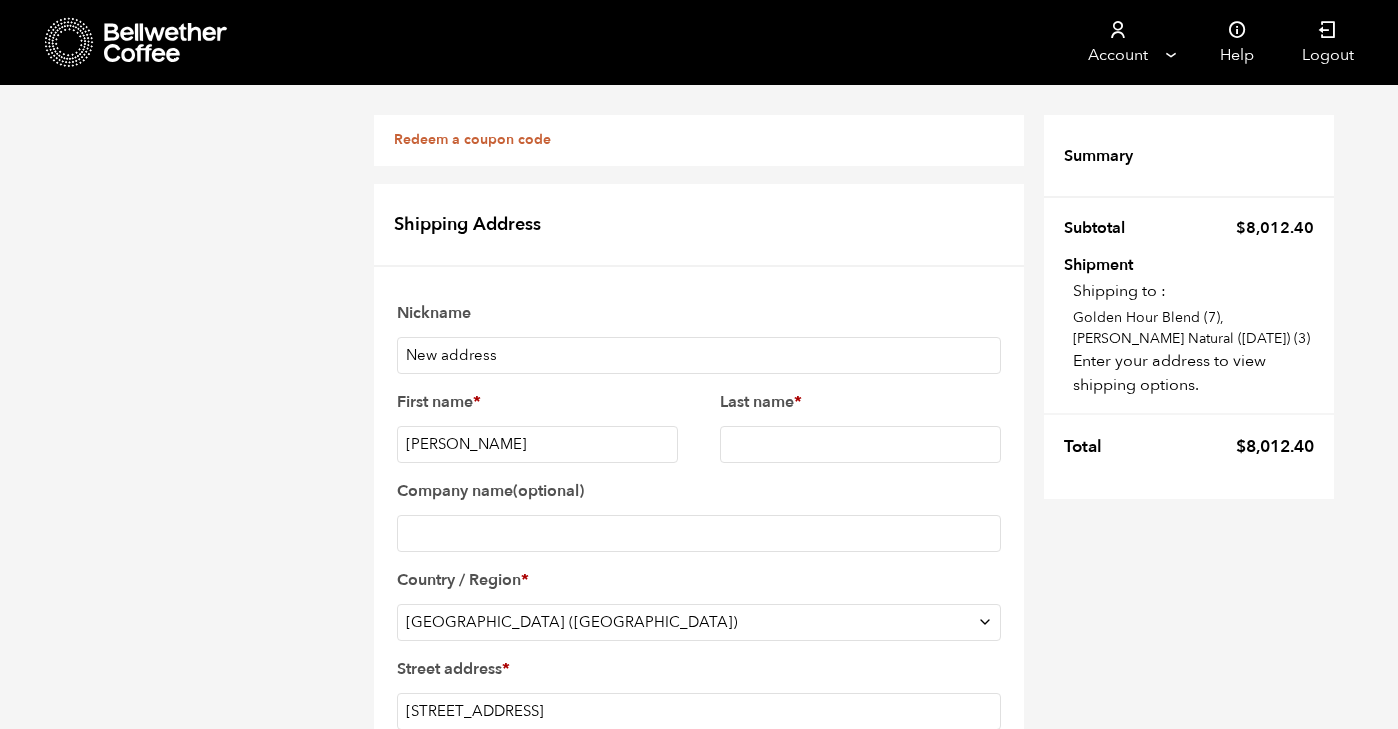 type on "Palmer" 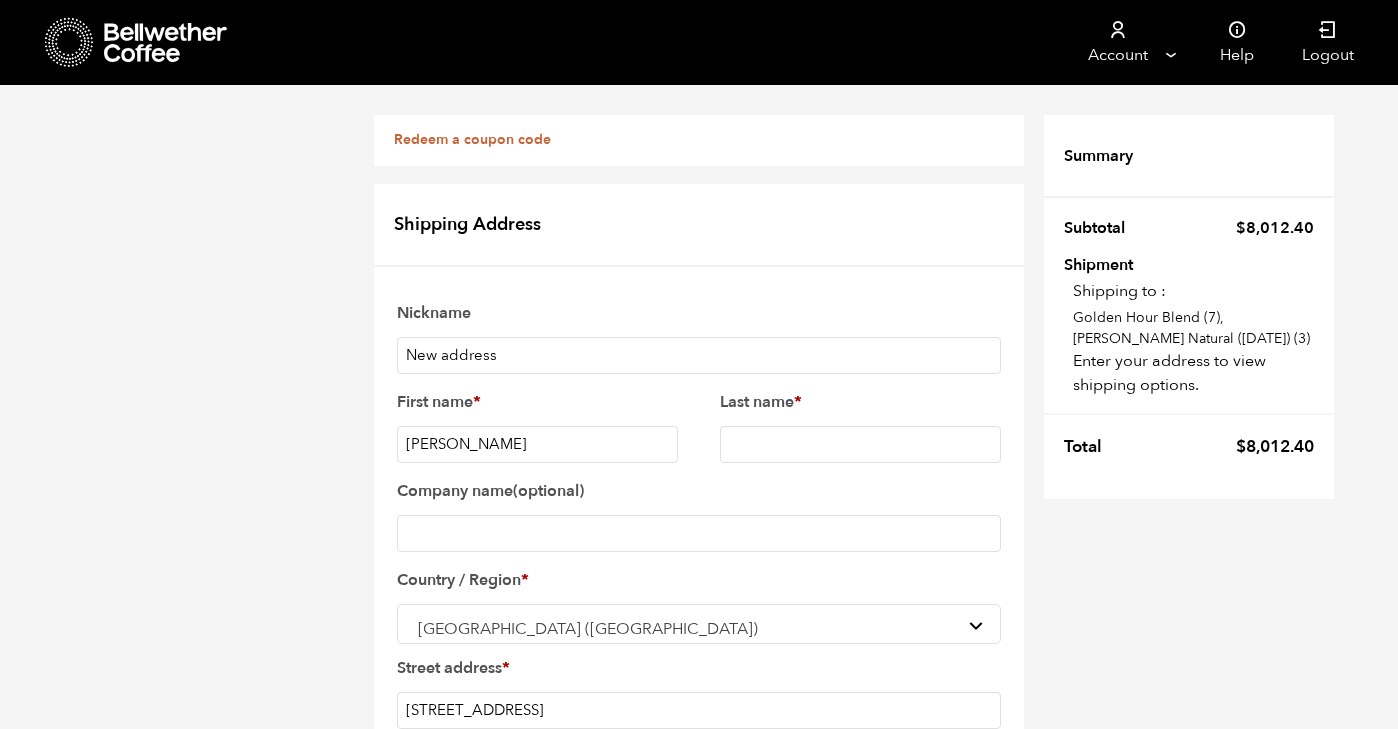 click on "Last name  *" at bounding box center (860, 444) 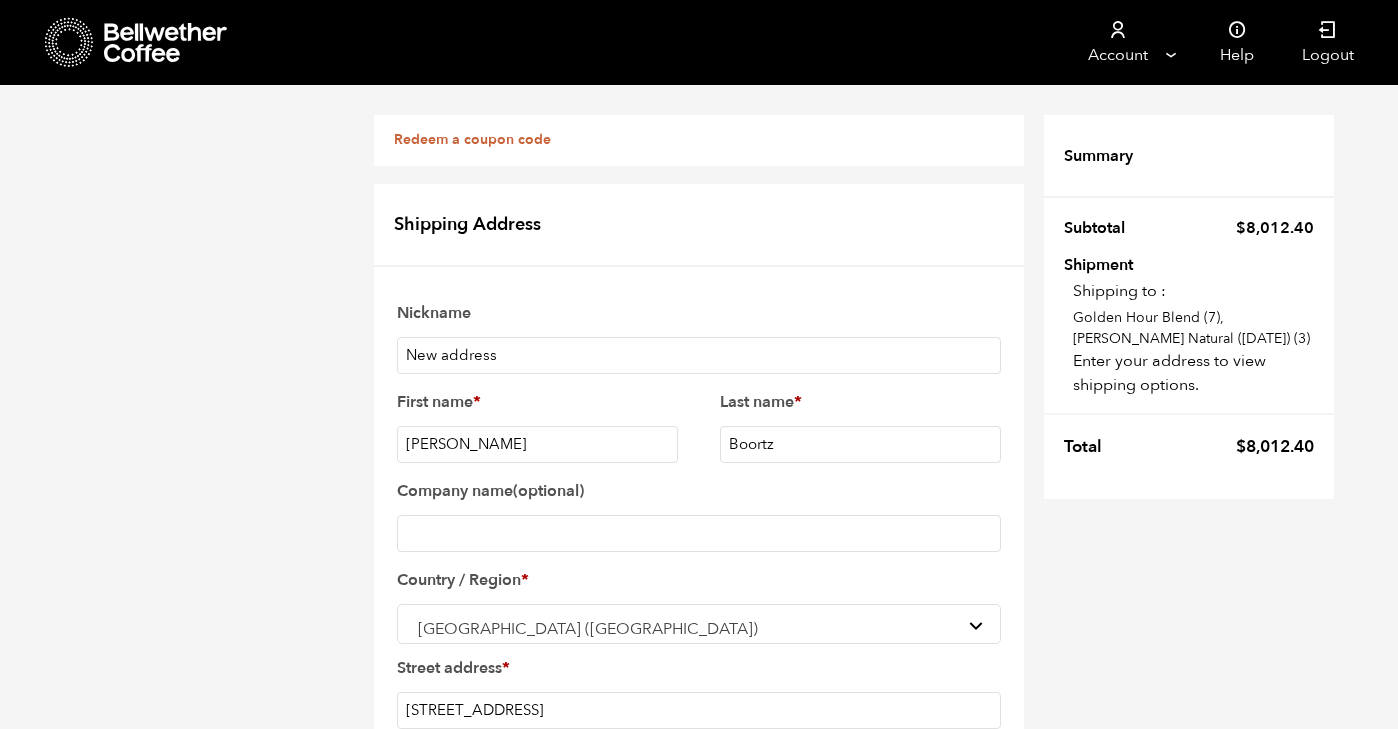 type on "Lekker Coffee and Baking Co" 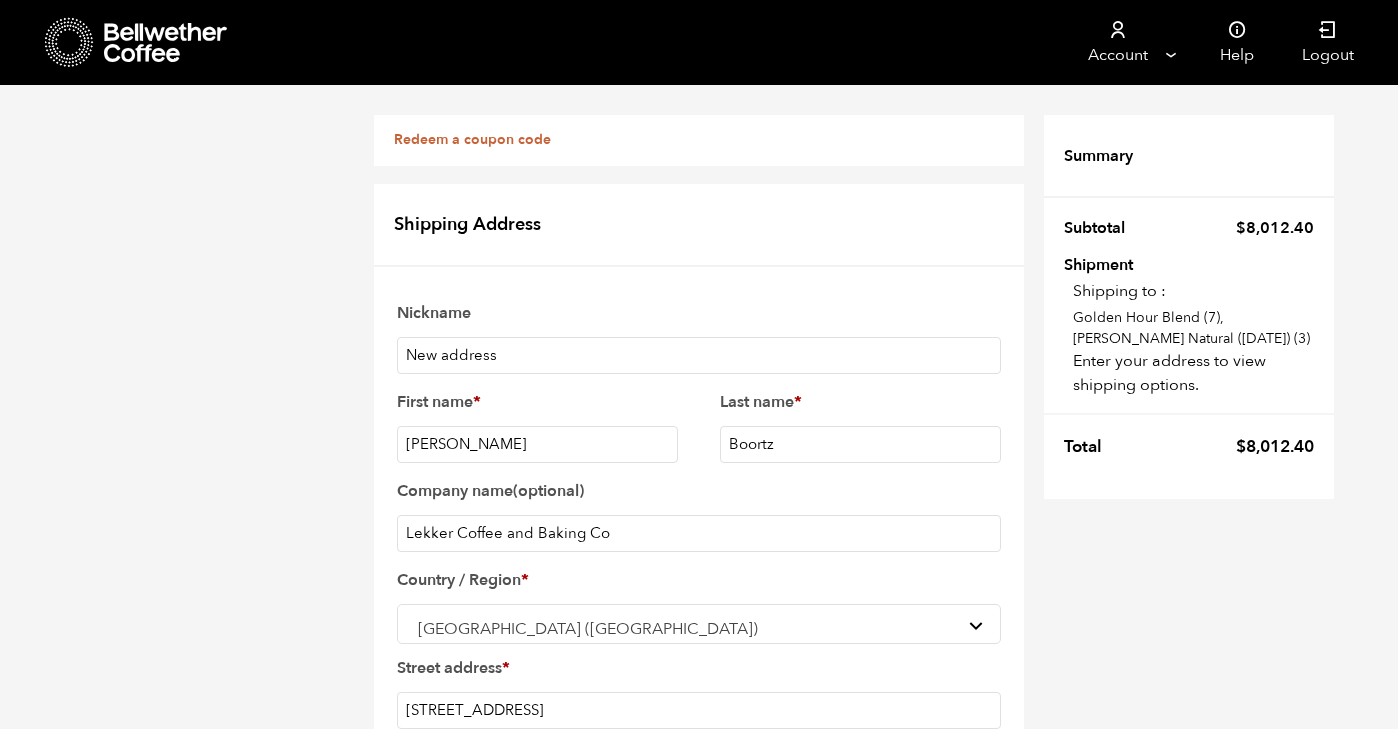 click on "Country / Region  *" at bounding box center [699, 580] 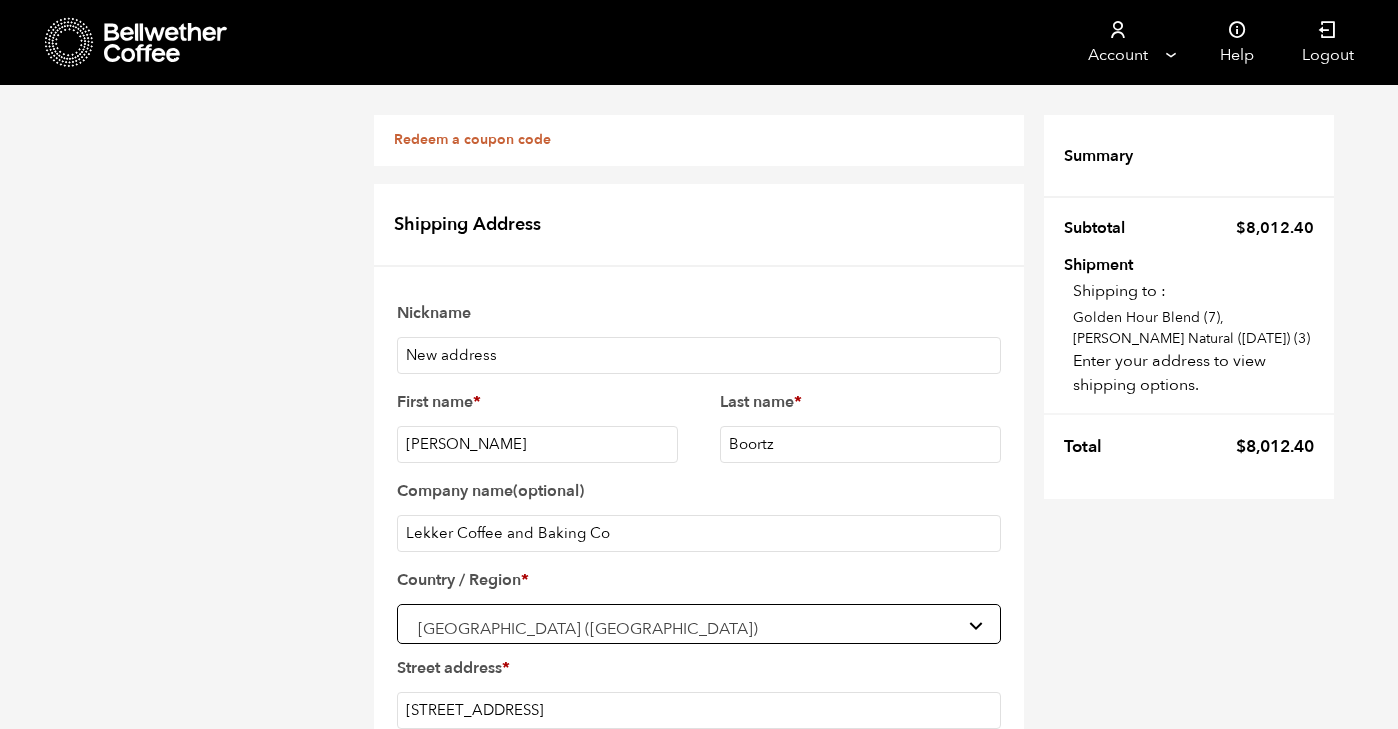 scroll, scrollTop: 912, scrollLeft: 0, axis: vertical 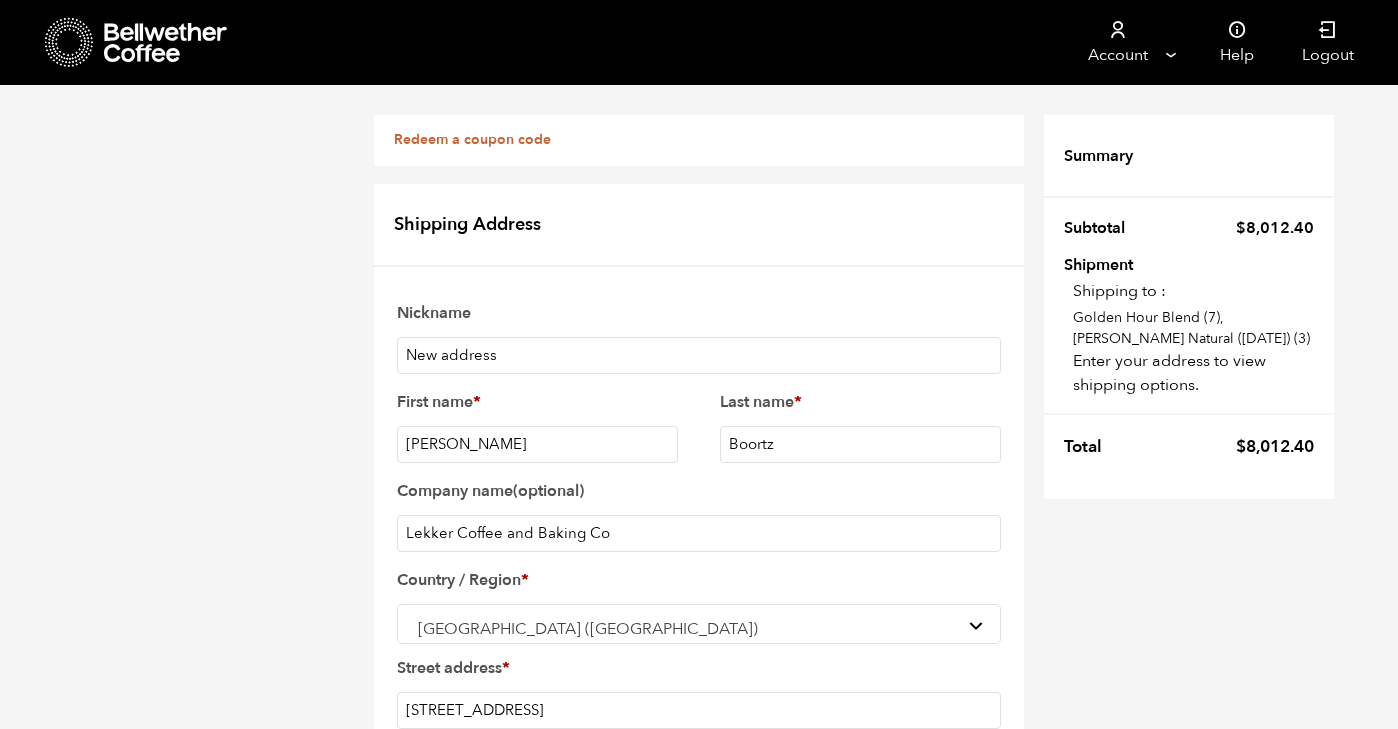 click on "Liftgate" at bounding box center [670, 1350] 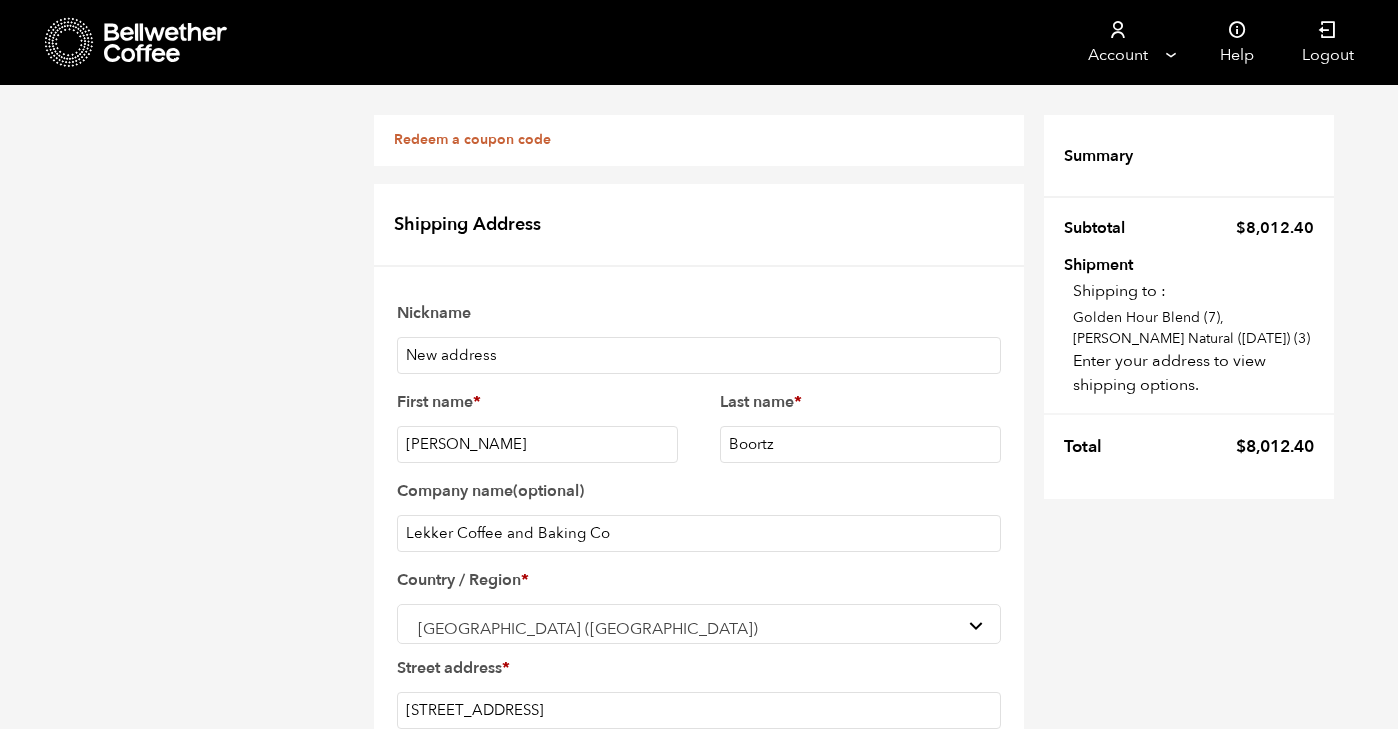 click on "Save address" at bounding box center [928, 1552] 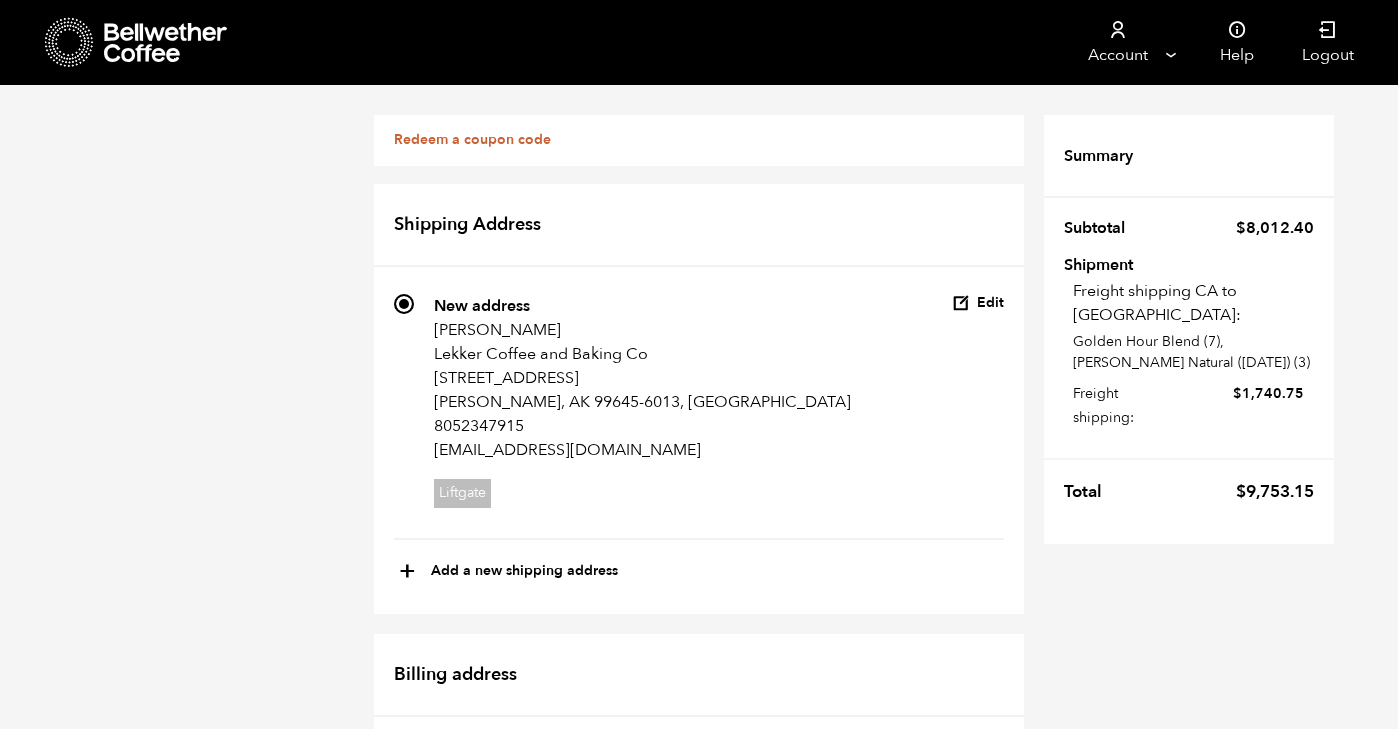 scroll, scrollTop: 0, scrollLeft: 0, axis: both 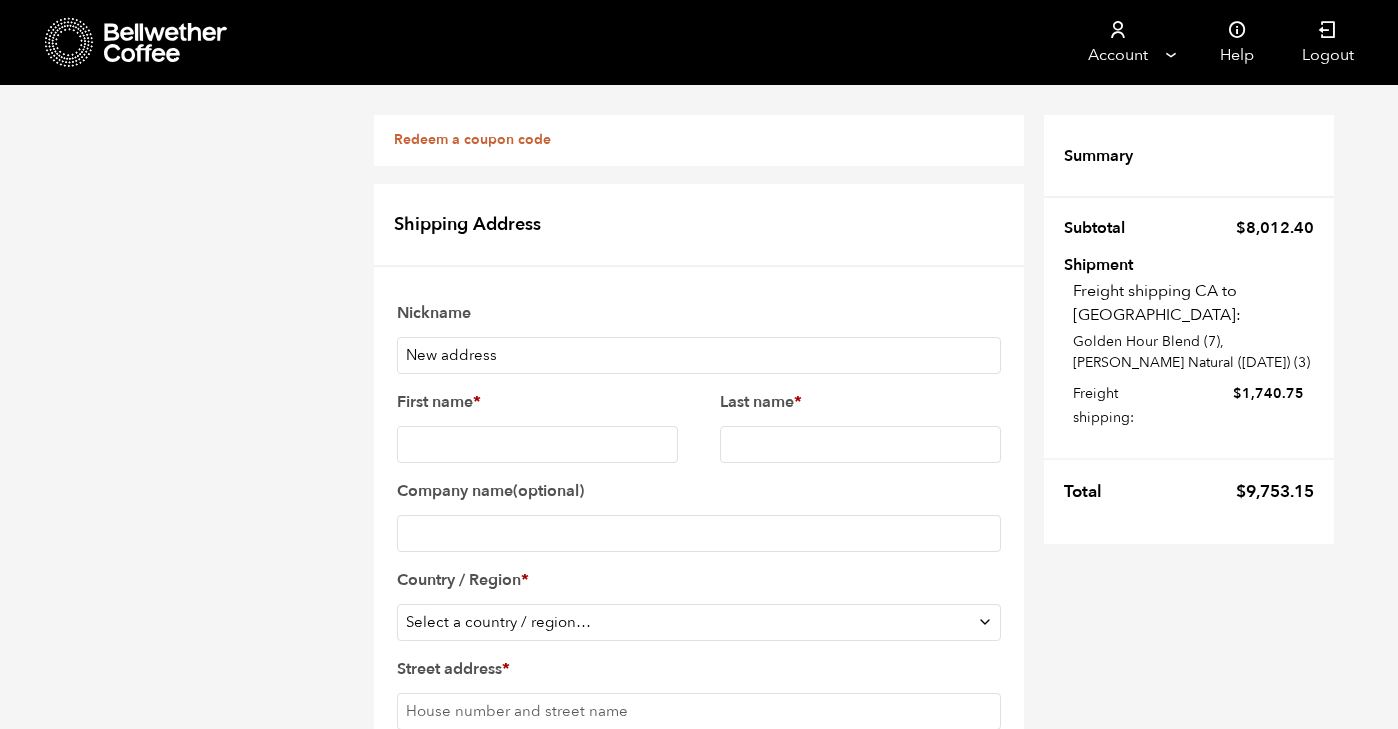 click on "New address" at bounding box center [699, 355] 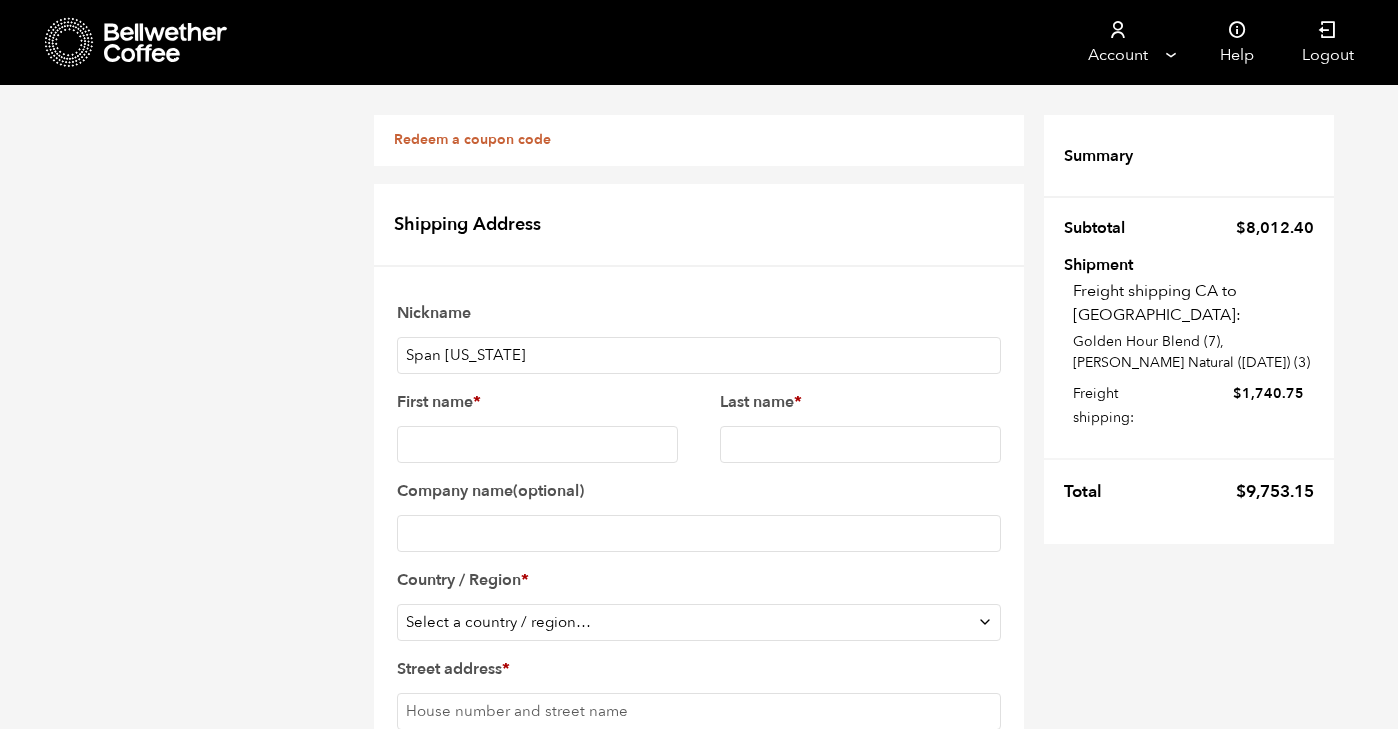 type on "Span Alaska" 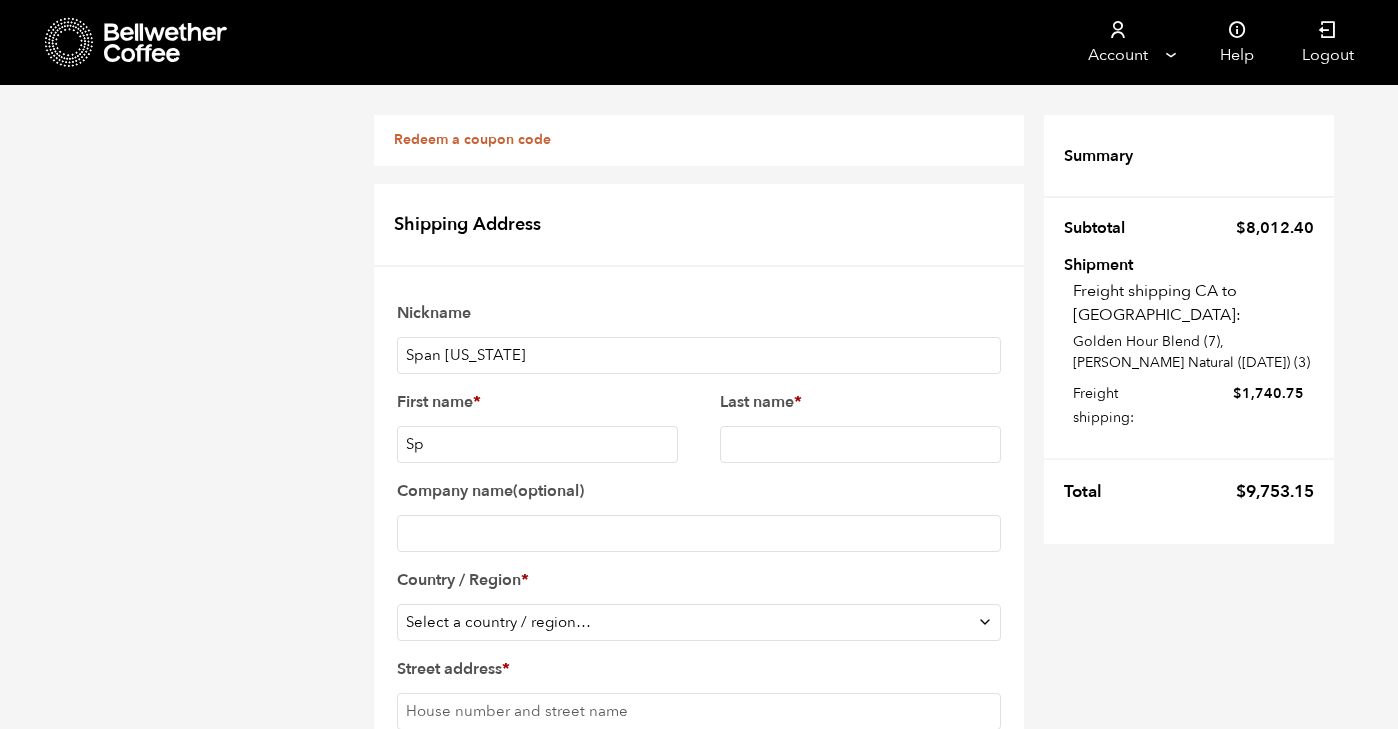 type on "S" 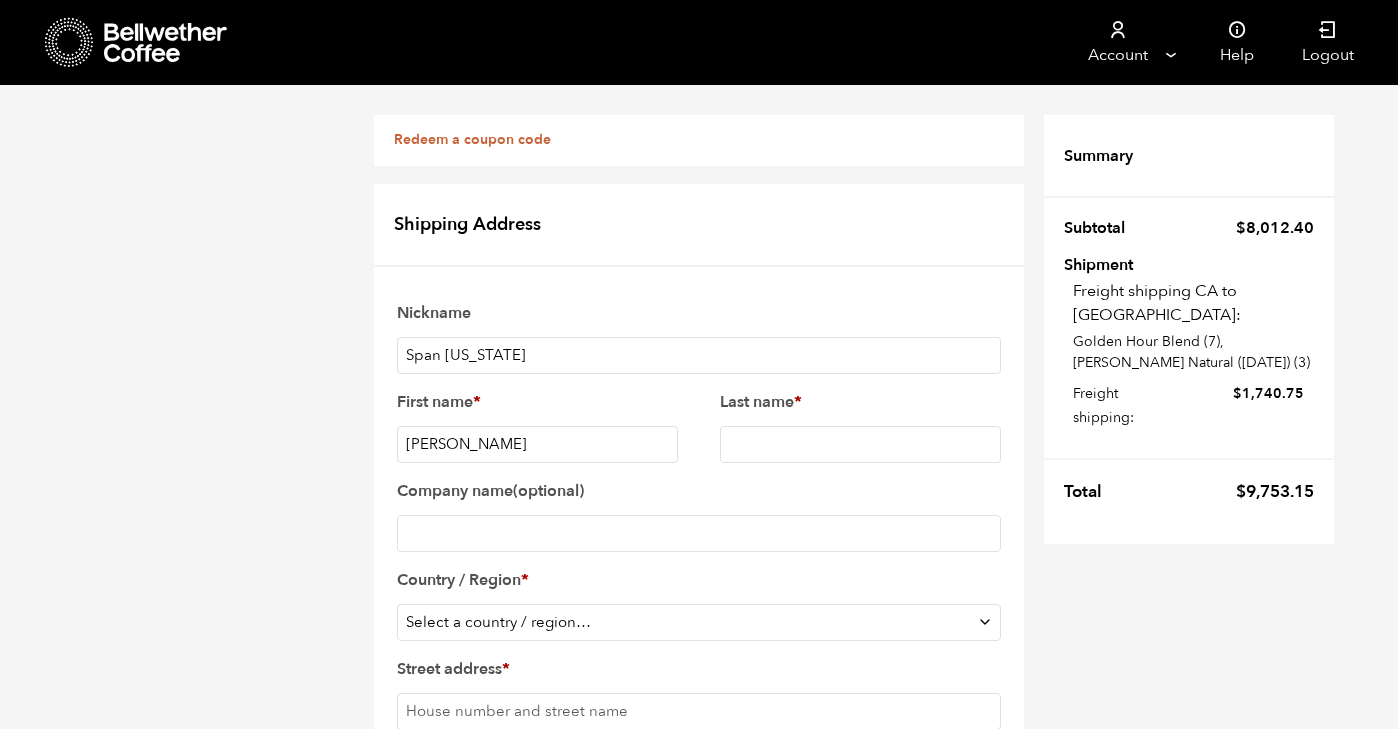type on "[PERSON_NAME]" 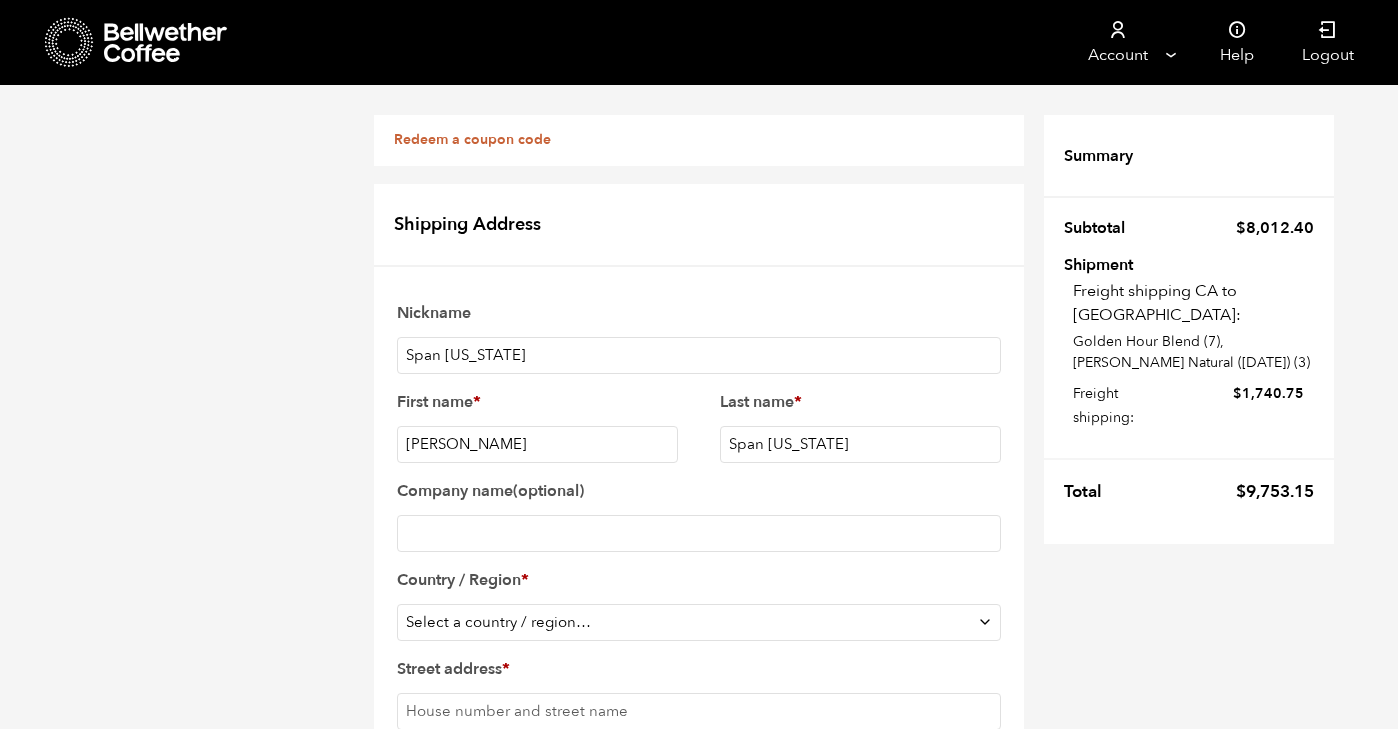 scroll, scrollTop: 83, scrollLeft: 0, axis: vertical 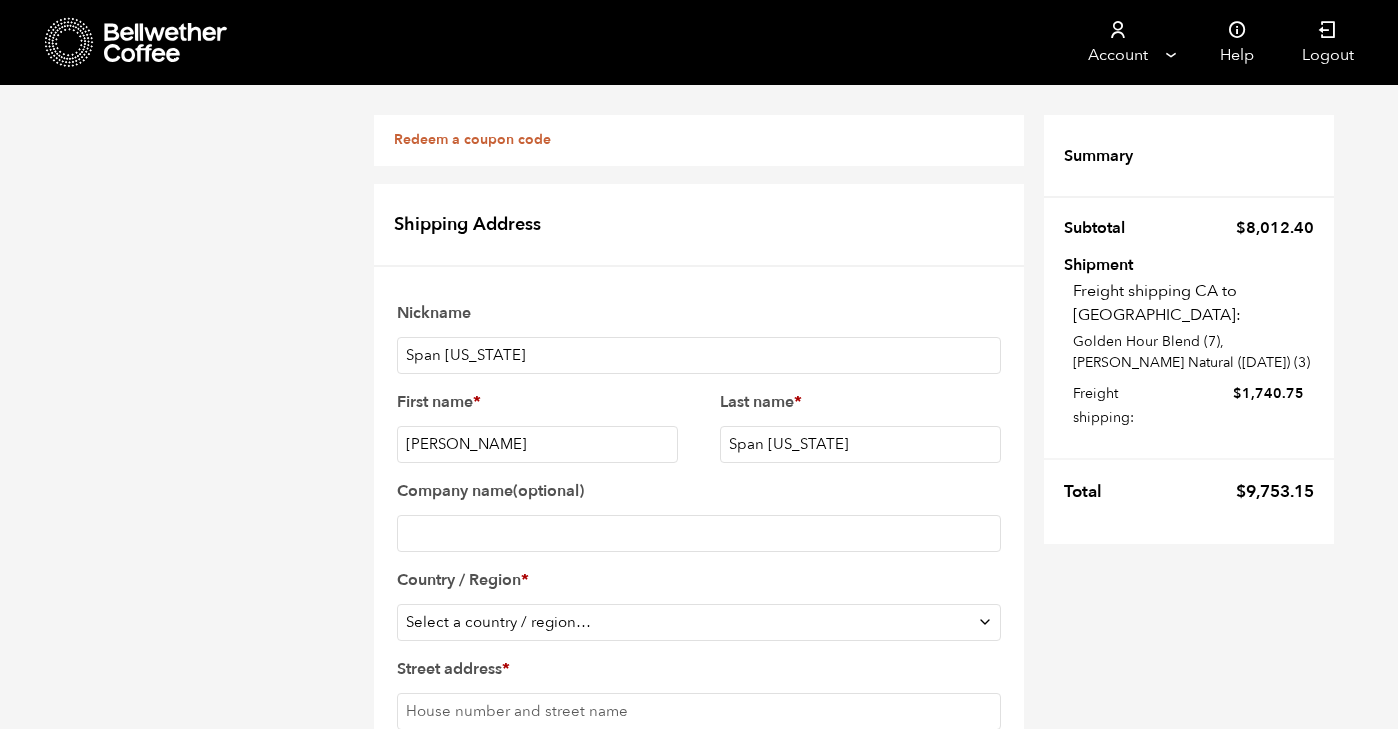 type on "Span Alaska" 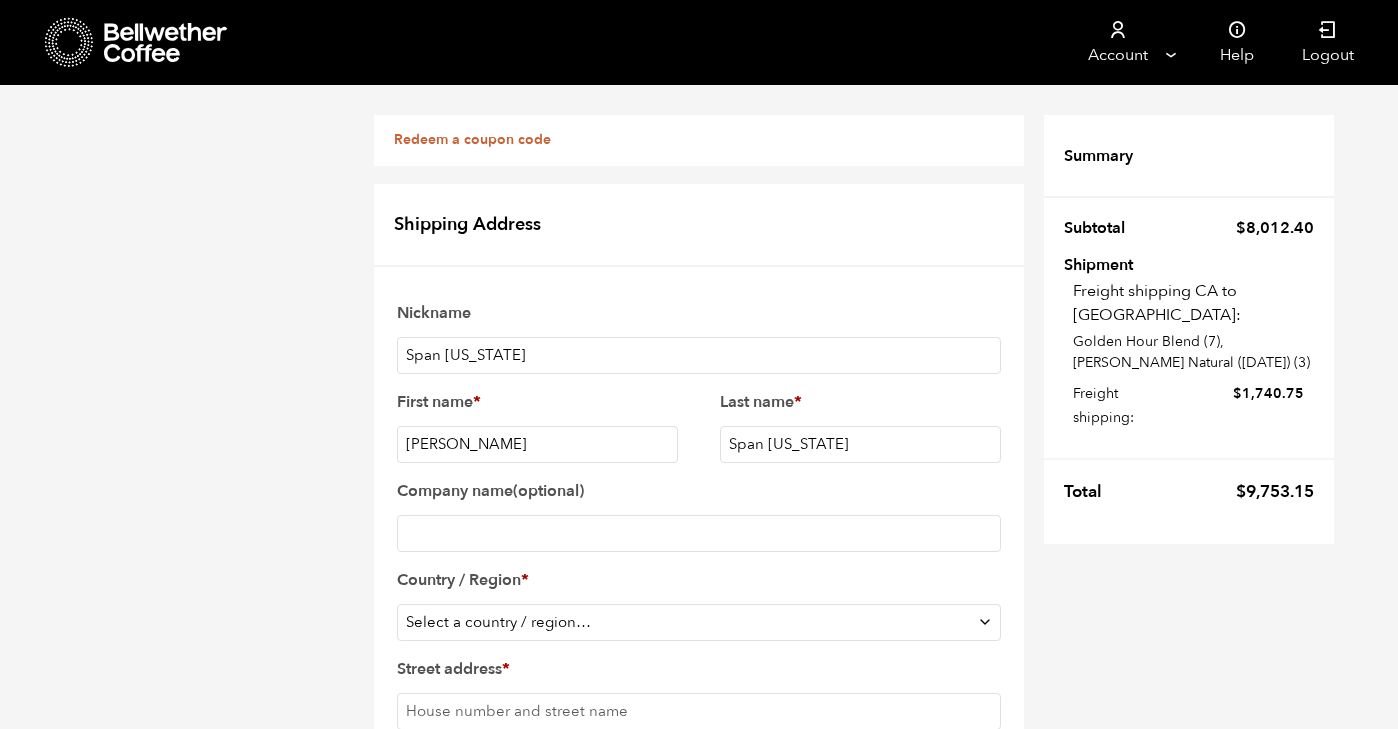 scroll, scrollTop: 308, scrollLeft: 0, axis: vertical 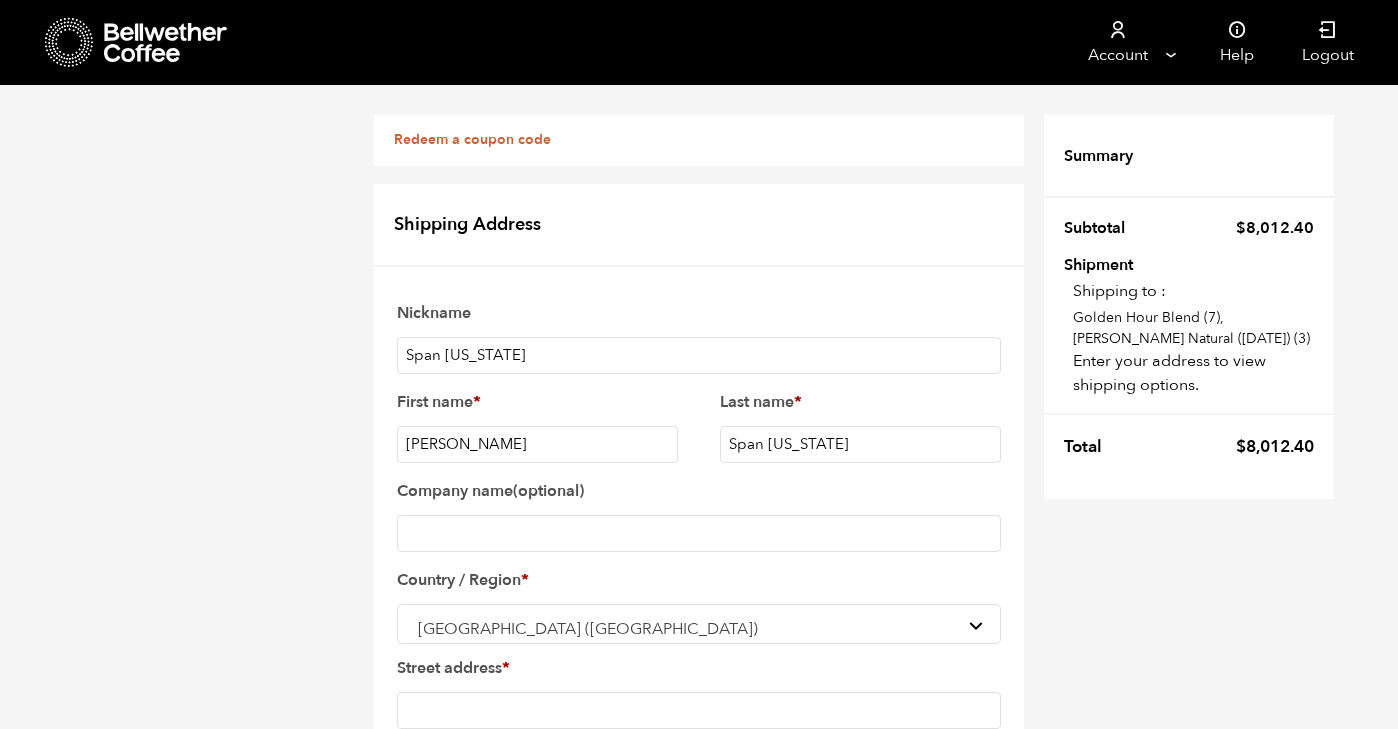 click on "Street address  *" at bounding box center [699, 710] 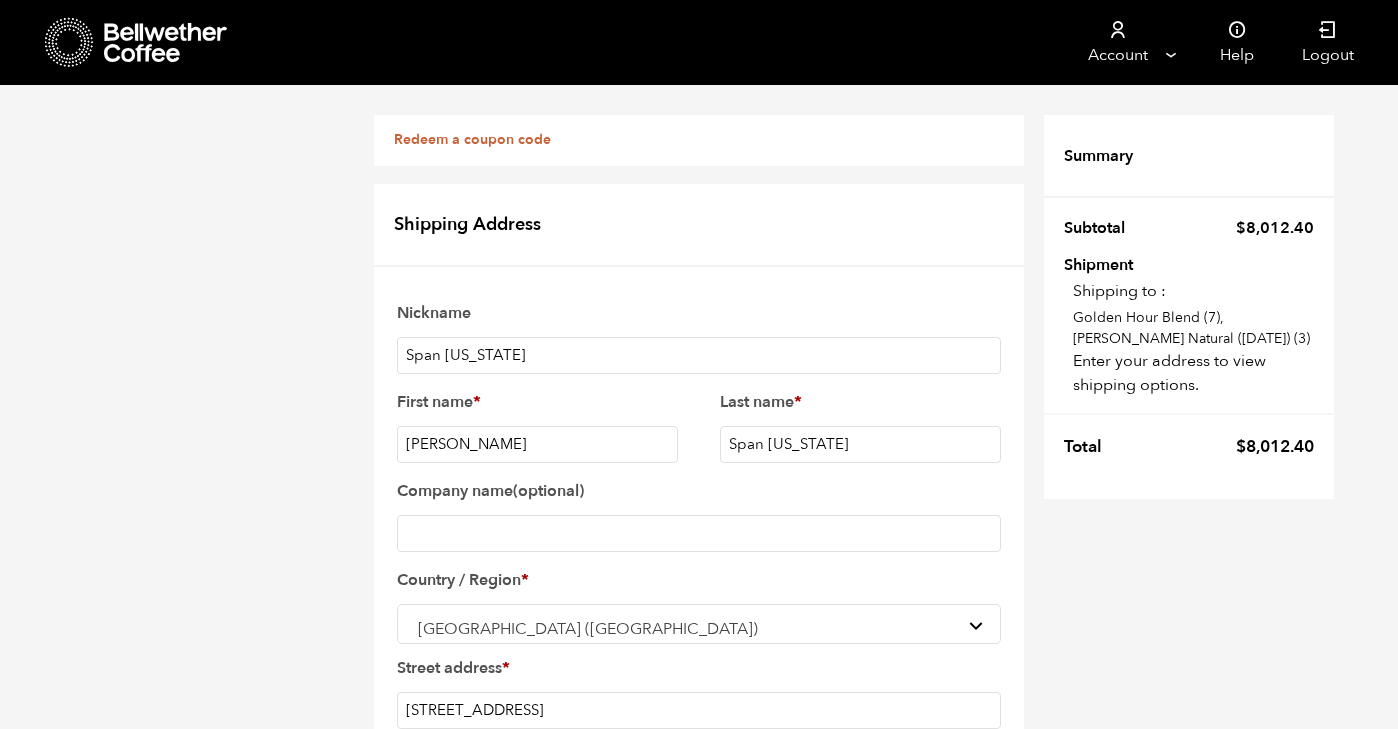 type on "3815 W VALLEY HWY N" 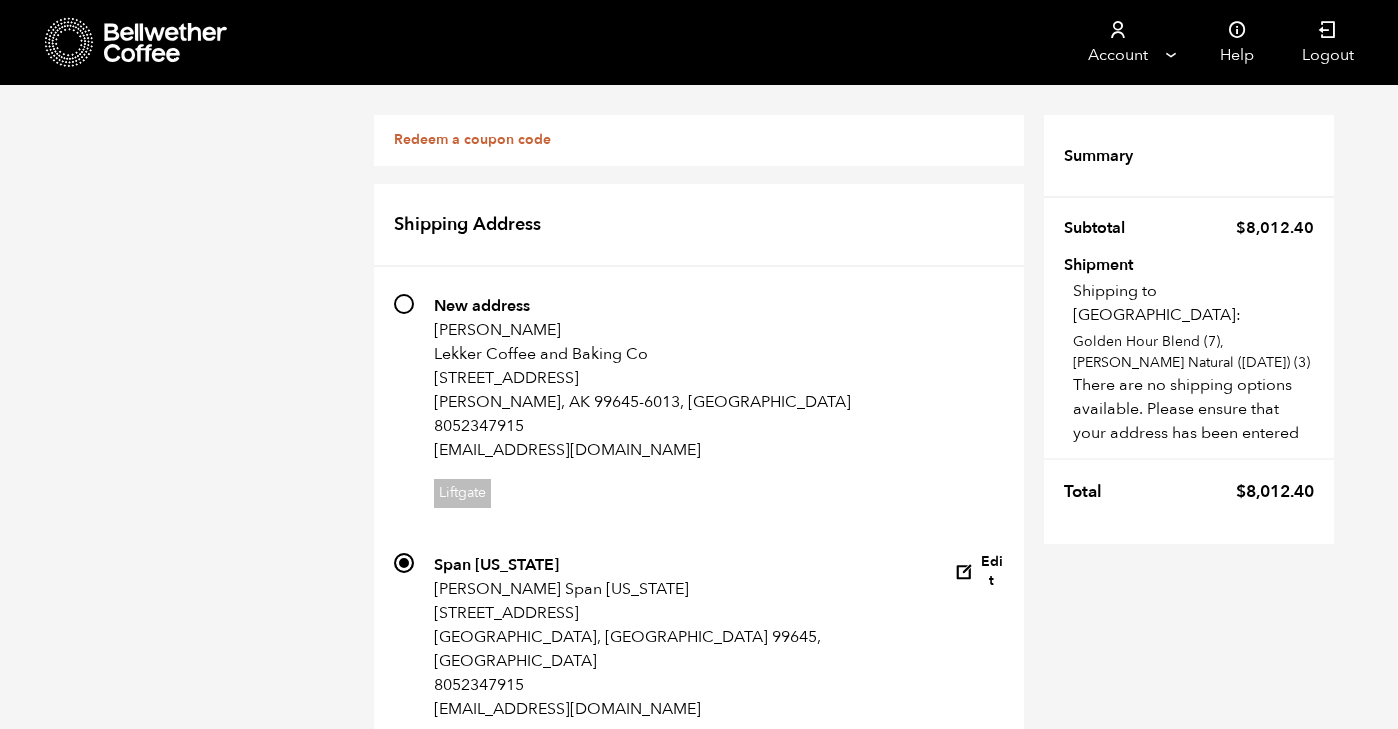 scroll, scrollTop: 937, scrollLeft: 0, axis: vertical 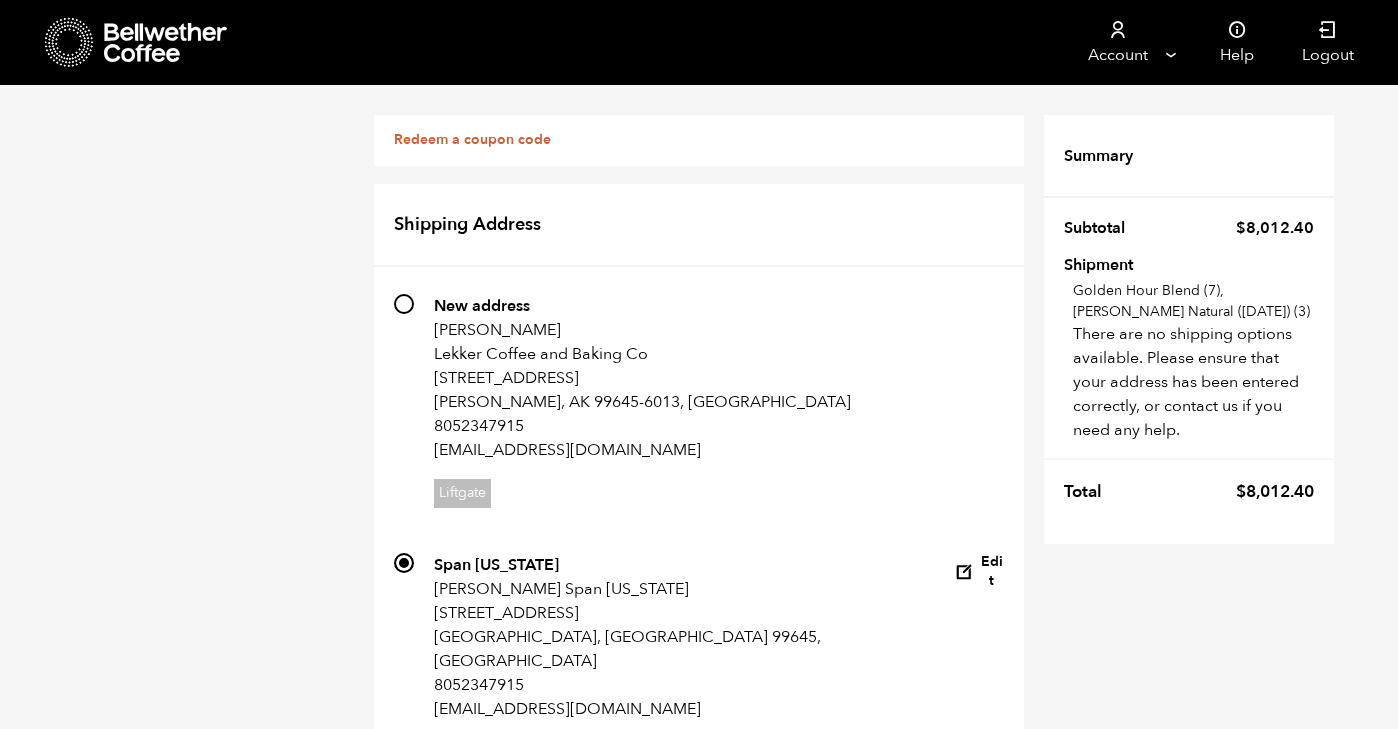 click on "Edit" at bounding box center (979, 572) 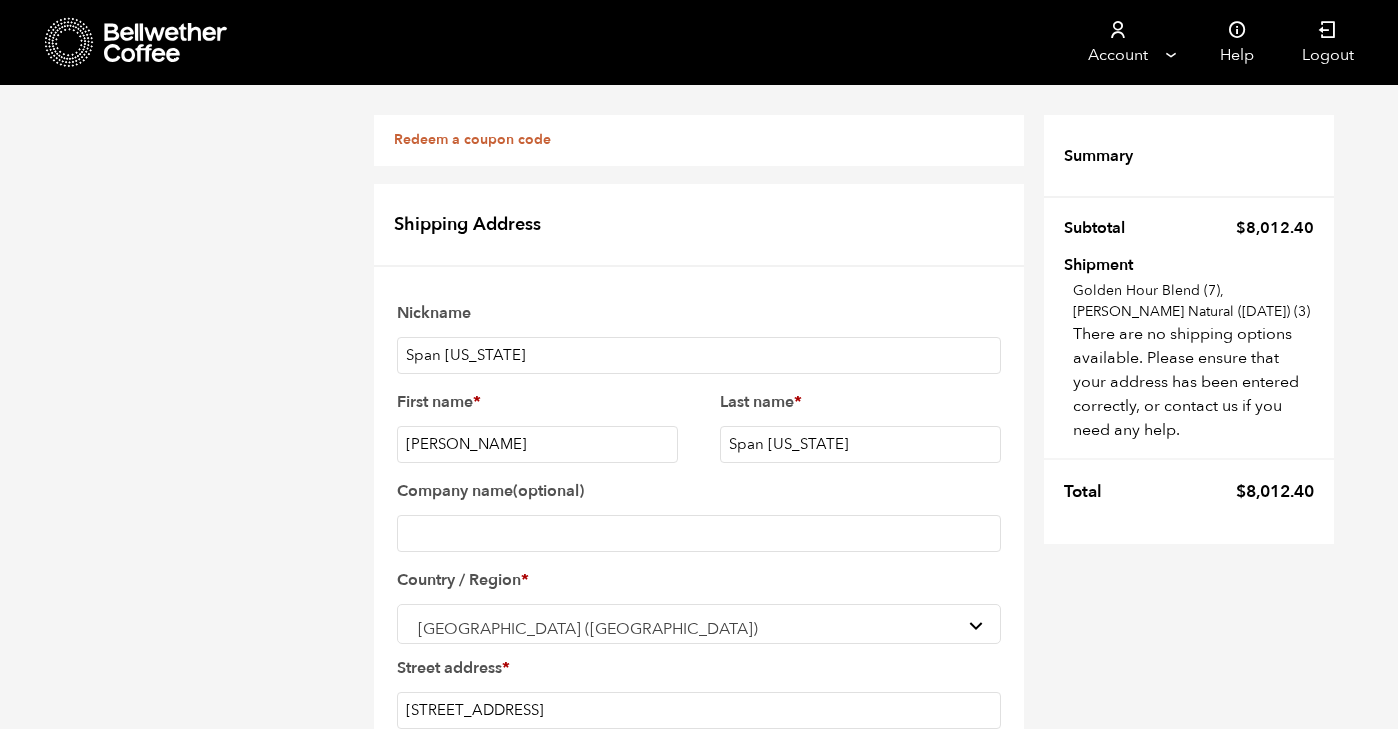 scroll, scrollTop: 372, scrollLeft: 0, axis: vertical 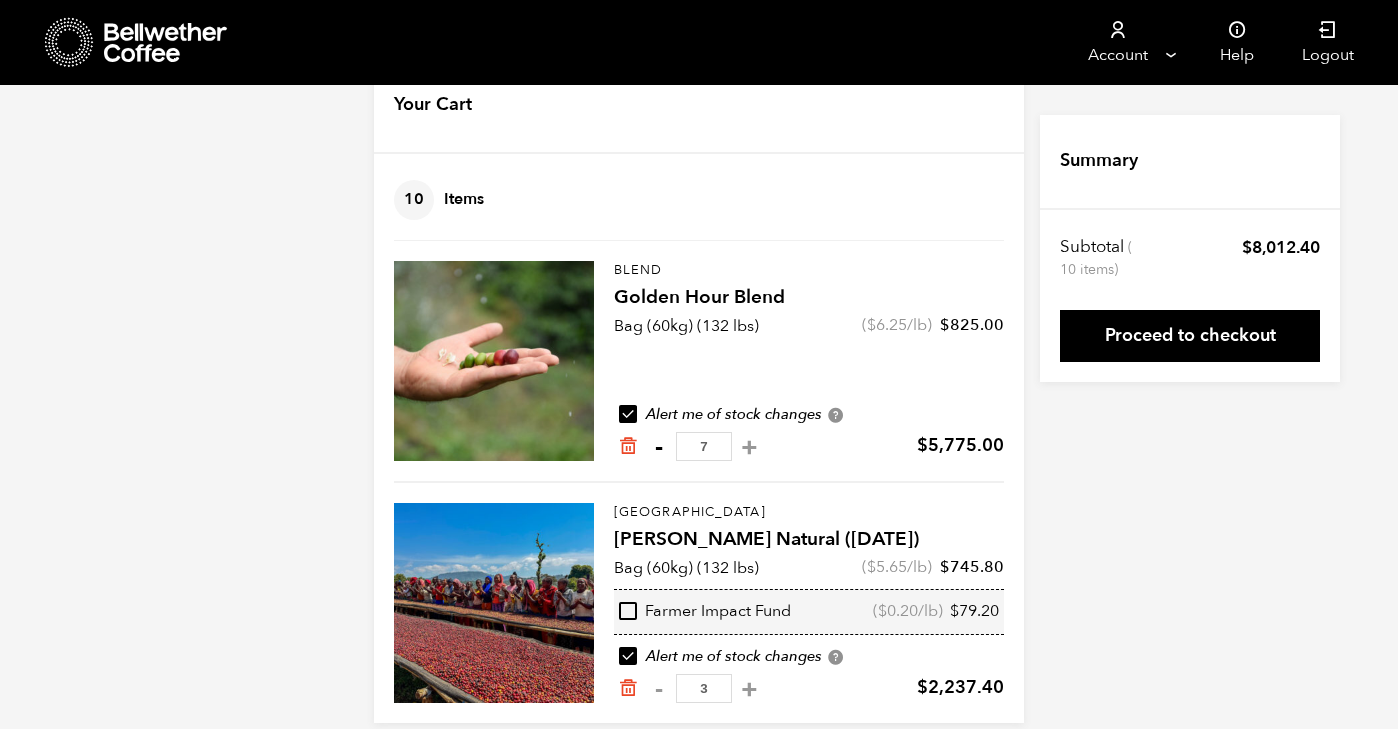 click on "-" at bounding box center [658, 447] 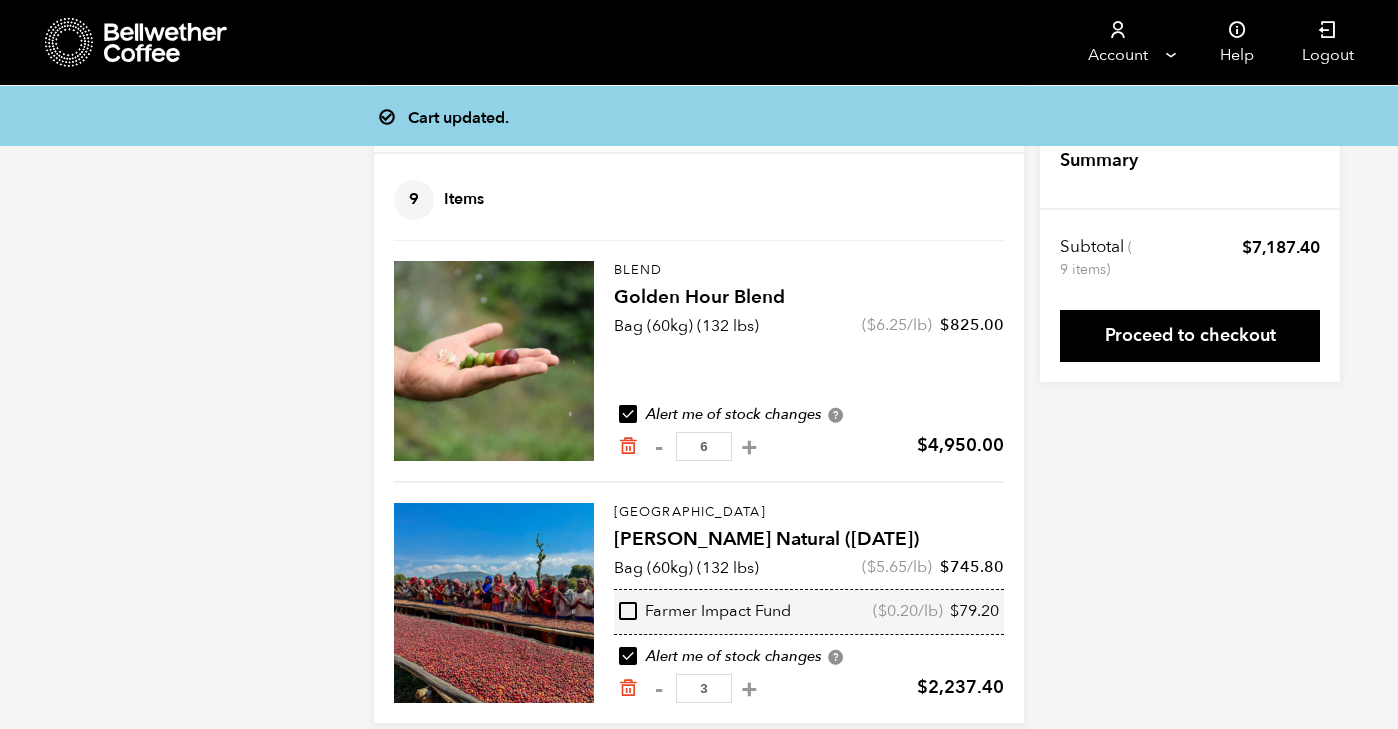 click on "-" at bounding box center [658, 447] 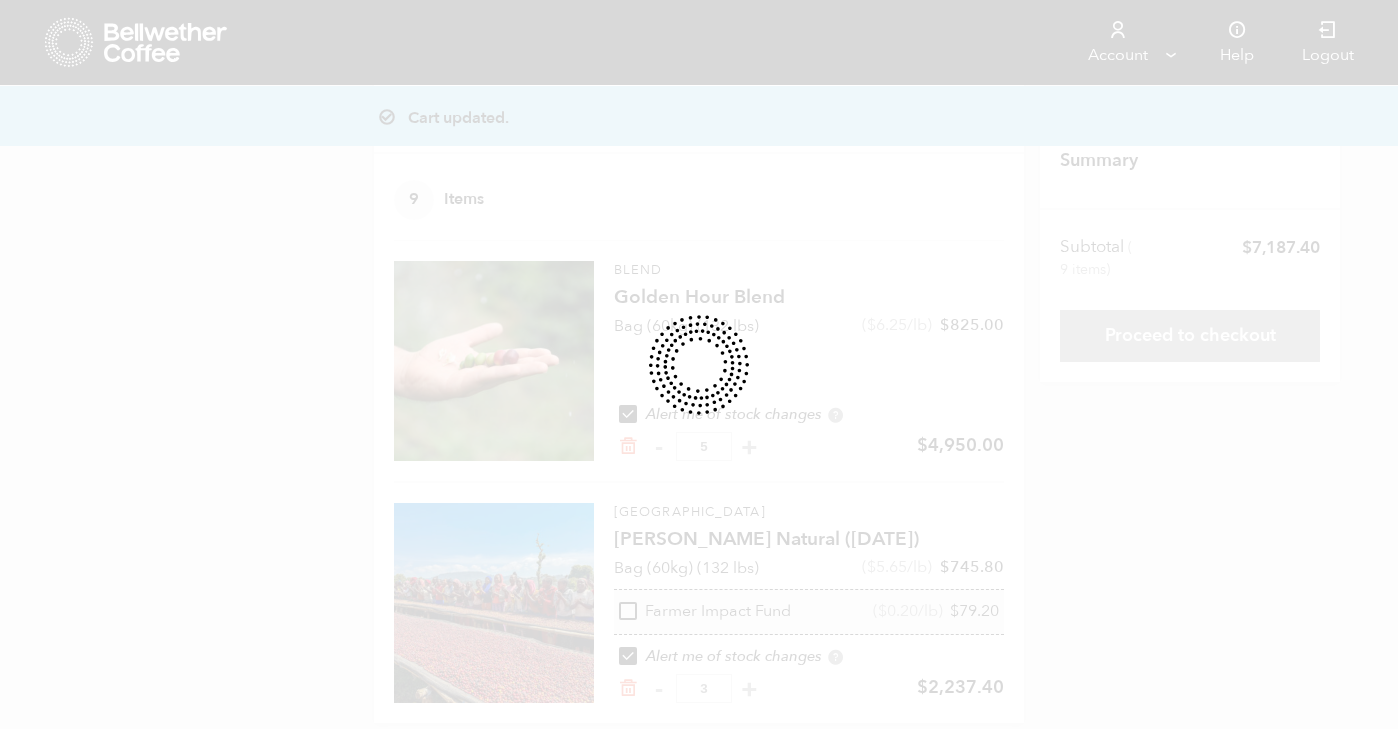 scroll, scrollTop: 42, scrollLeft: 0, axis: vertical 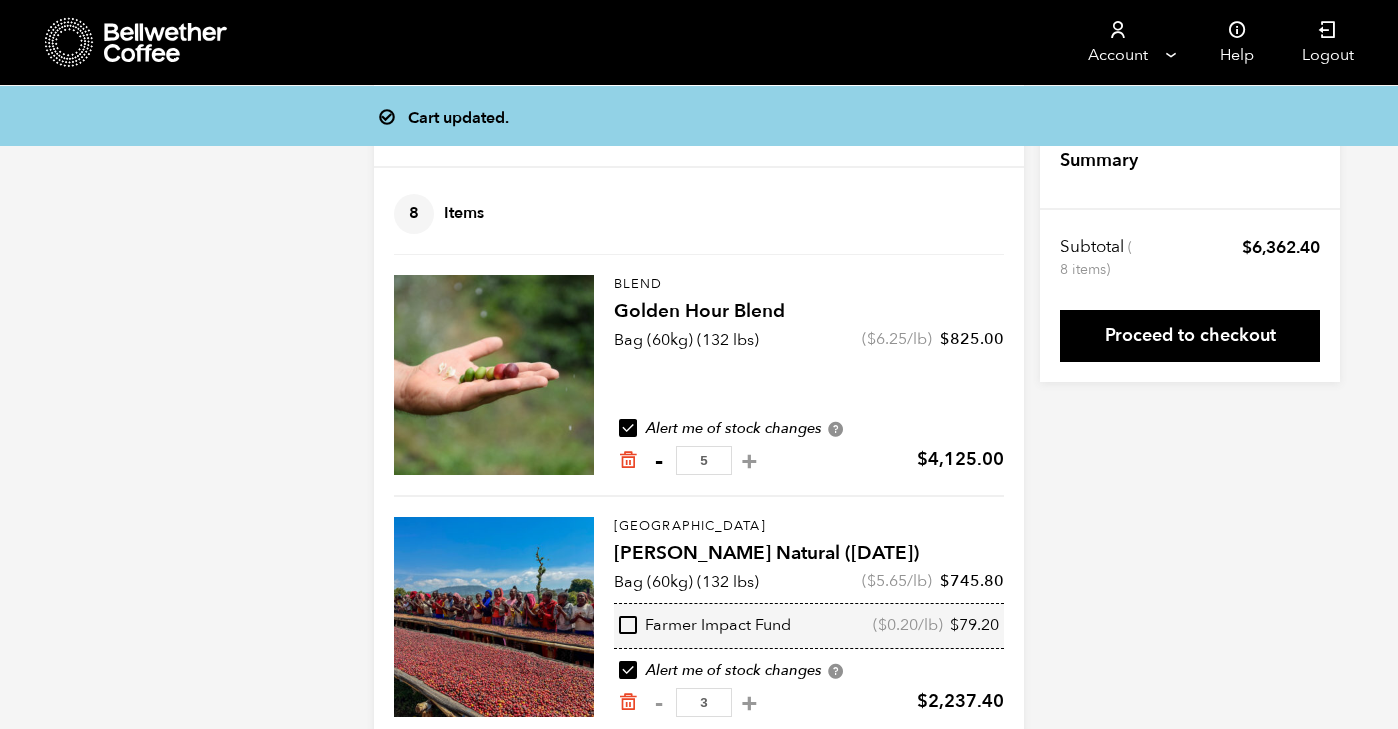click on "-" at bounding box center [658, 461] 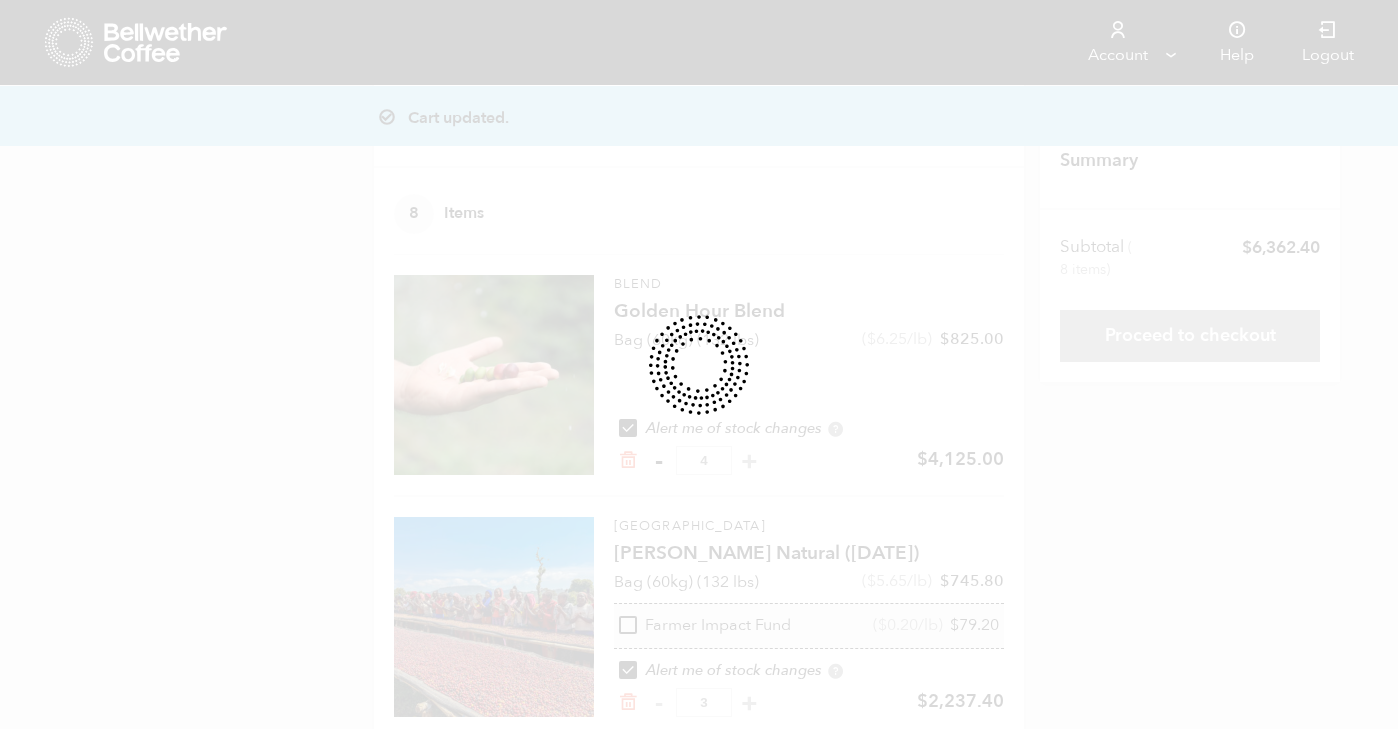 scroll, scrollTop: 28, scrollLeft: 0, axis: vertical 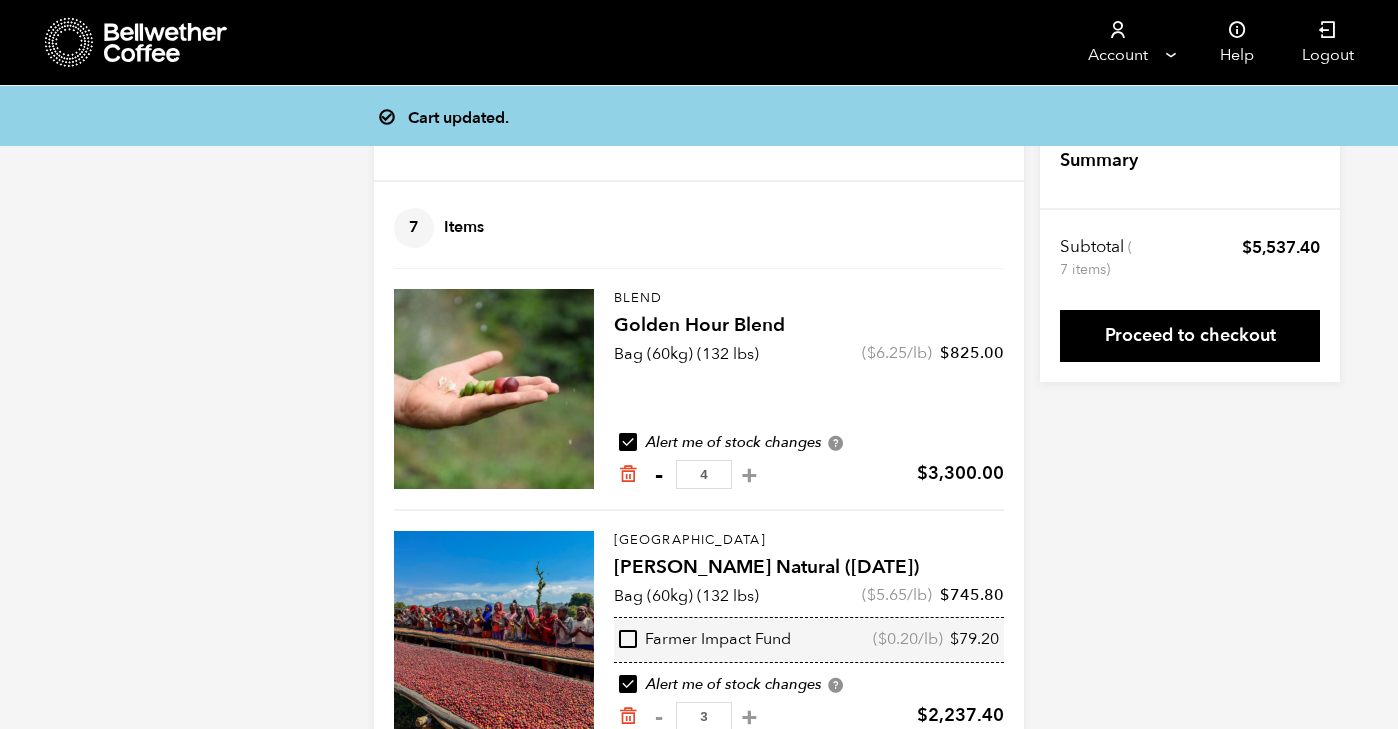 click on "-" at bounding box center [658, 475] 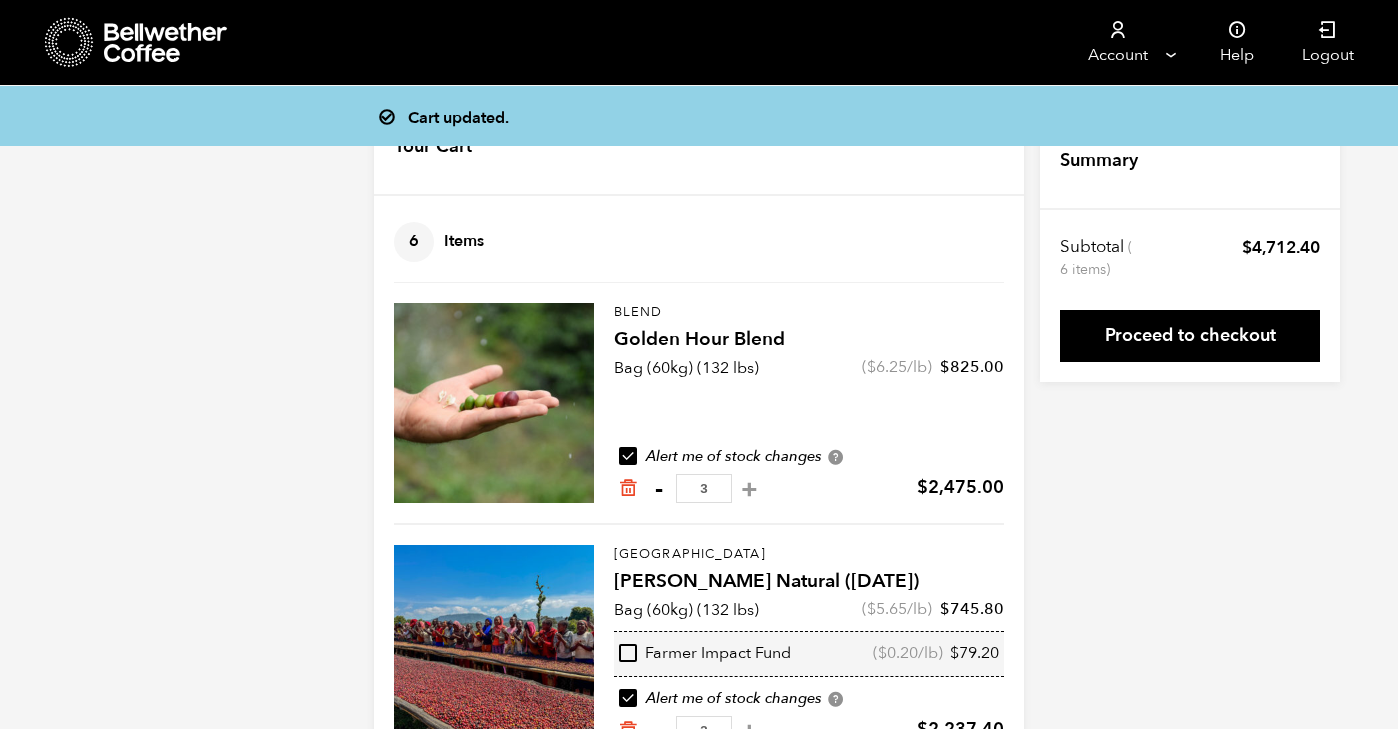 scroll, scrollTop: 0, scrollLeft: 0, axis: both 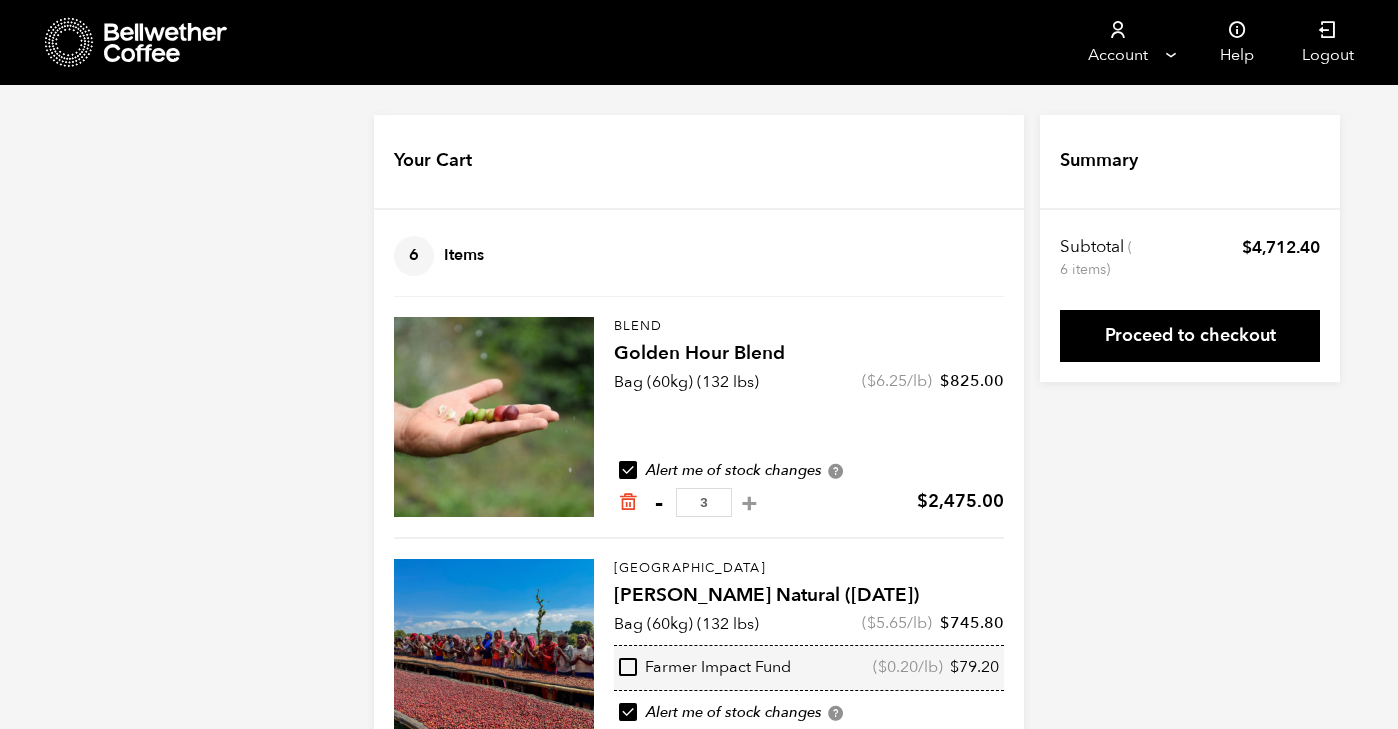 click on "-" at bounding box center [658, 503] 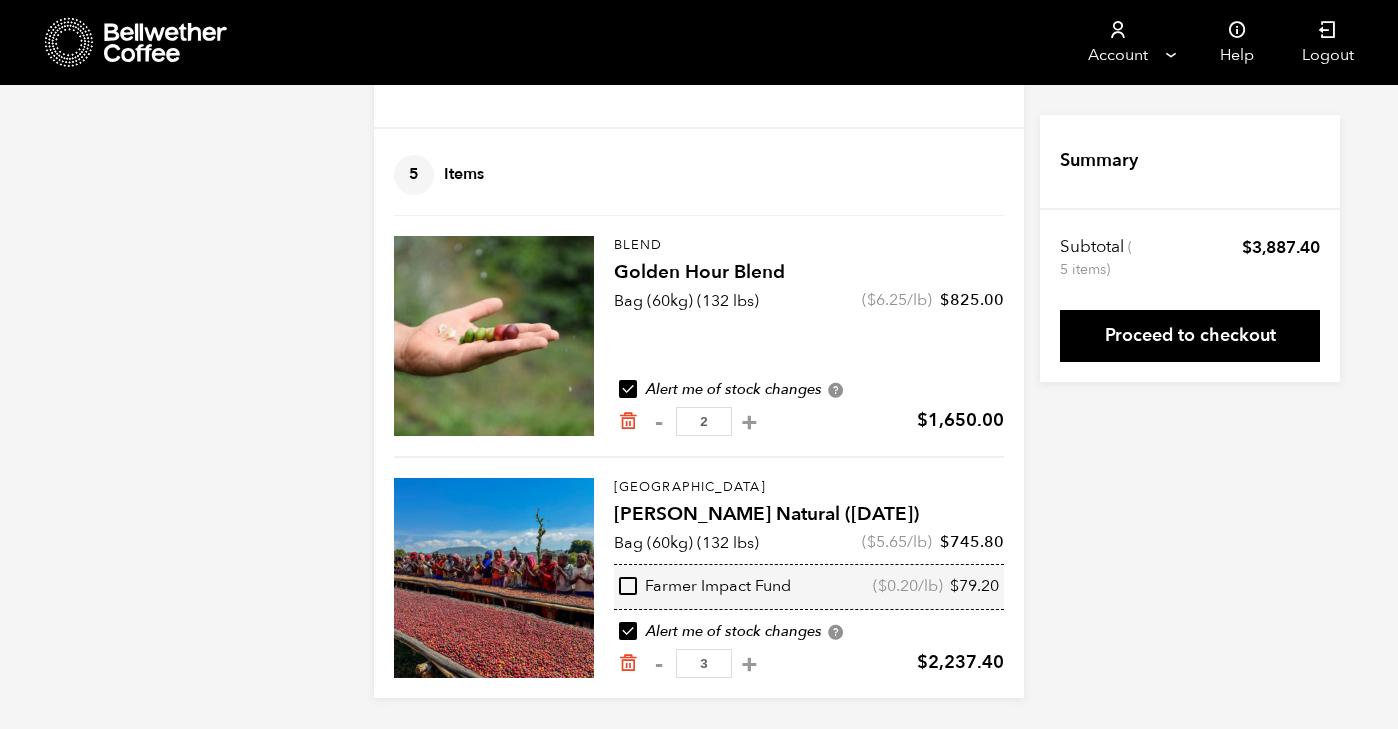 scroll, scrollTop: 84, scrollLeft: 0, axis: vertical 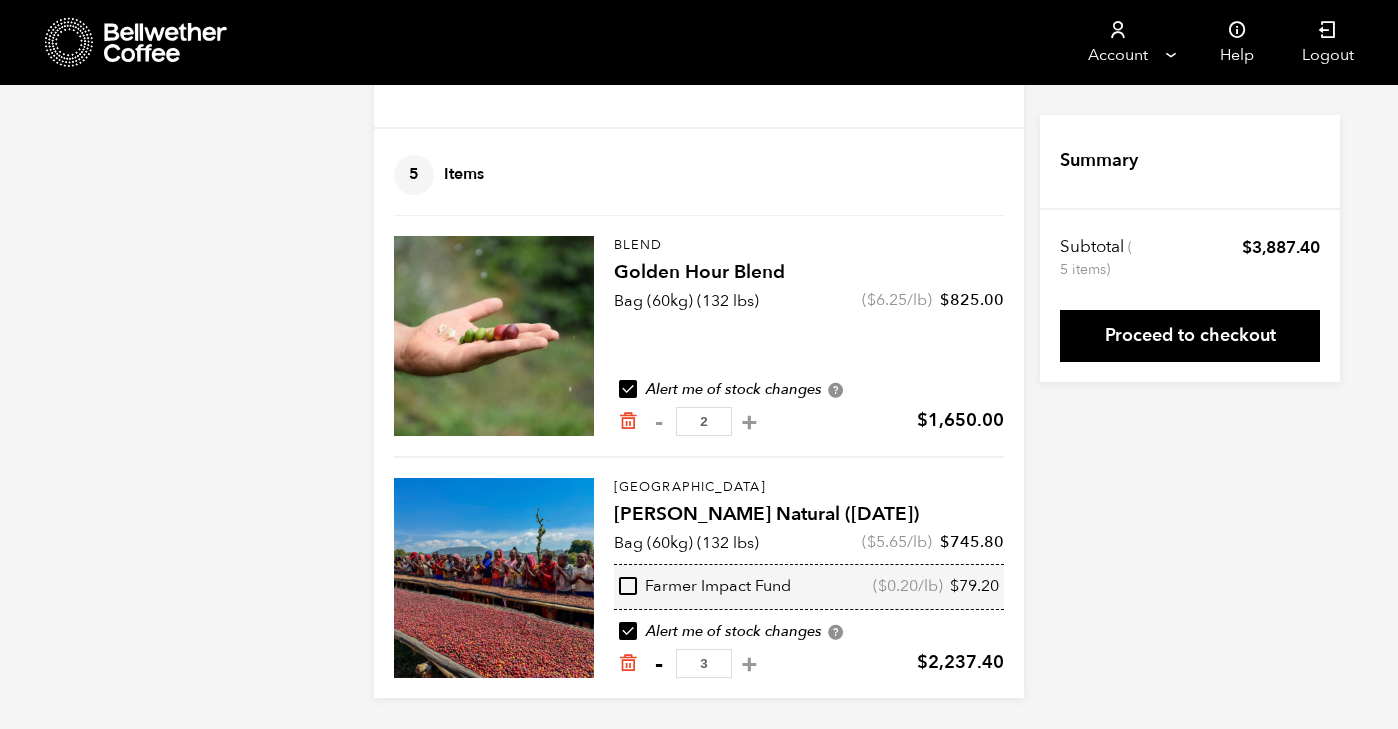 click on "-" at bounding box center [658, 664] 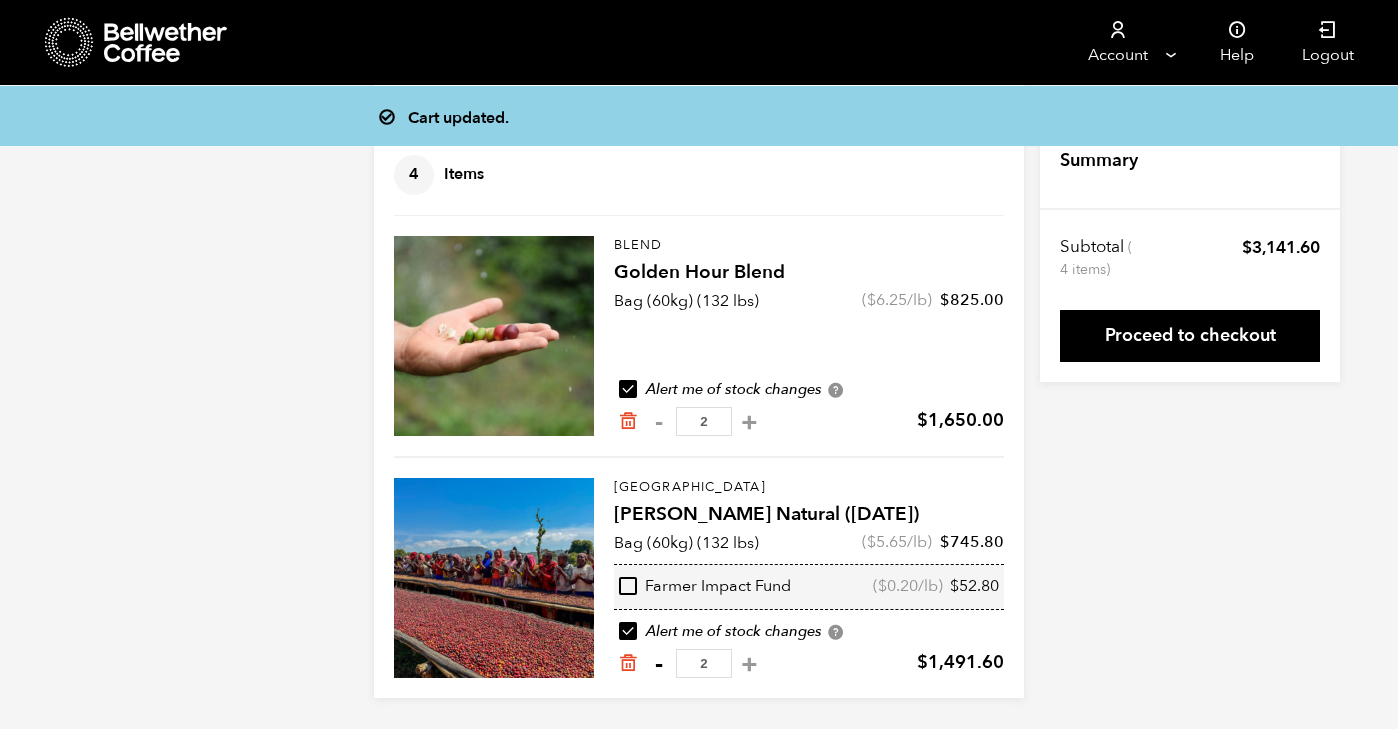 click on "-" at bounding box center [658, 664] 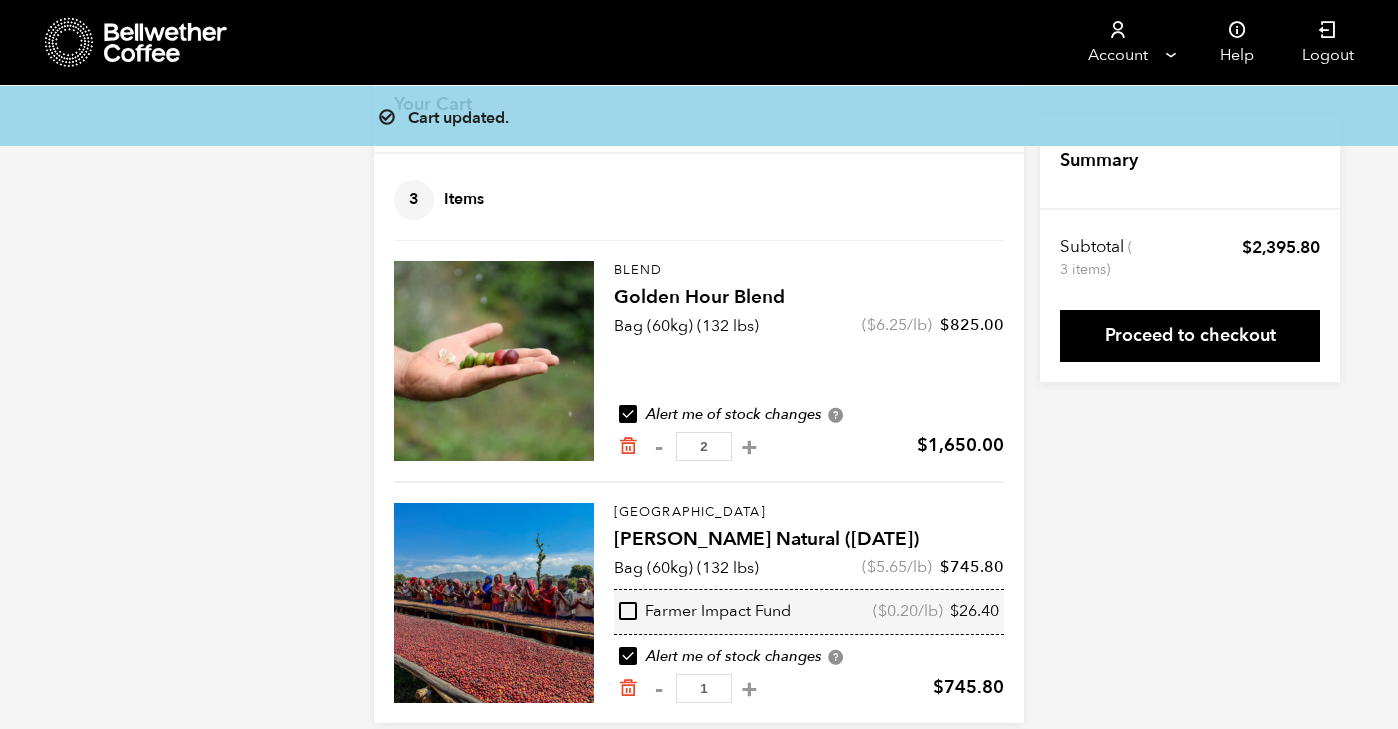 scroll, scrollTop: 84, scrollLeft: 0, axis: vertical 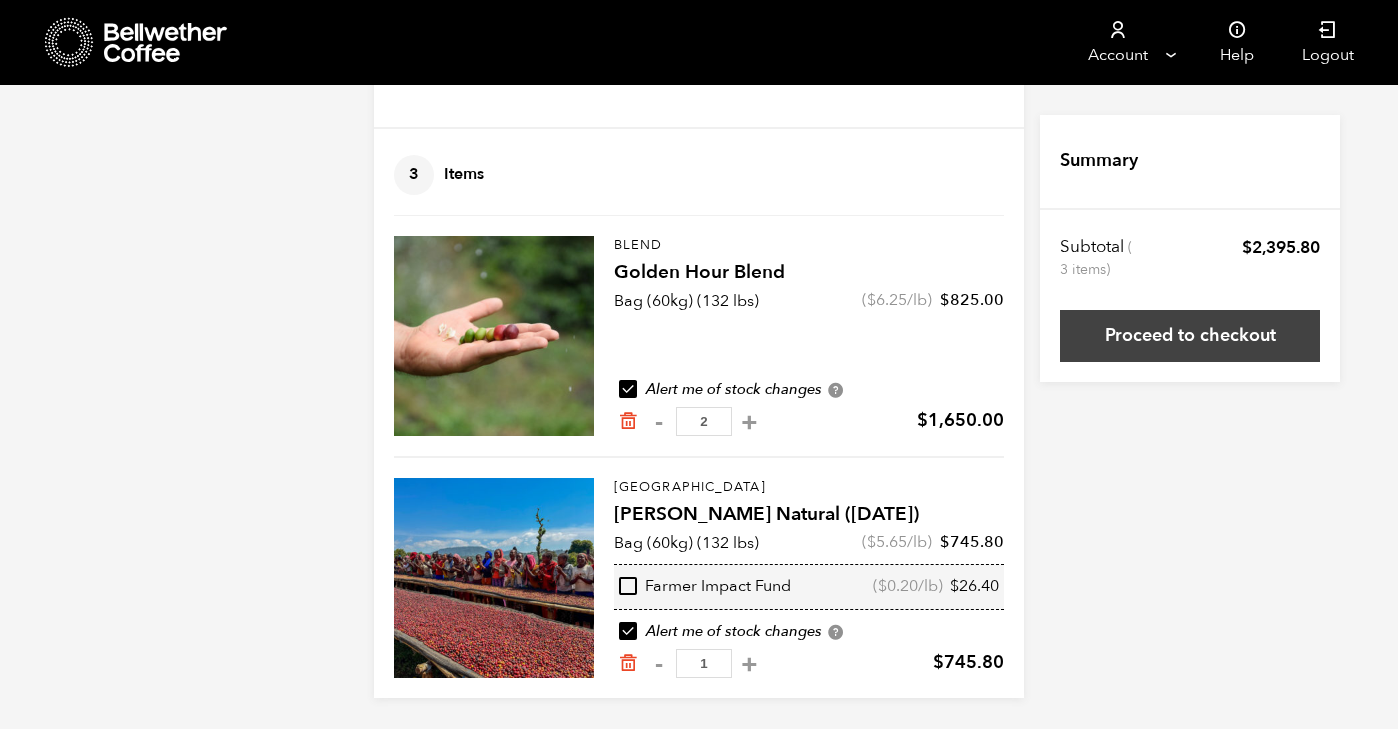 click on "Proceed to checkout" at bounding box center (1190, 336) 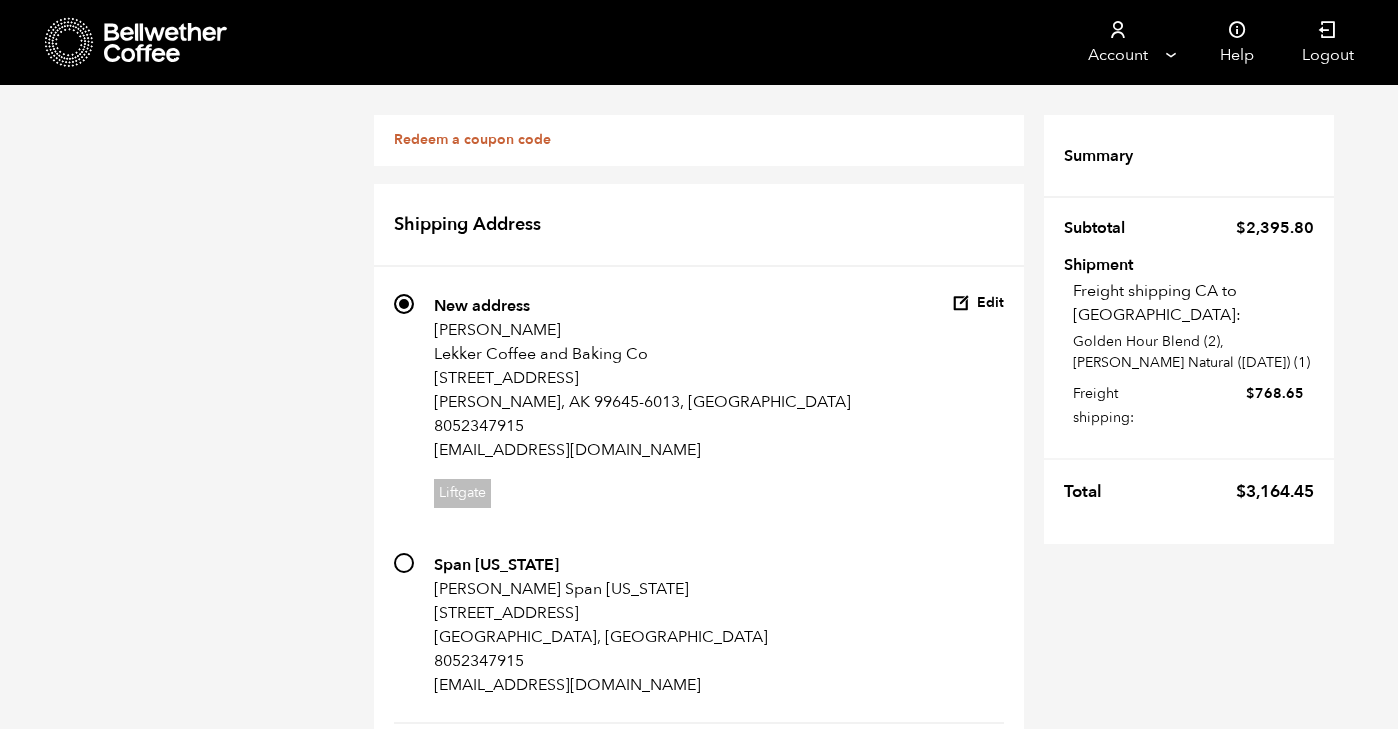 scroll, scrollTop: 0, scrollLeft: 0, axis: both 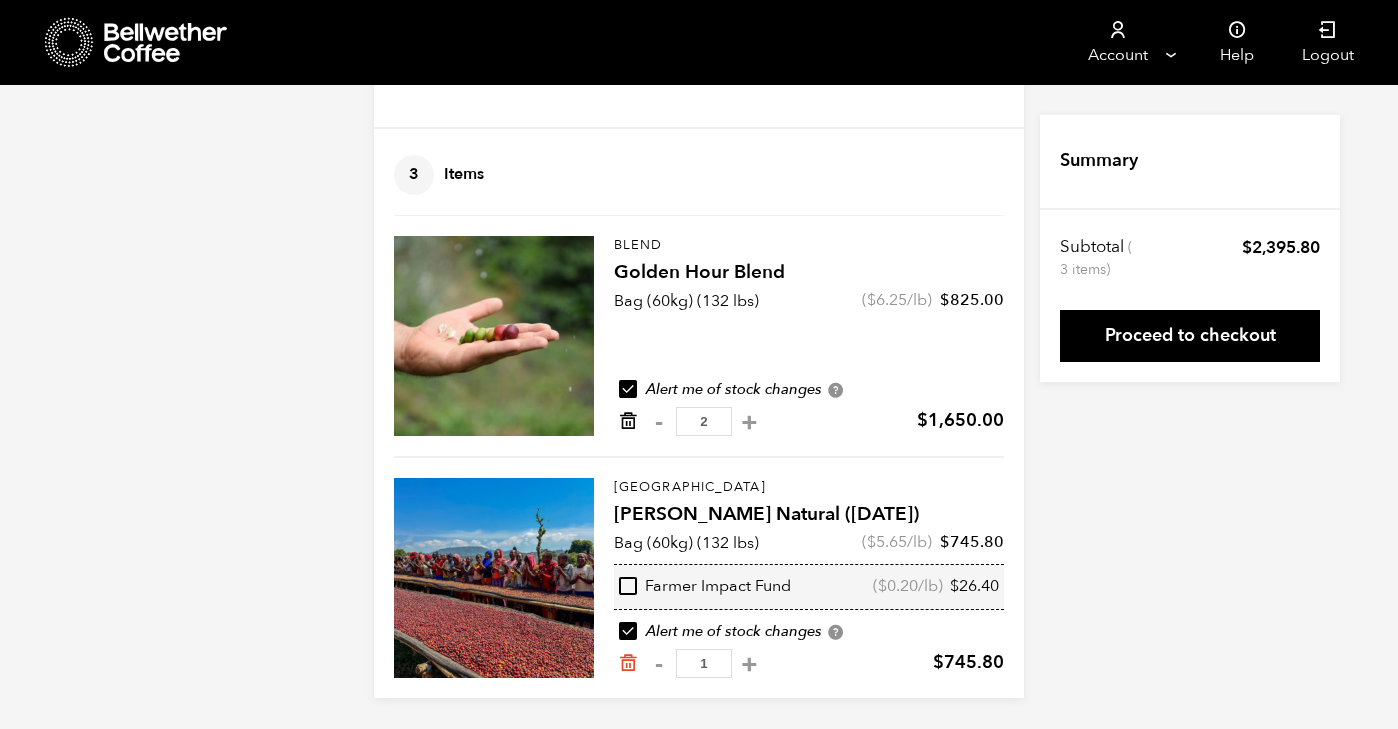 click at bounding box center [628, 421] 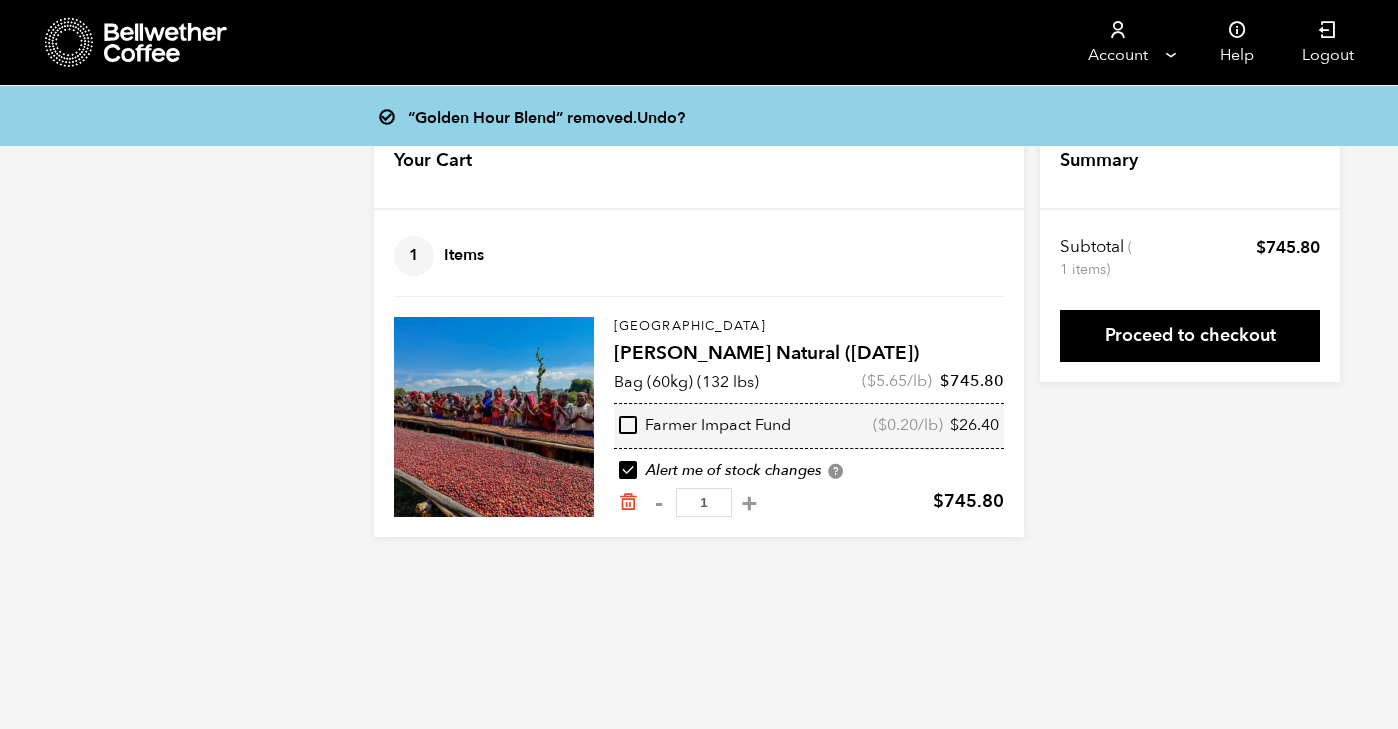 scroll, scrollTop: 0, scrollLeft: 0, axis: both 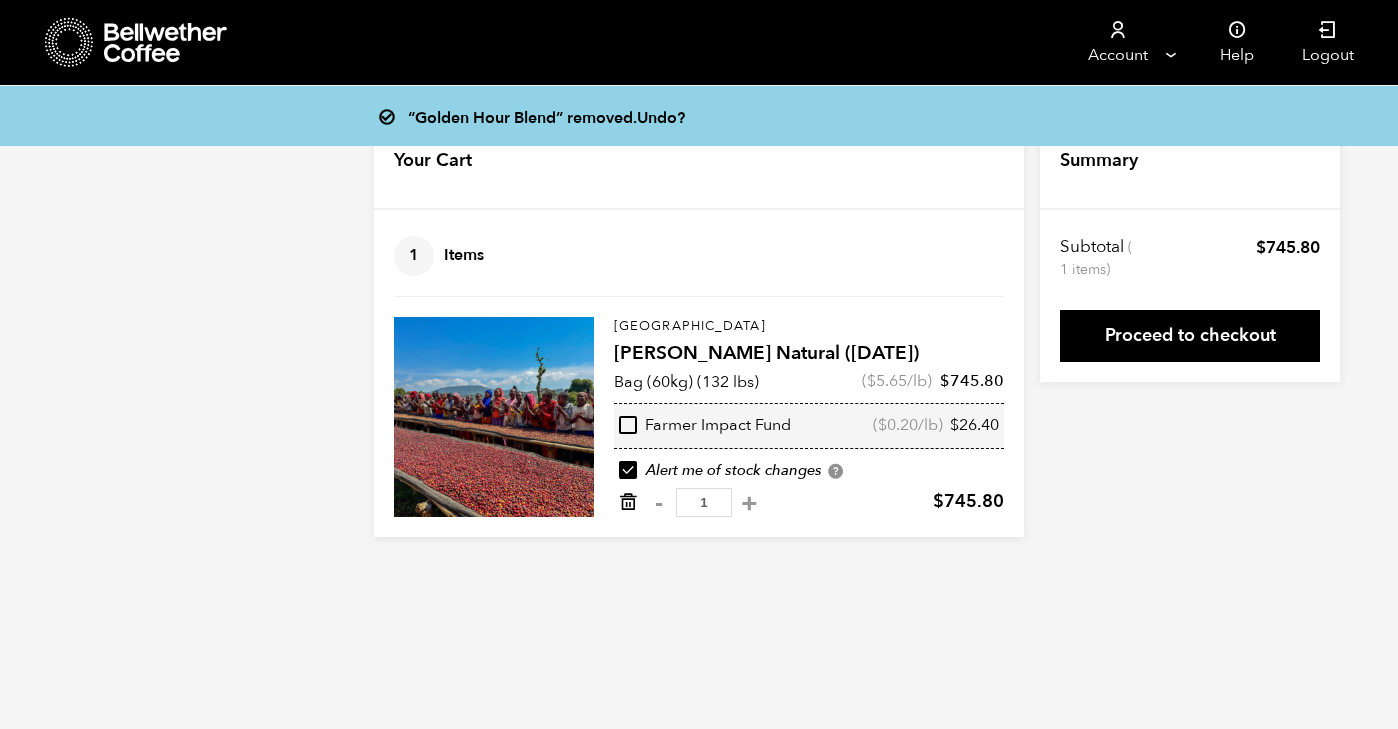 click at bounding box center (628, 502) 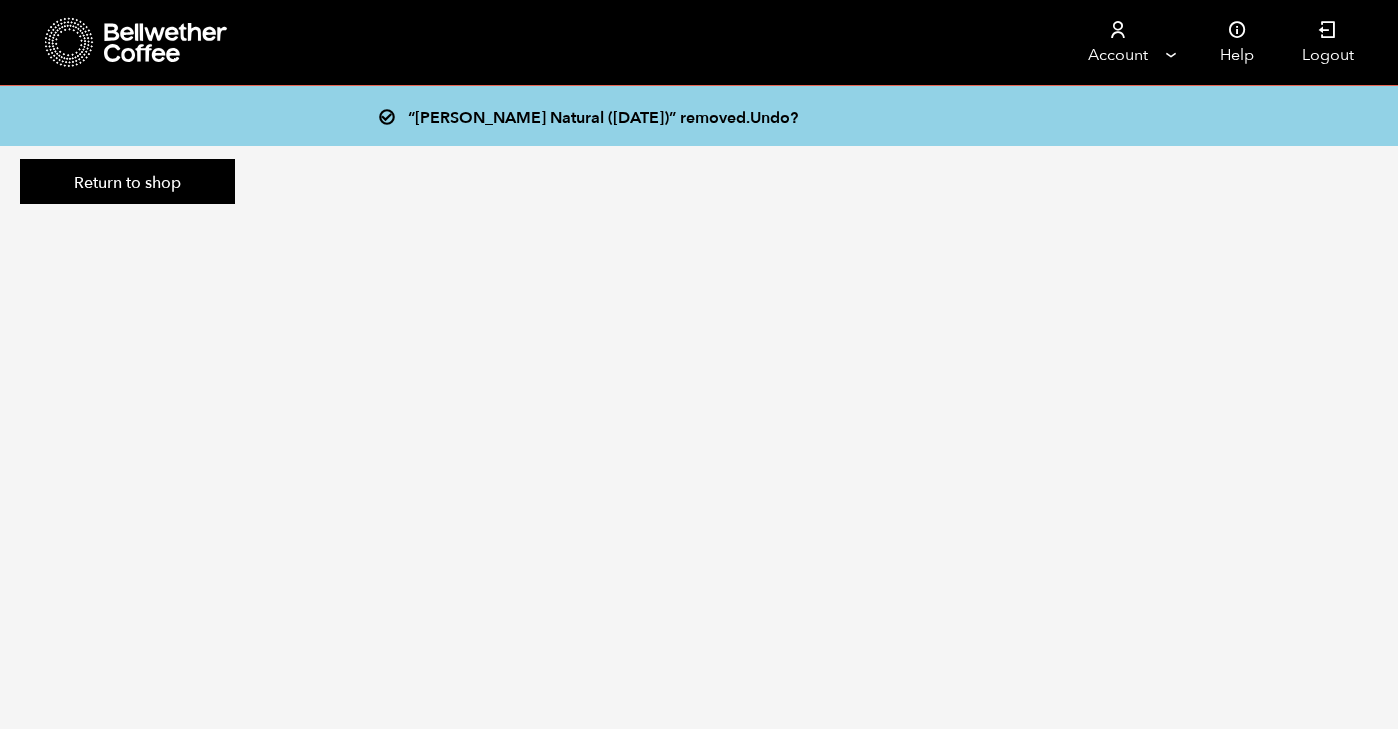 scroll, scrollTop: 0, scrollLeft: 0, axis: both 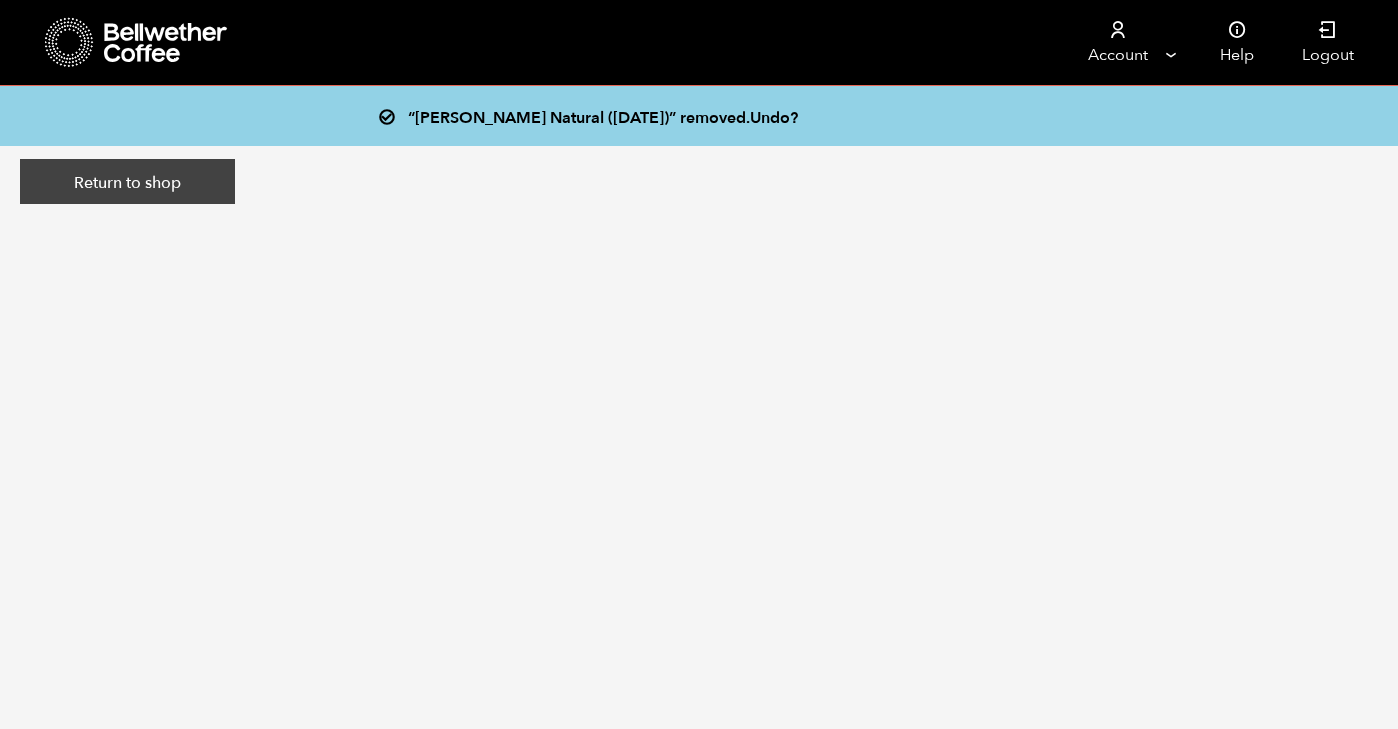 click on "Return to shop" at bounding box center (127, 182) 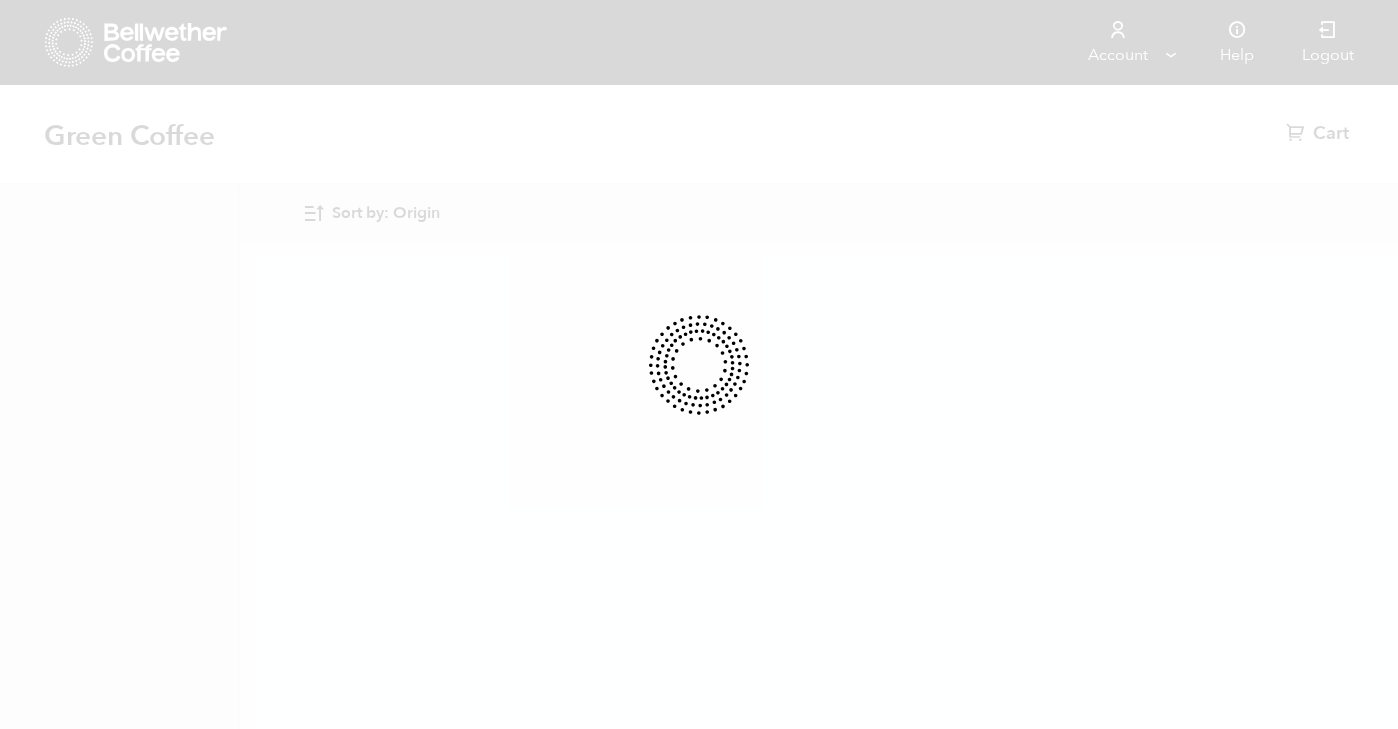 scroll, scrollTop: 0, scrollLeft: 0, axis: both 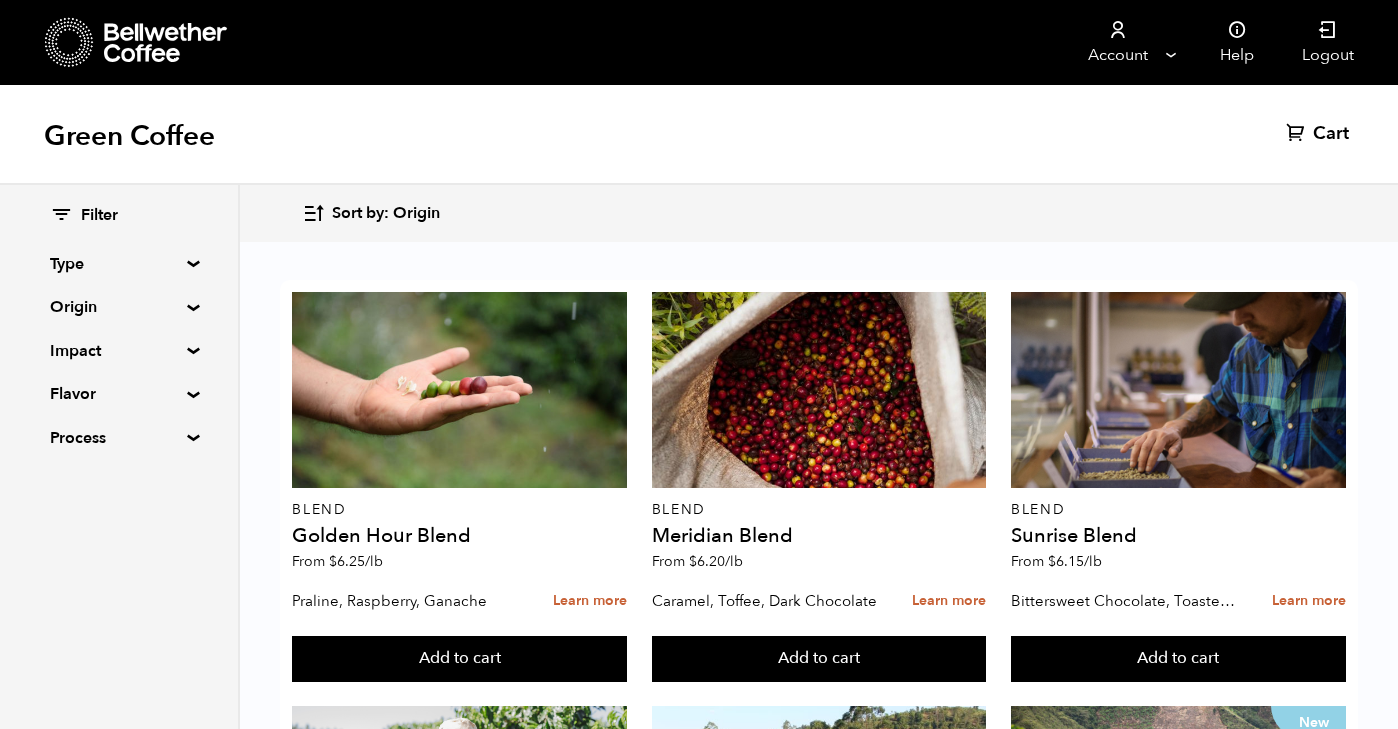 click at bounding box center [459, 390] 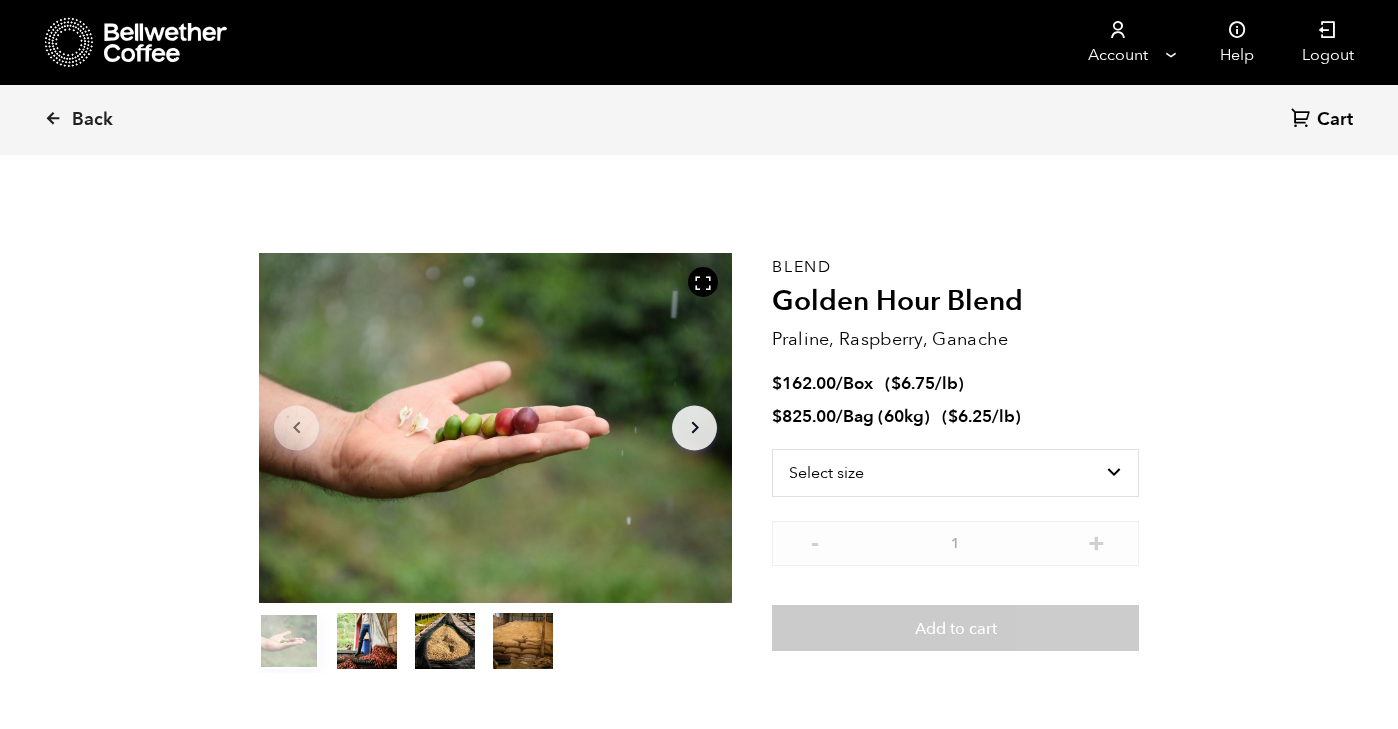 scroll, scrollTop: 0, scrollLeft: 0, axis: both 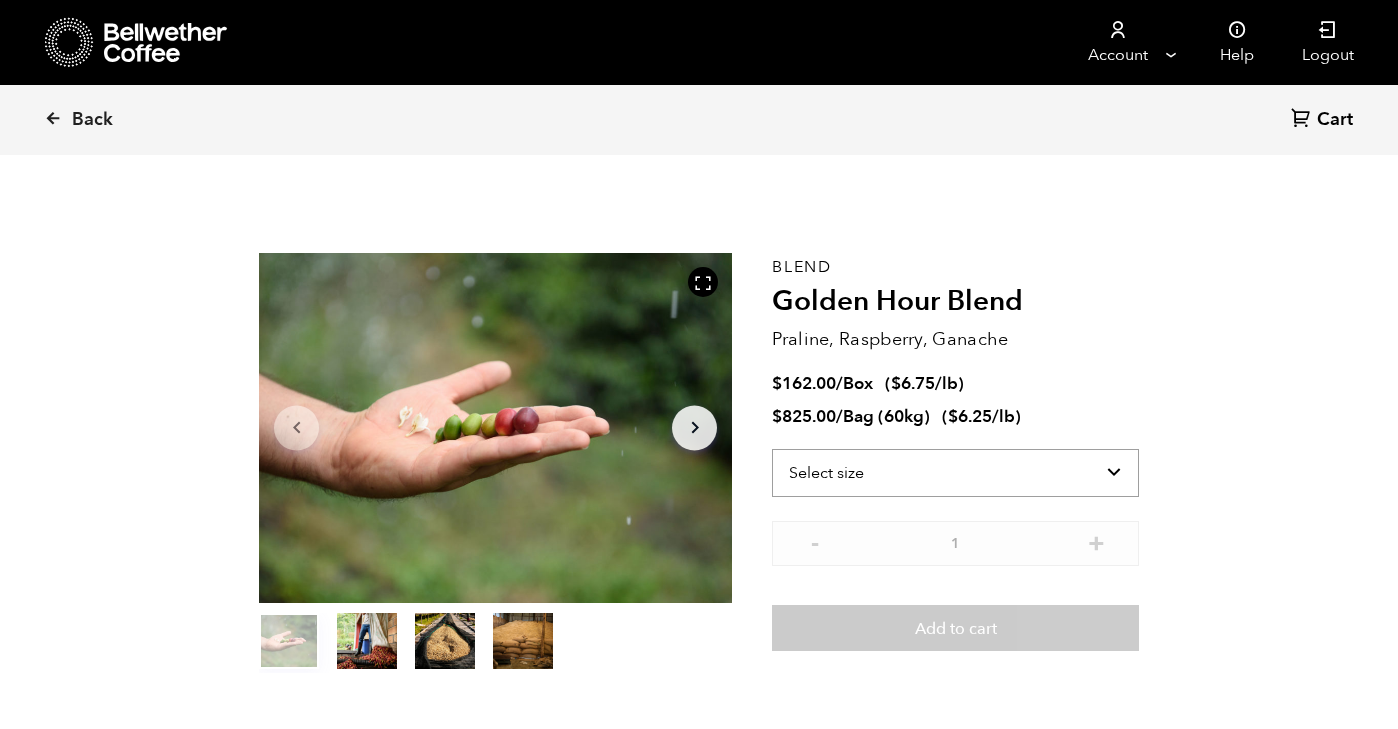 click on "Select size   Bag (60kg) (132 lbs) Box (24 lbs)" at bounding box center (955, 473) 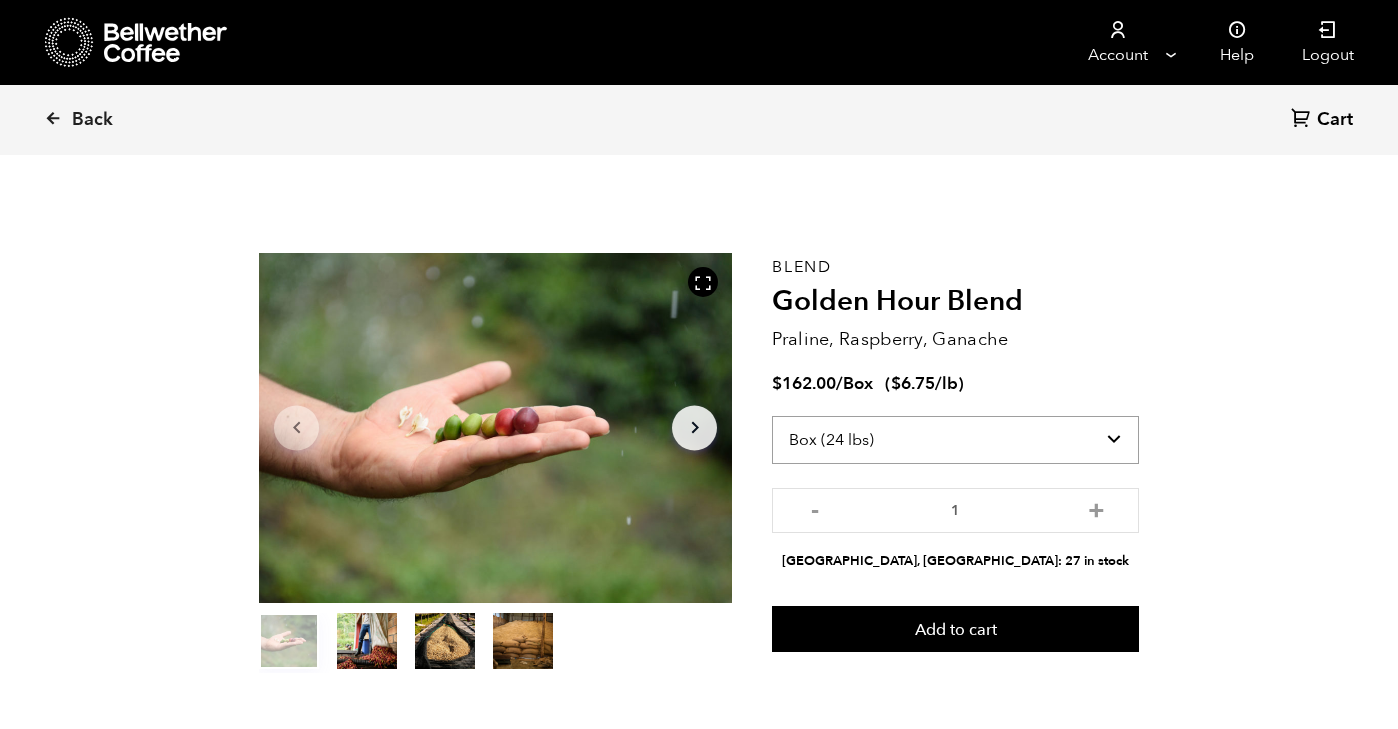 click on "Select size   Bag (60kg) (132 lbs) Box (24 lbs)" at bounding box center [955, 440] 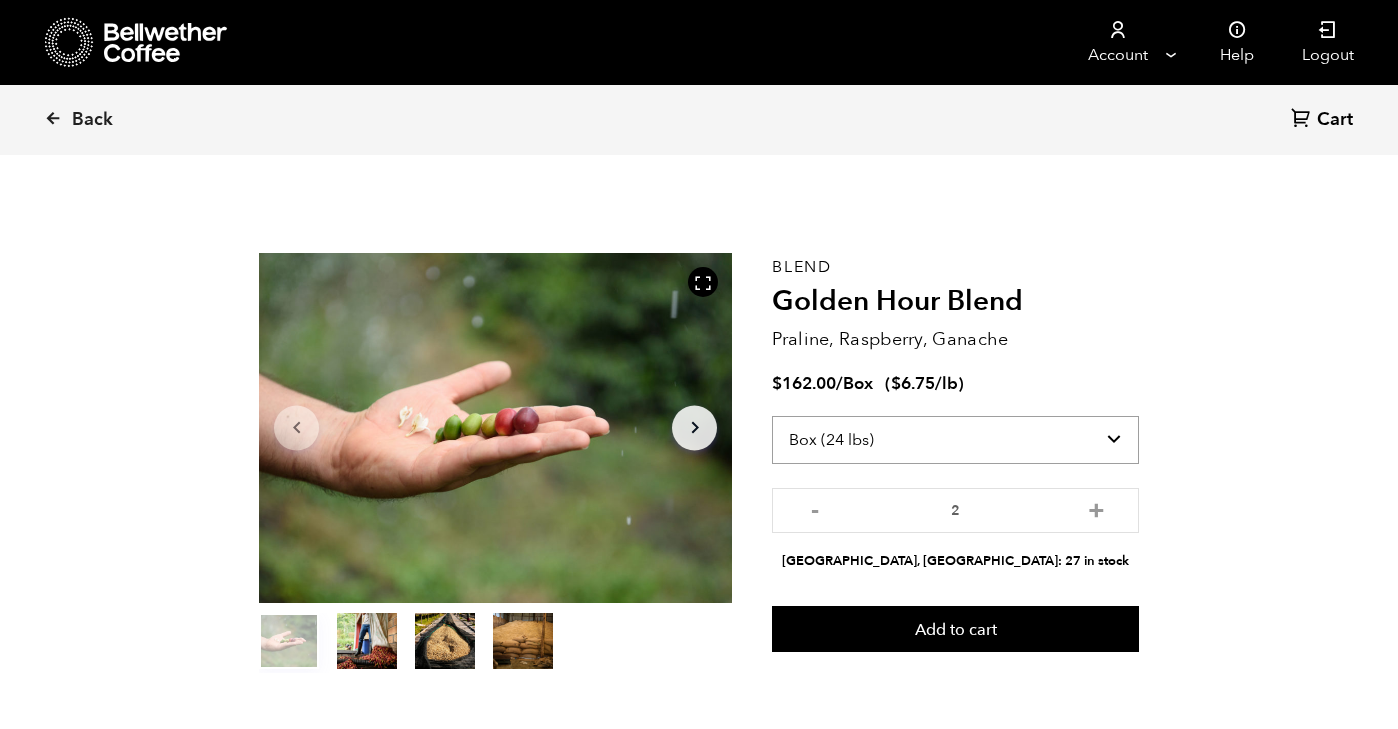click on "+" at bounding box center [1096, 508] 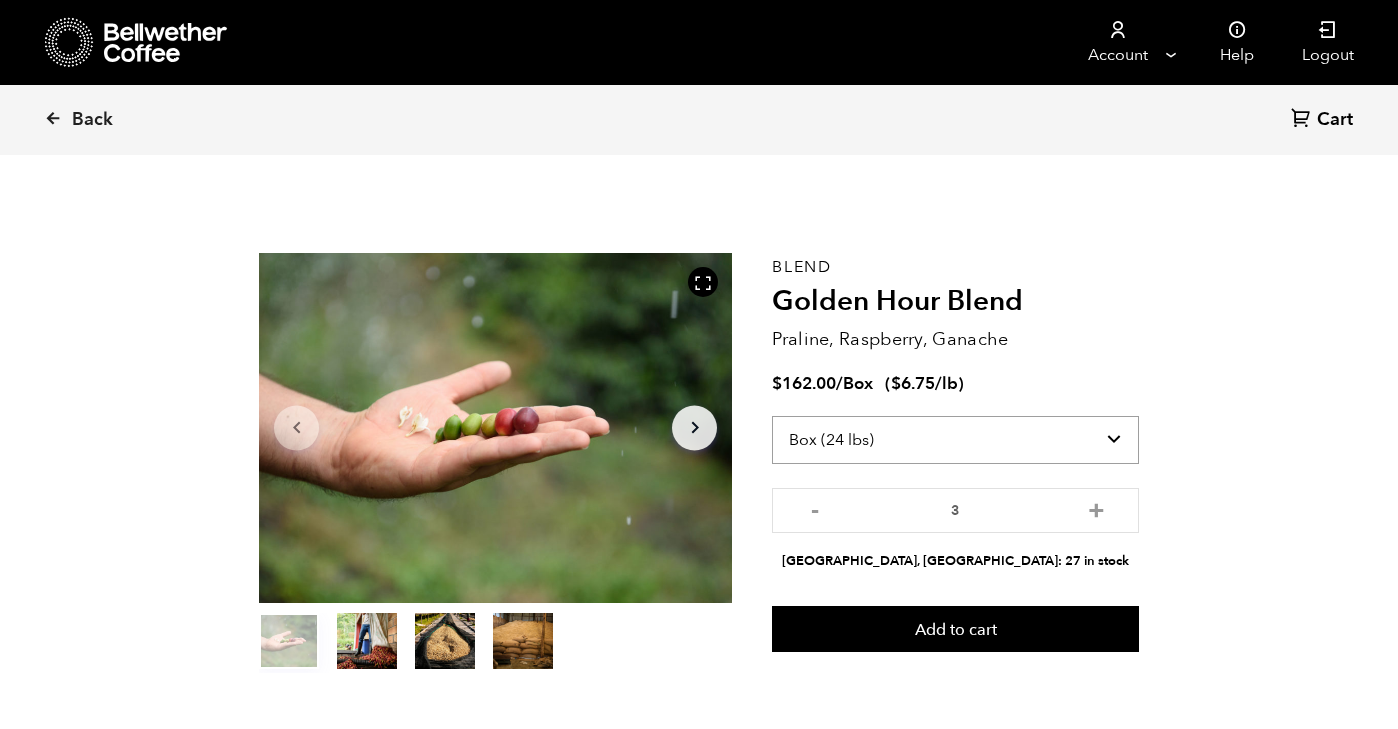 click on "+" at bounding box center [1096, 508] 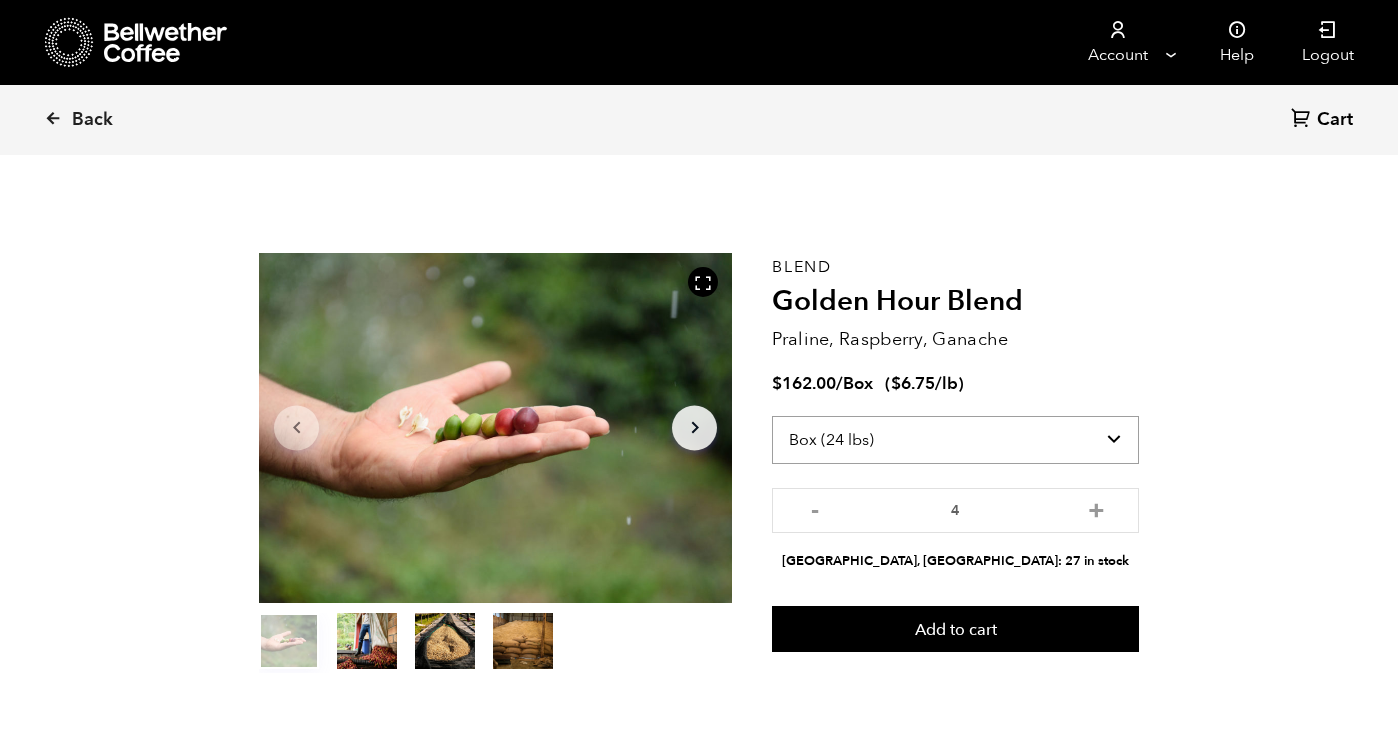 click on "+" at bounding box center [1096, 508] 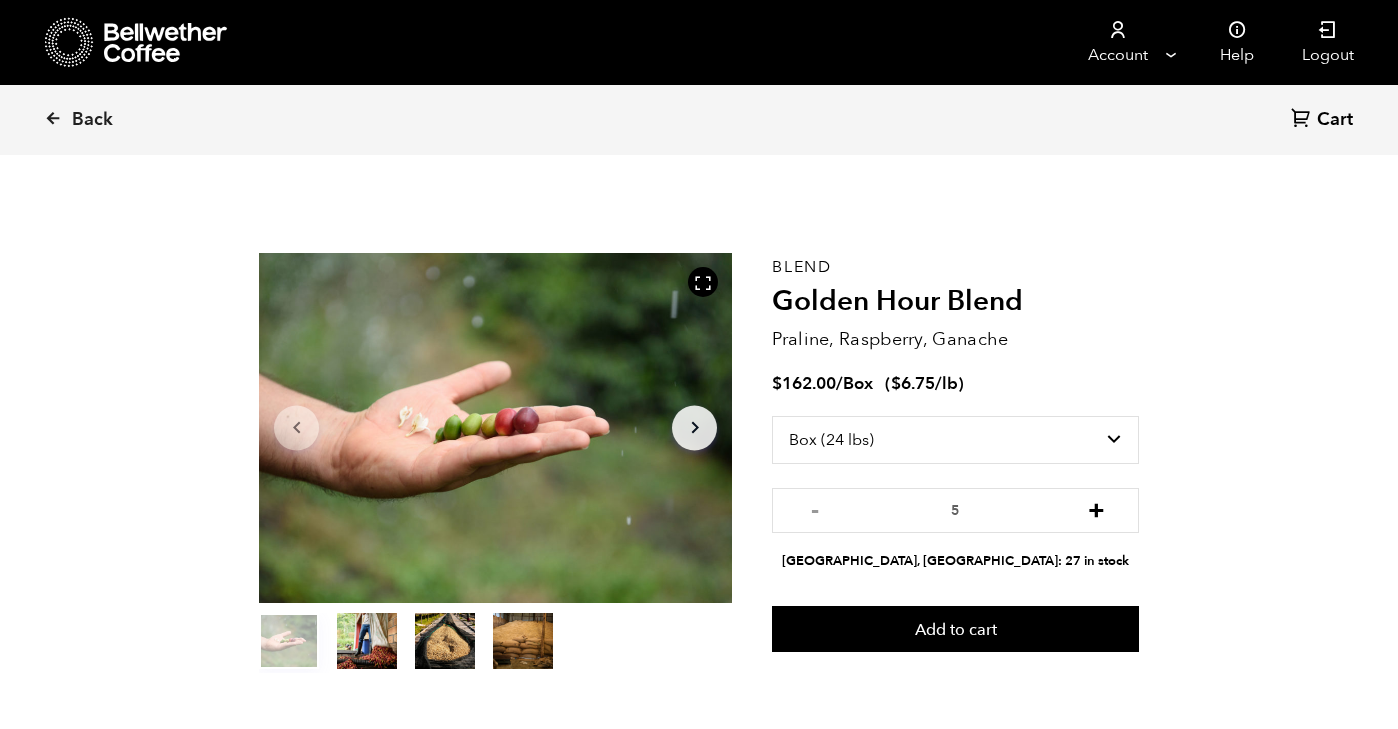 click on "+" at bounding box center [1096, 508] 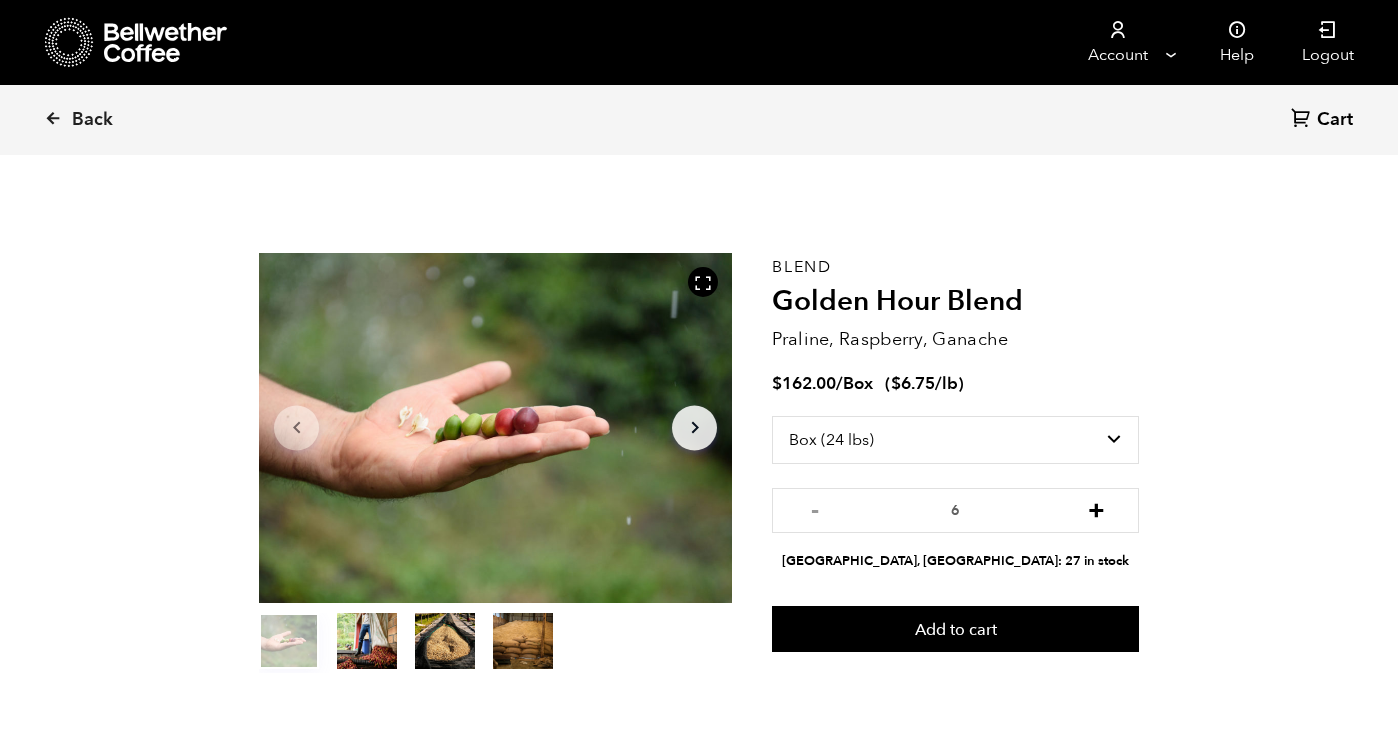 click on "+" at bounding box center (1096, 508) 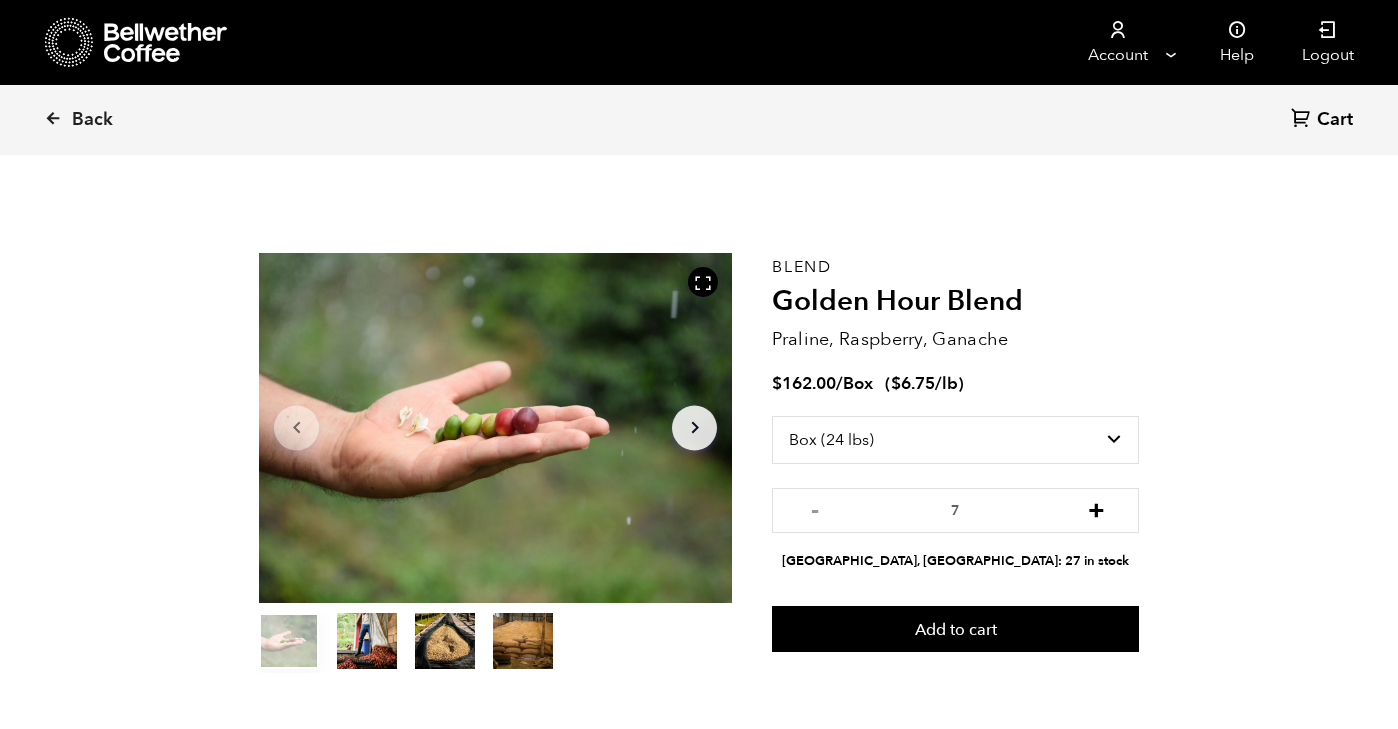 click on "+" at bounding box center (1096, 508) 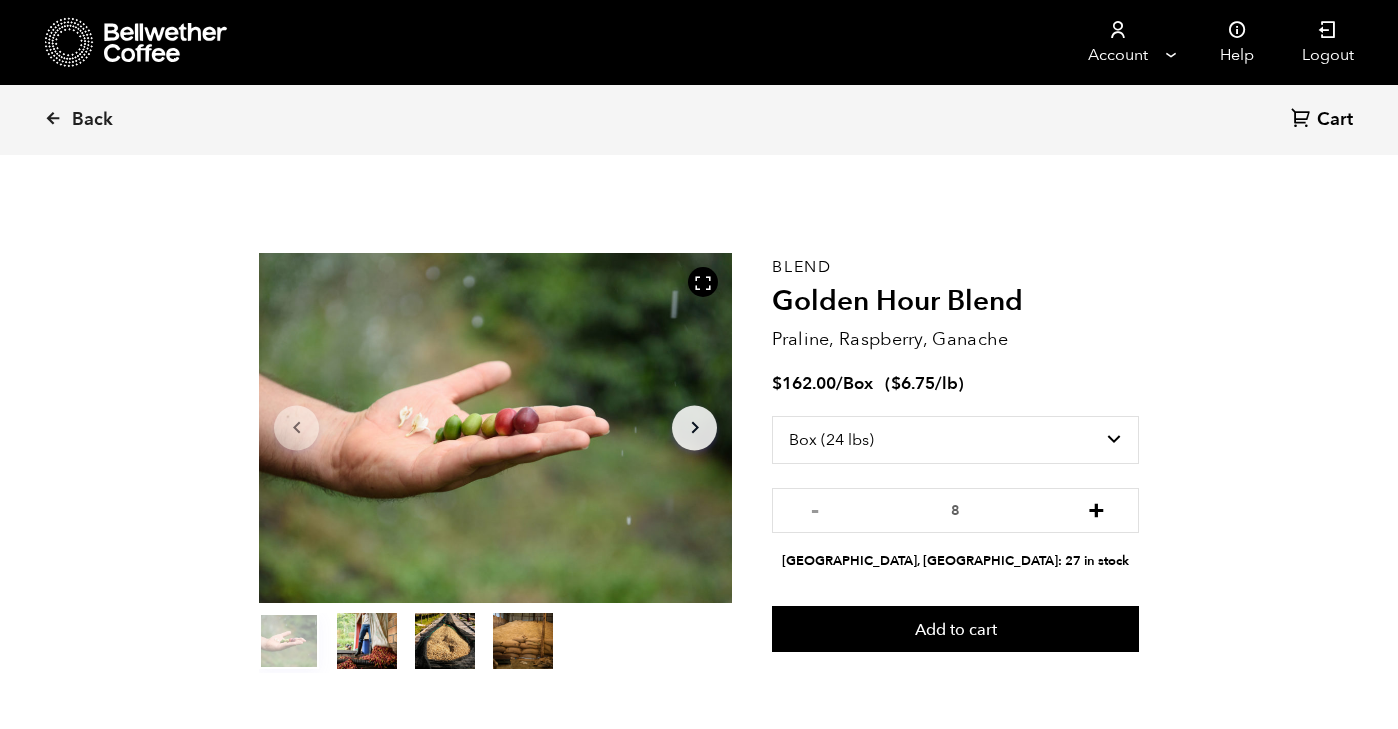 click on "+" at bounding box center [1096, 508] 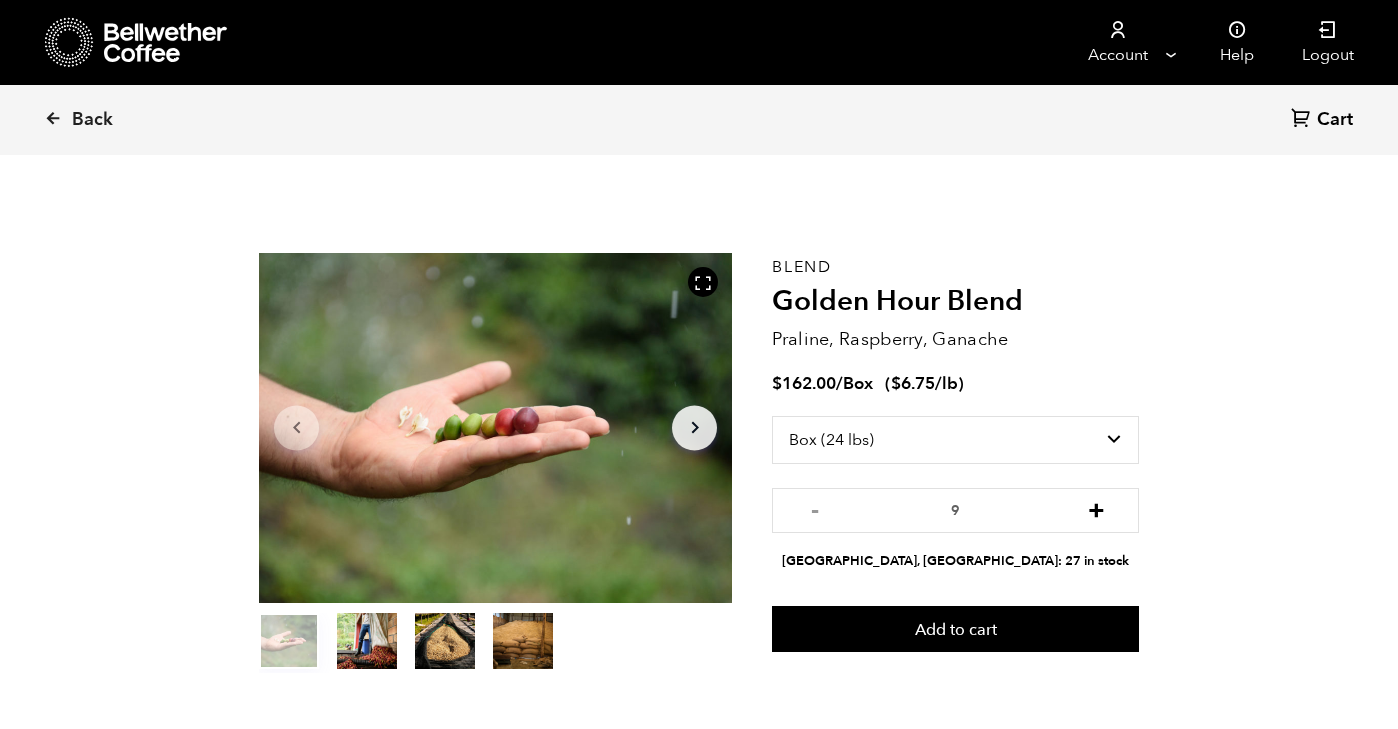 click on "+" at bounding box center (1096, 508) 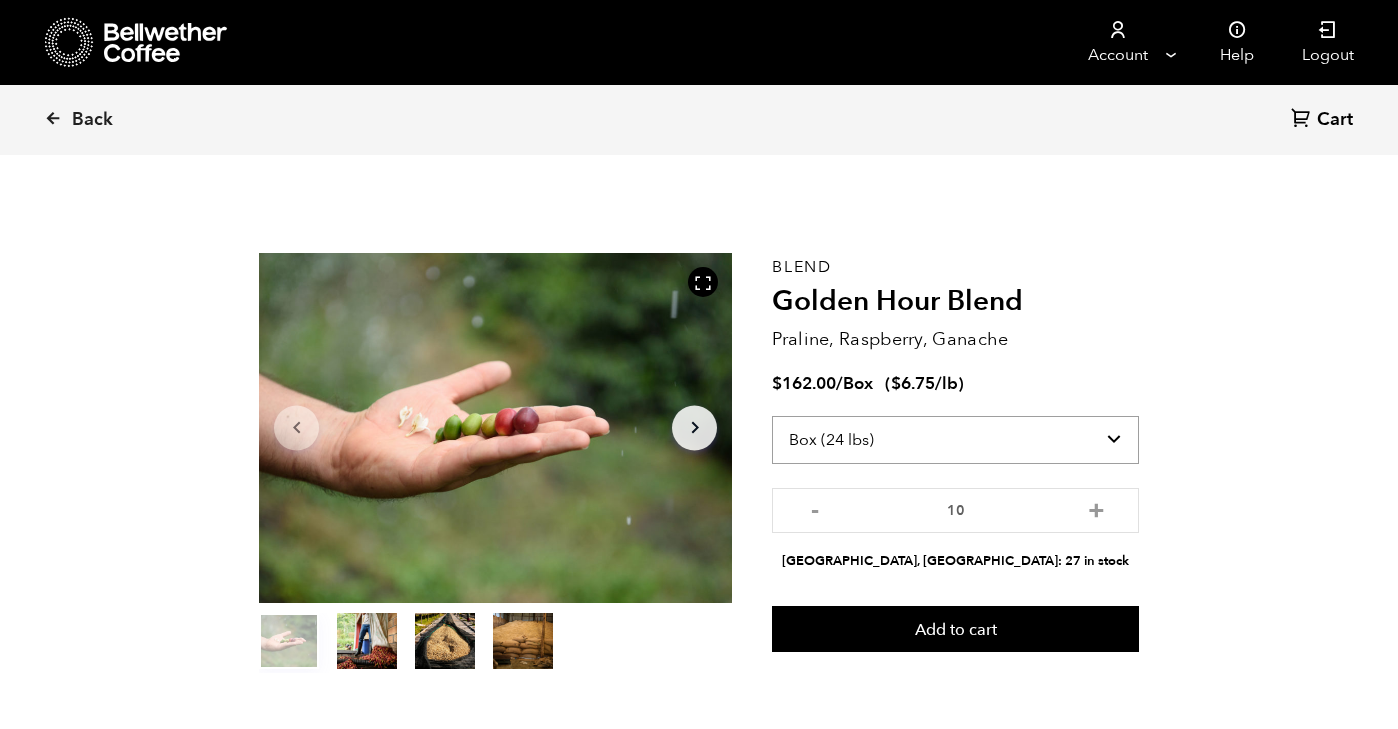 click on "Select size   Bag (60kg) (132 lbs) Box (24 lbs)" at bounding box center [955, 440] 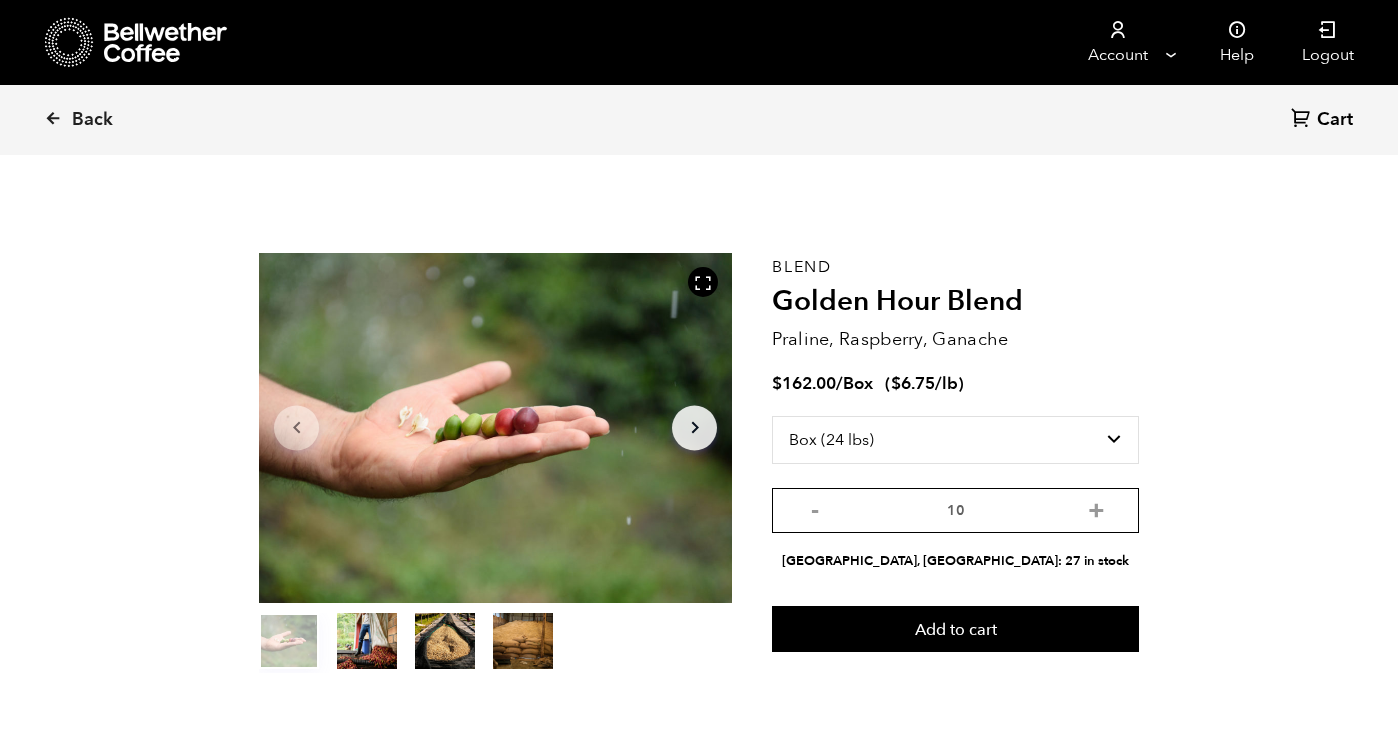 click on "10" at bounding box center (955, 510) 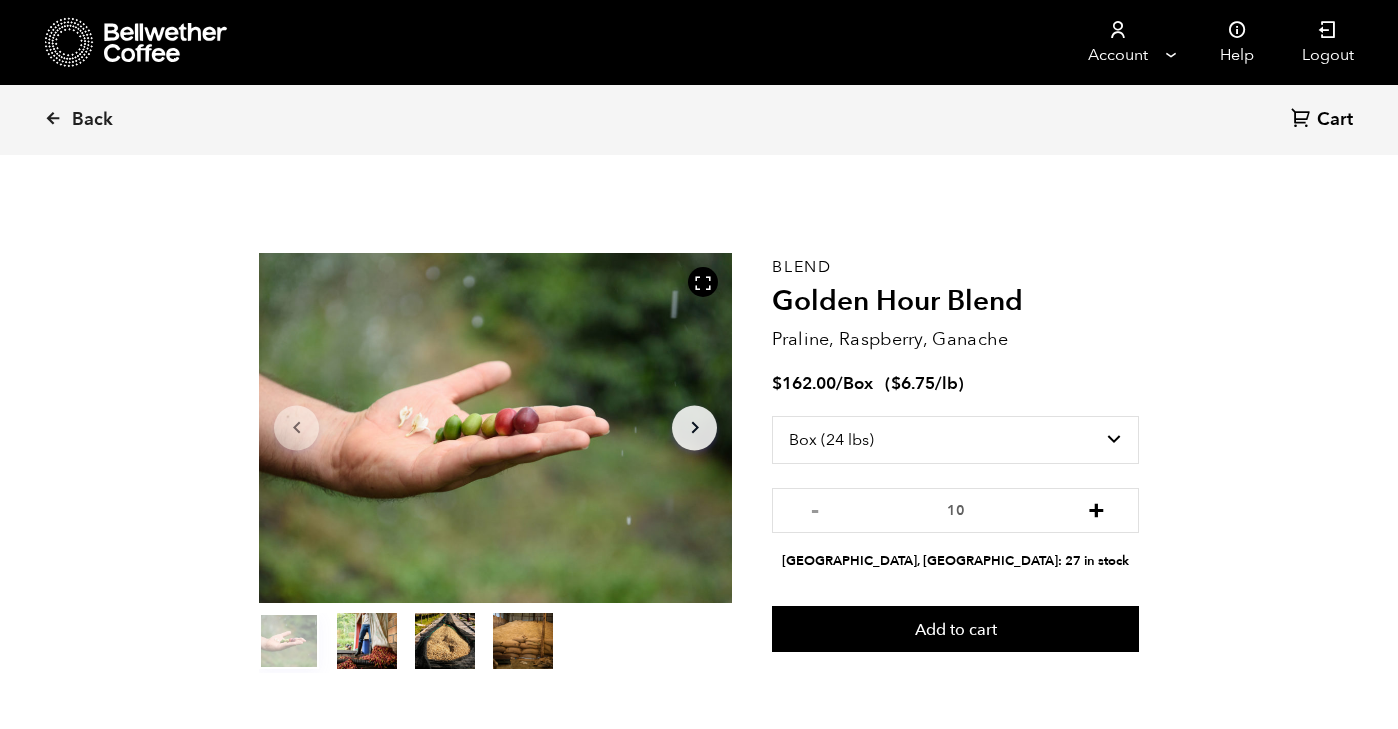 click on "+" at bounding box center [1096, 508] 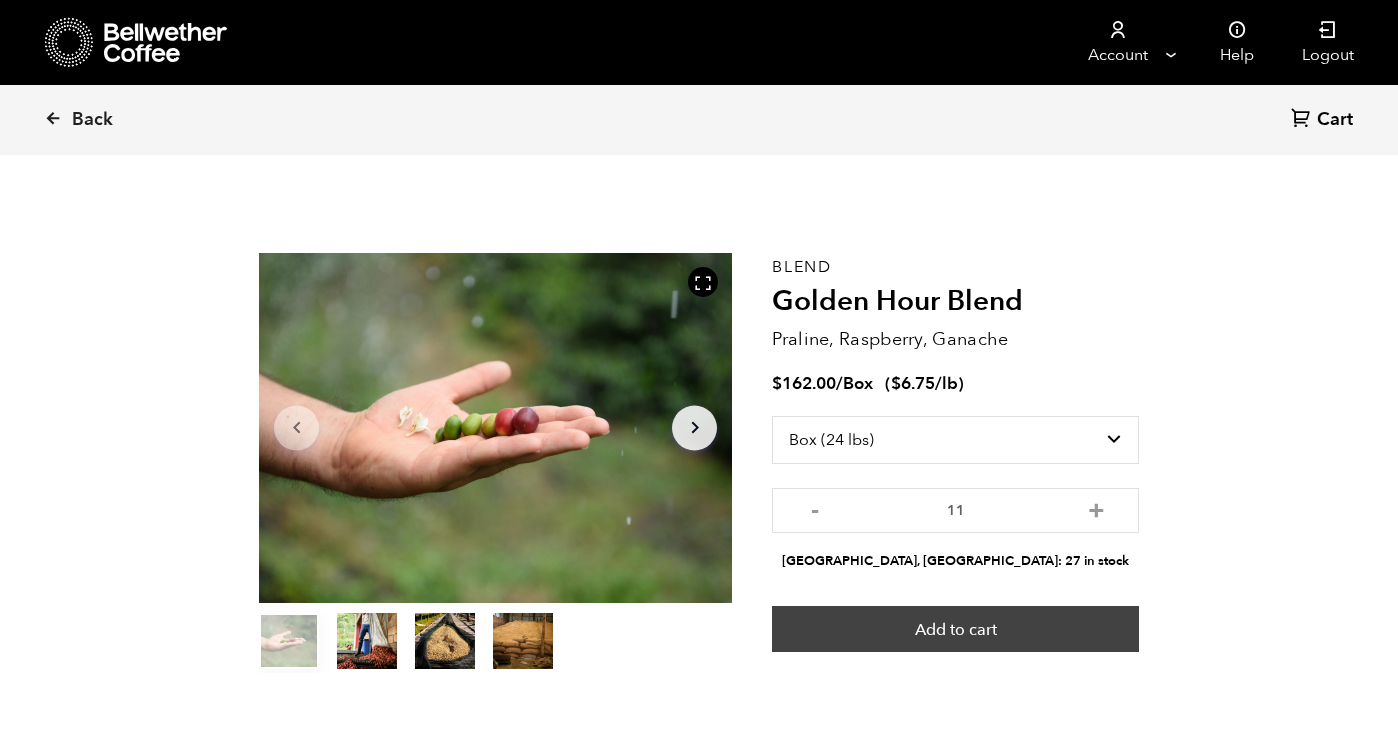 click on "Add to cart" at bounding box center (955, 629) 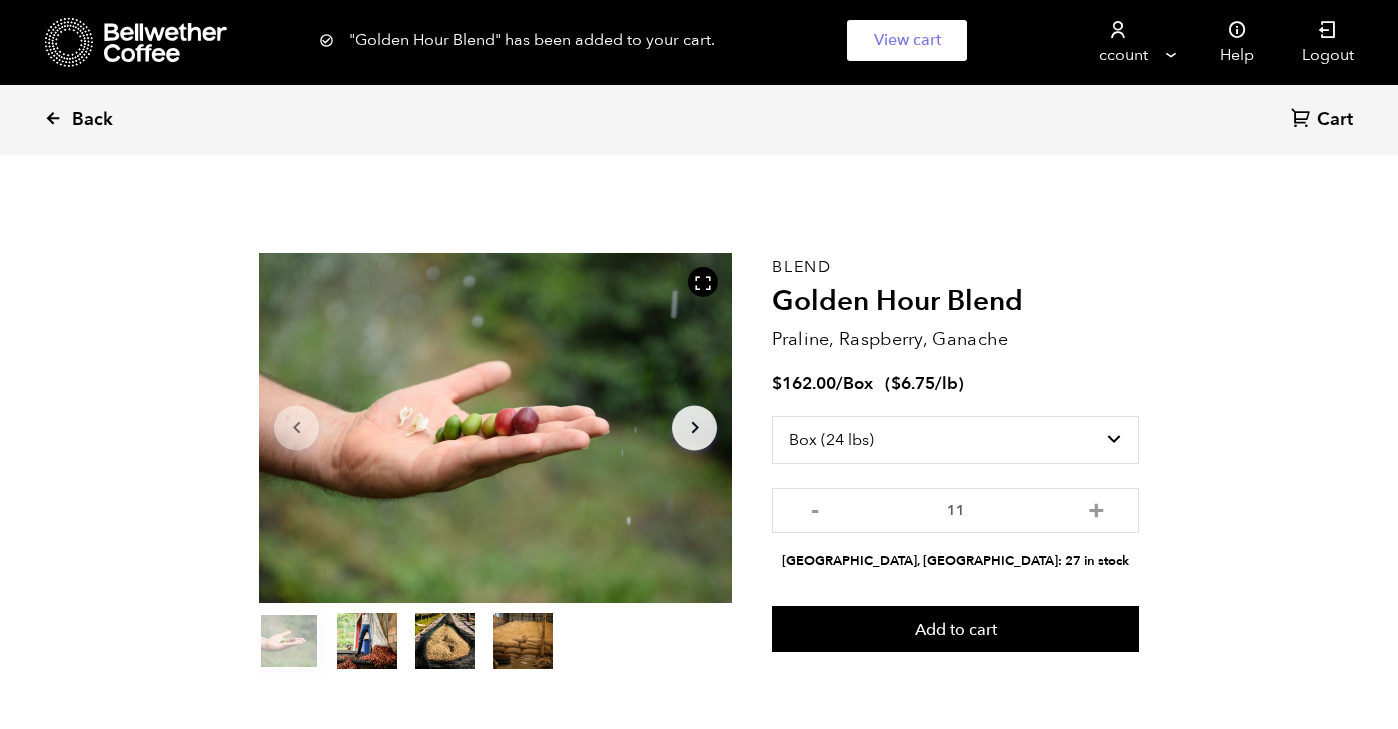 click on "Back" at bounding box center [92, 120] 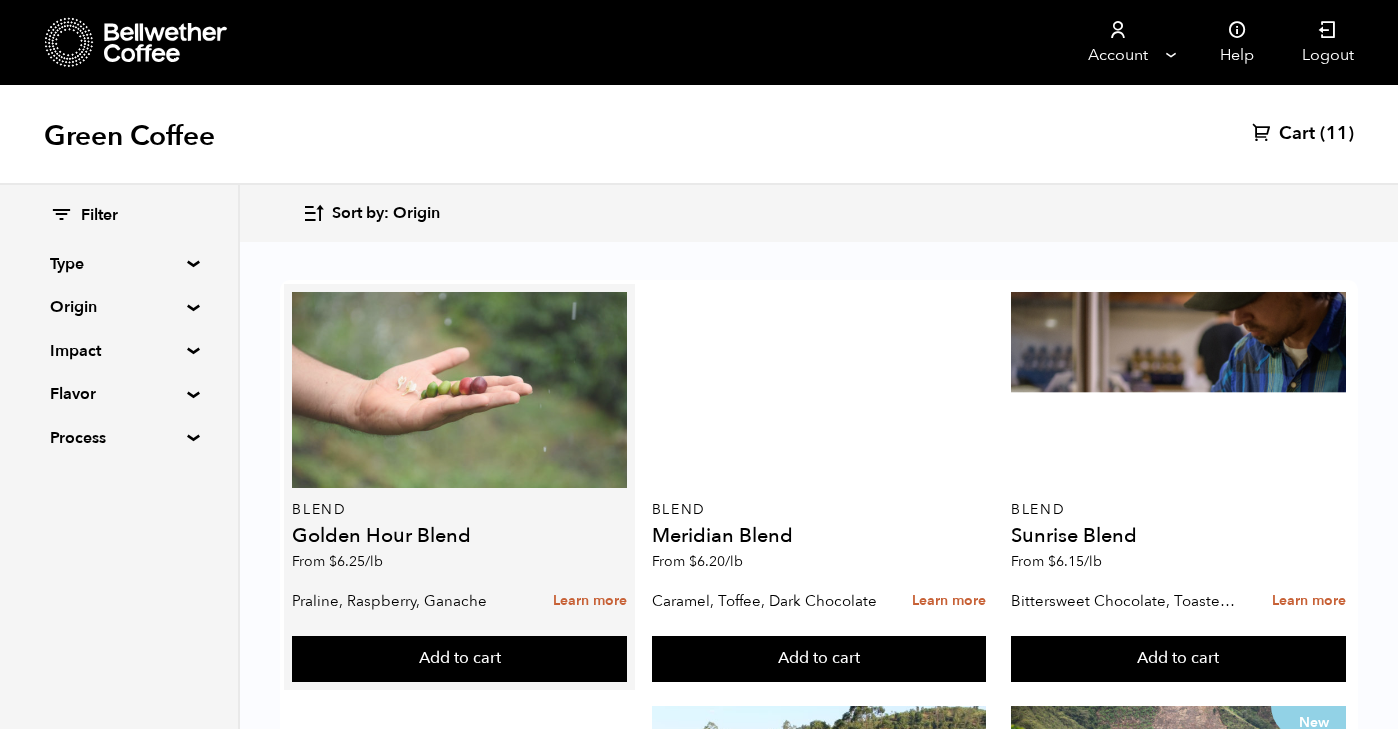 scroll, scrollTop: 17, scrollLeft: 0, axis: vertical 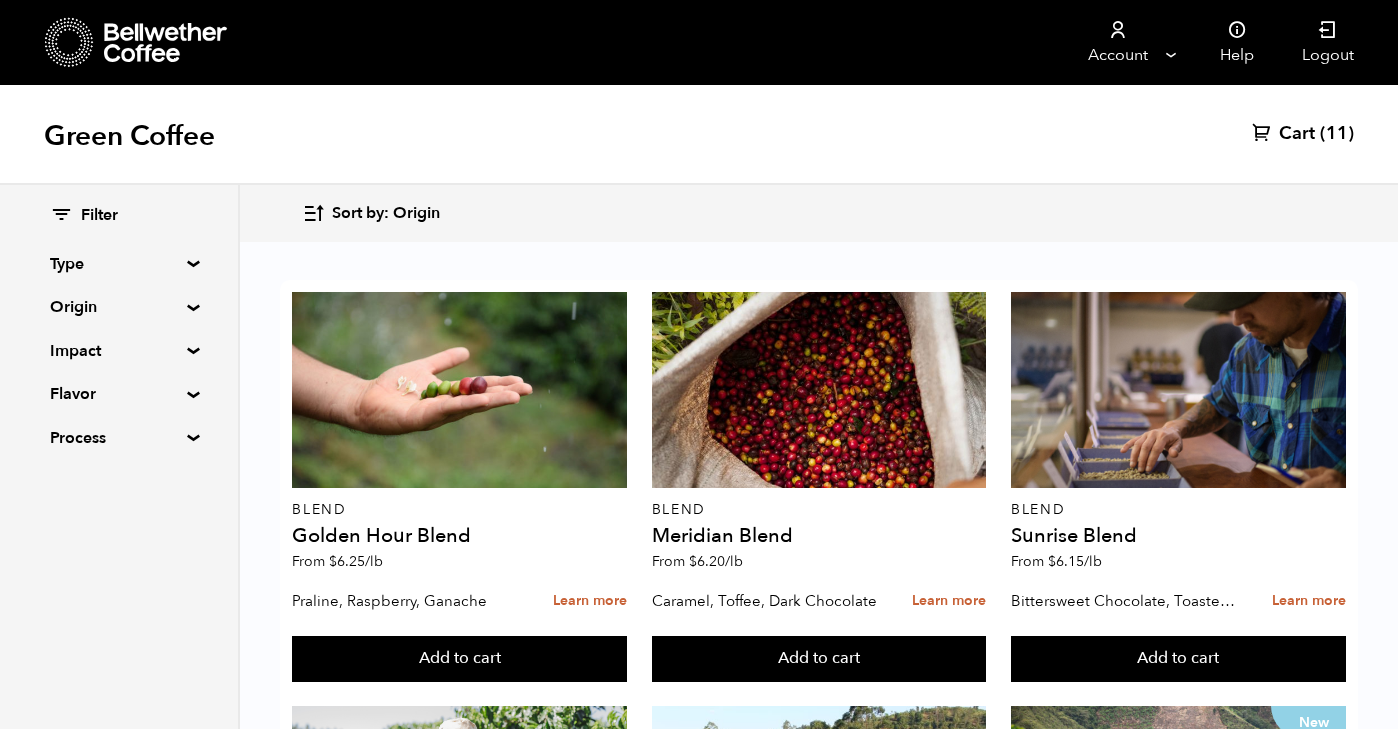 click on "Origin" at bounding box center [119, 307] 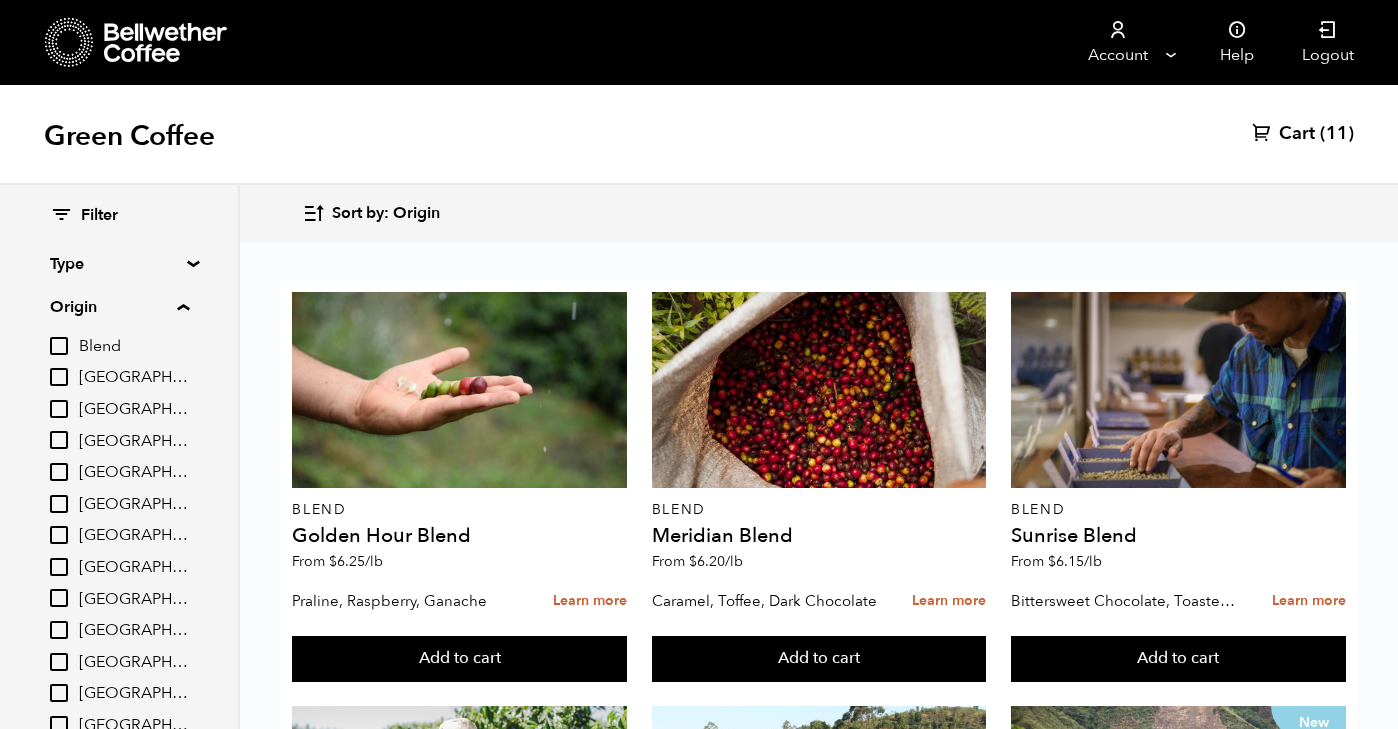 click on "Filter   Type       Blend   Single Origin   Decaf   Seasonal   Year Round Origin       Blend   Brazil   Burundi   Colombia   El Salvador   Ethiopia   Guatemala   Honduras   Mexico   Nicaragua   Peru   Rwanda   Sumatra Impact       Fair Trade   Organic   Women's Lot   Living Income Pricing   Farmer Impact Fund Flavor       Chocolate   Citrus Fruit   Floral   Fruity   Nutty   Sweet Process       Natural   Washed   Wet-hulled" at bounding box center (119, 540) 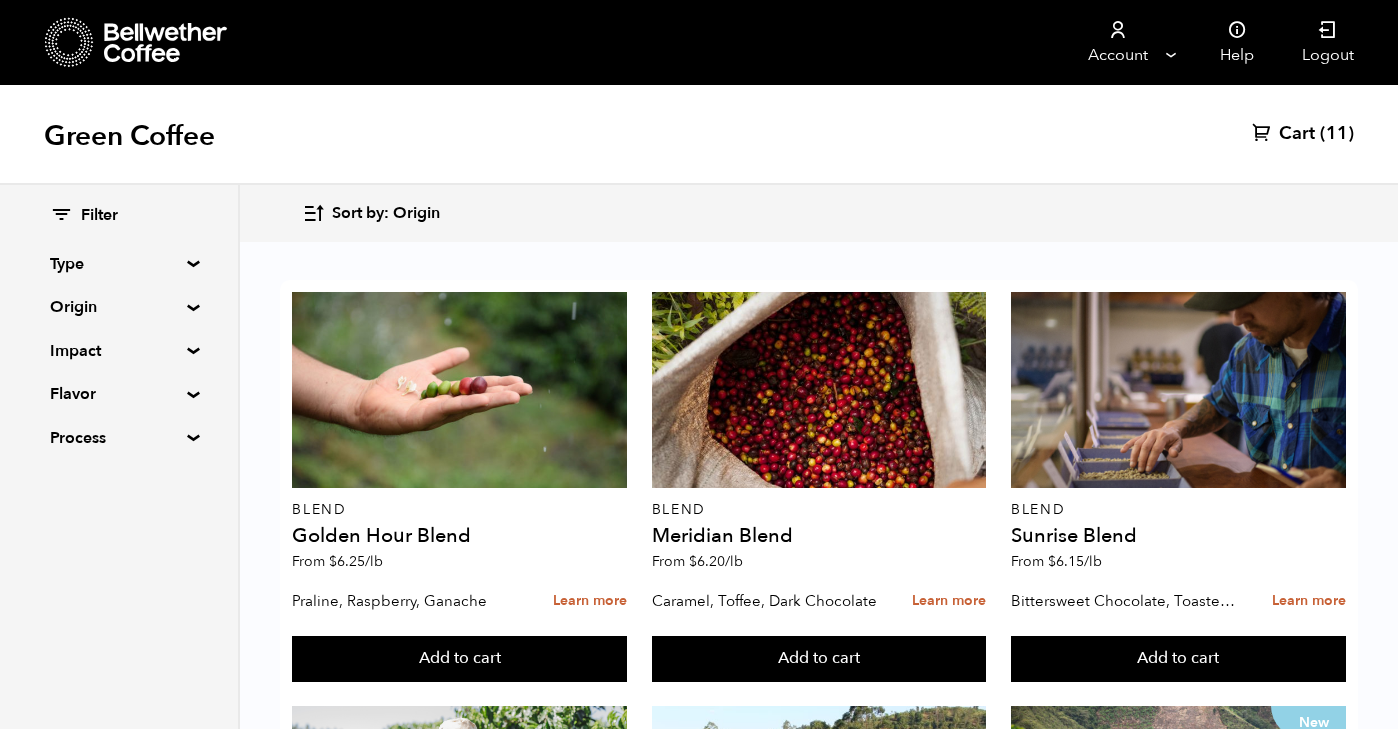click on "Filter   Type       Blend   Single Origin   Decaf   Seasonal   Year Round Origin       Blend   Brazil   Burundi   Colombia   El Salvador   Ethiopia   Guatemala   Honduras   Mexico   Nicaragua   Peru   Rwanda   Sumatra Impact       Fair Trade   Organic   Women's Lot   Living Income Pricing   Farmer Impact Fund Flavor       Chocolate   Citrus Fruit   Floral   Fruity   Nutty   Sweet Process       Natural   Washed   Wet-hulled" at bounding box center [119, 327] 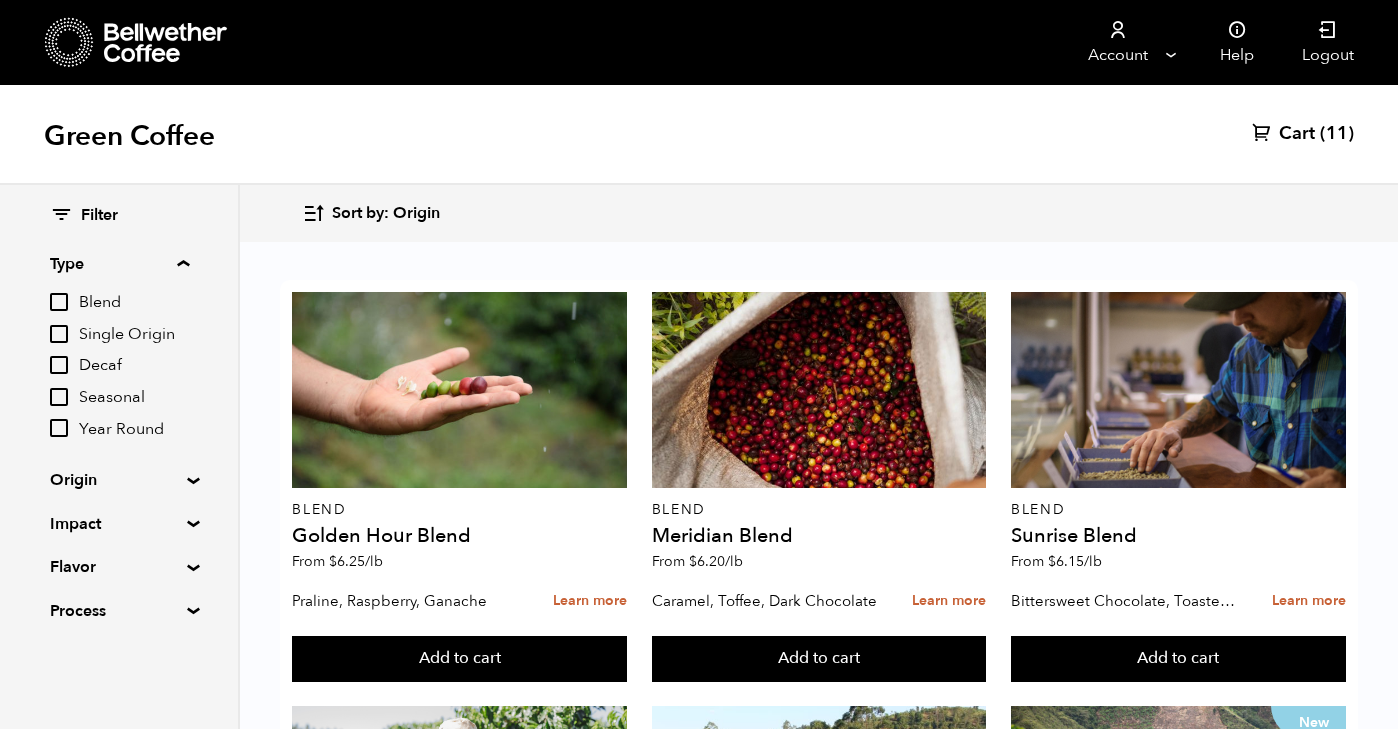 click on "Type" at bounding box center [119, 264] 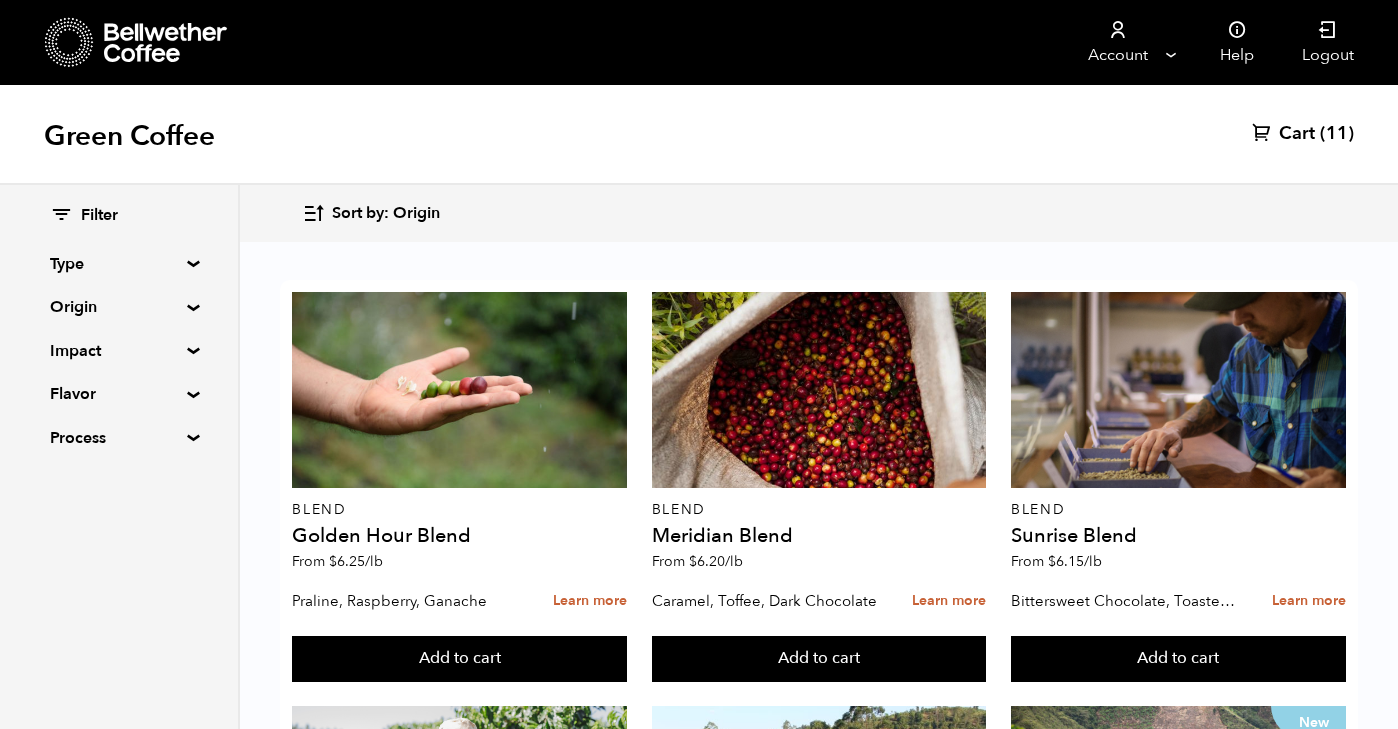 click on "Impact" at bounding box center [119, 351] 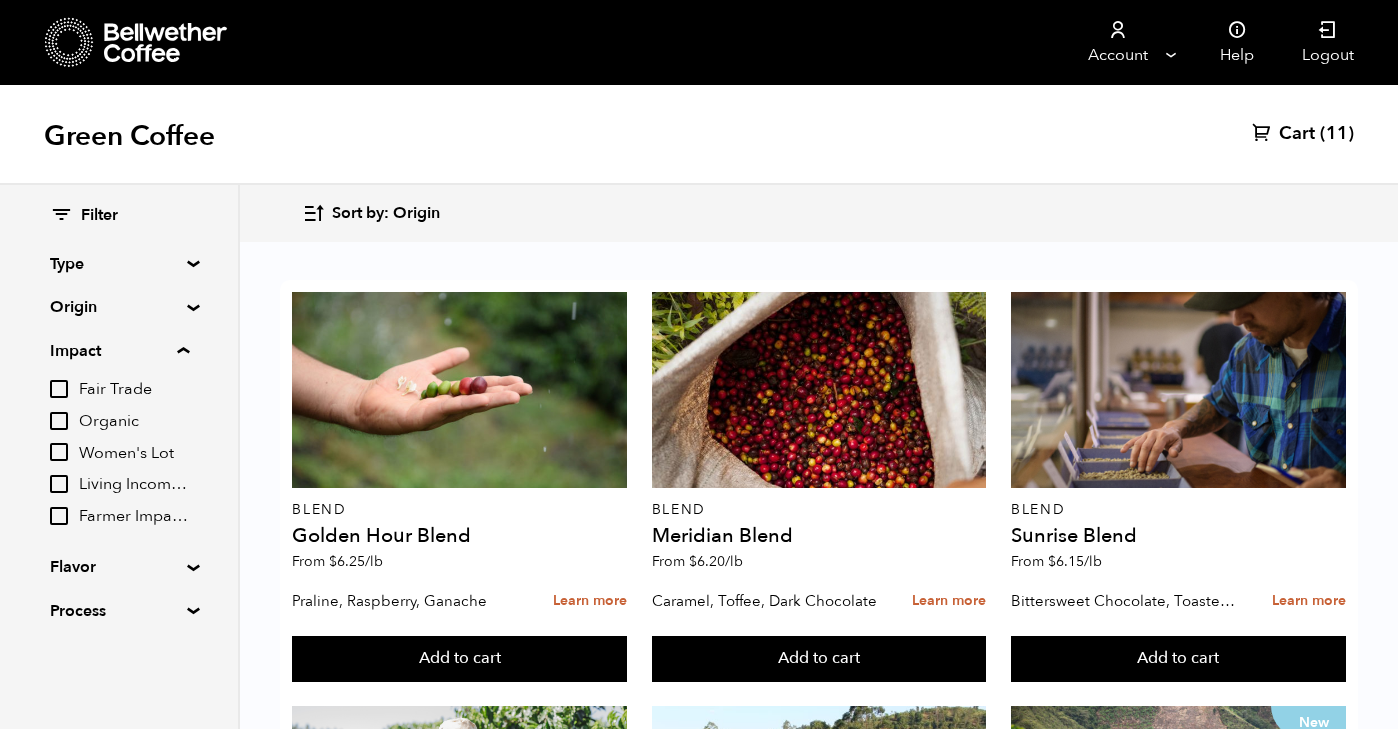 click on "Fair Trade" at bounding box center (134, 390) 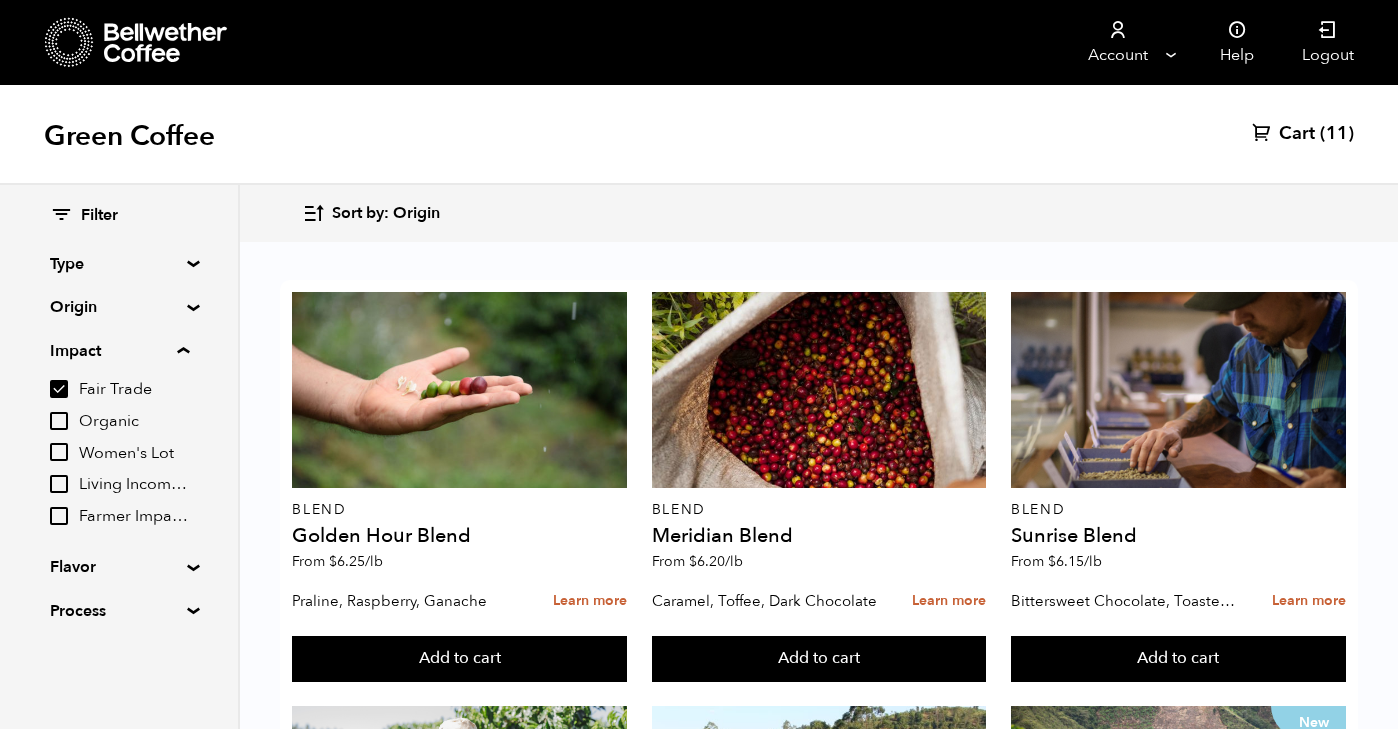 checkbox on "true" 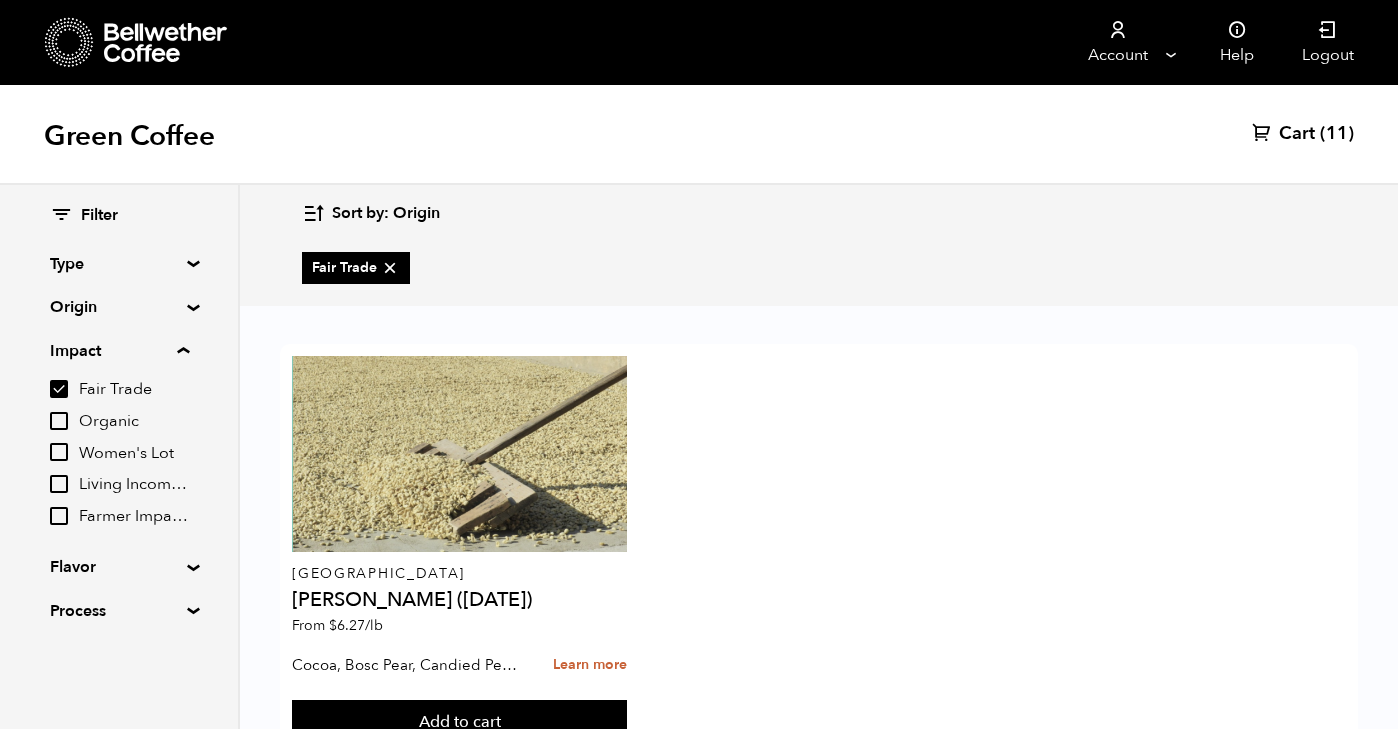 click on "Organic" at bounding box center [134, 422] 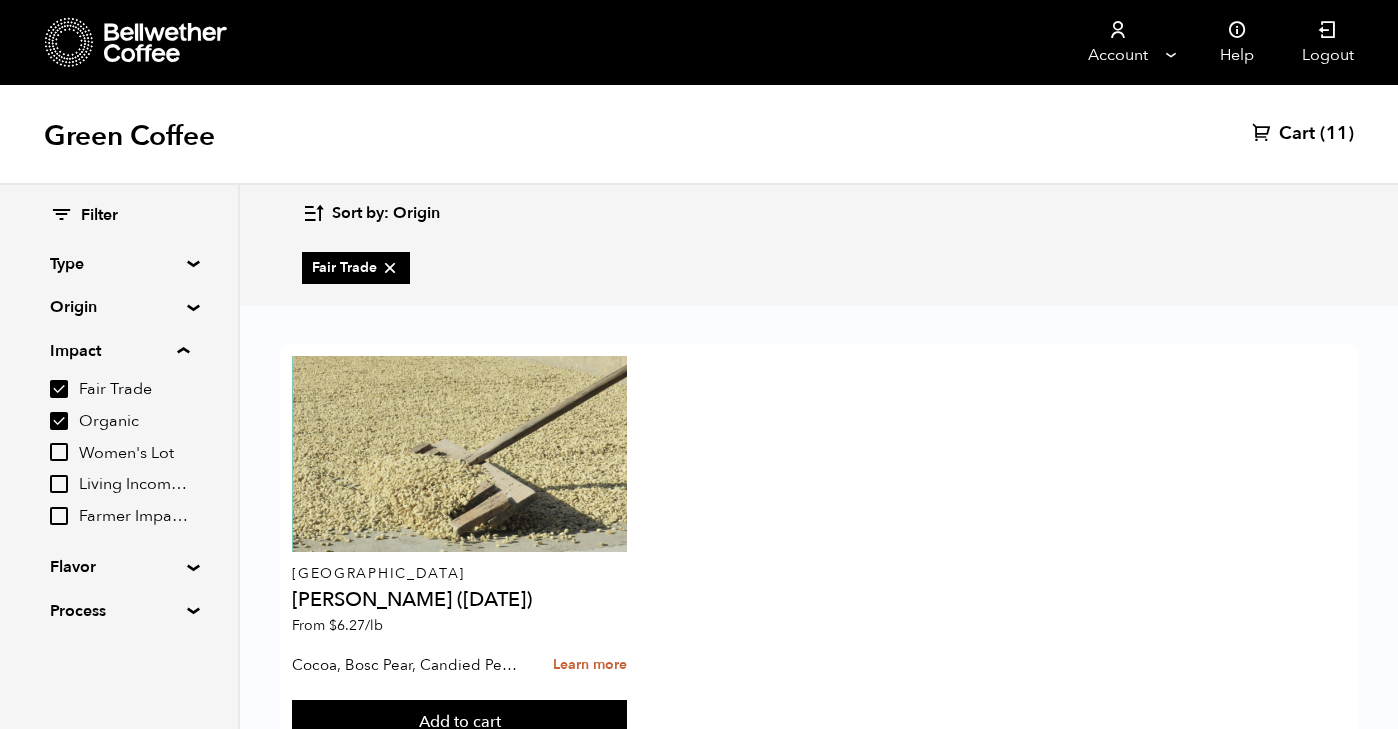 checkbox on "true" 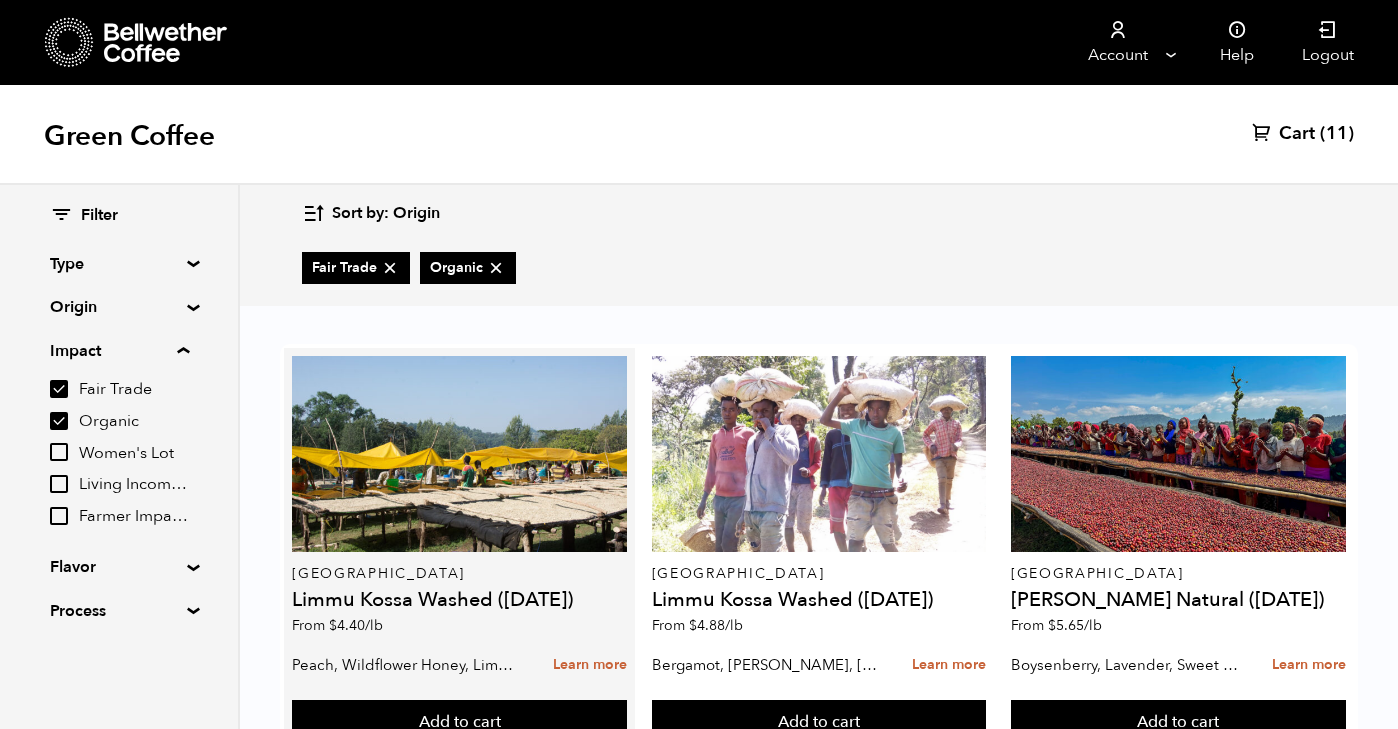 scroll, scrollTop: 0, scrollLeft: 0, axis: both 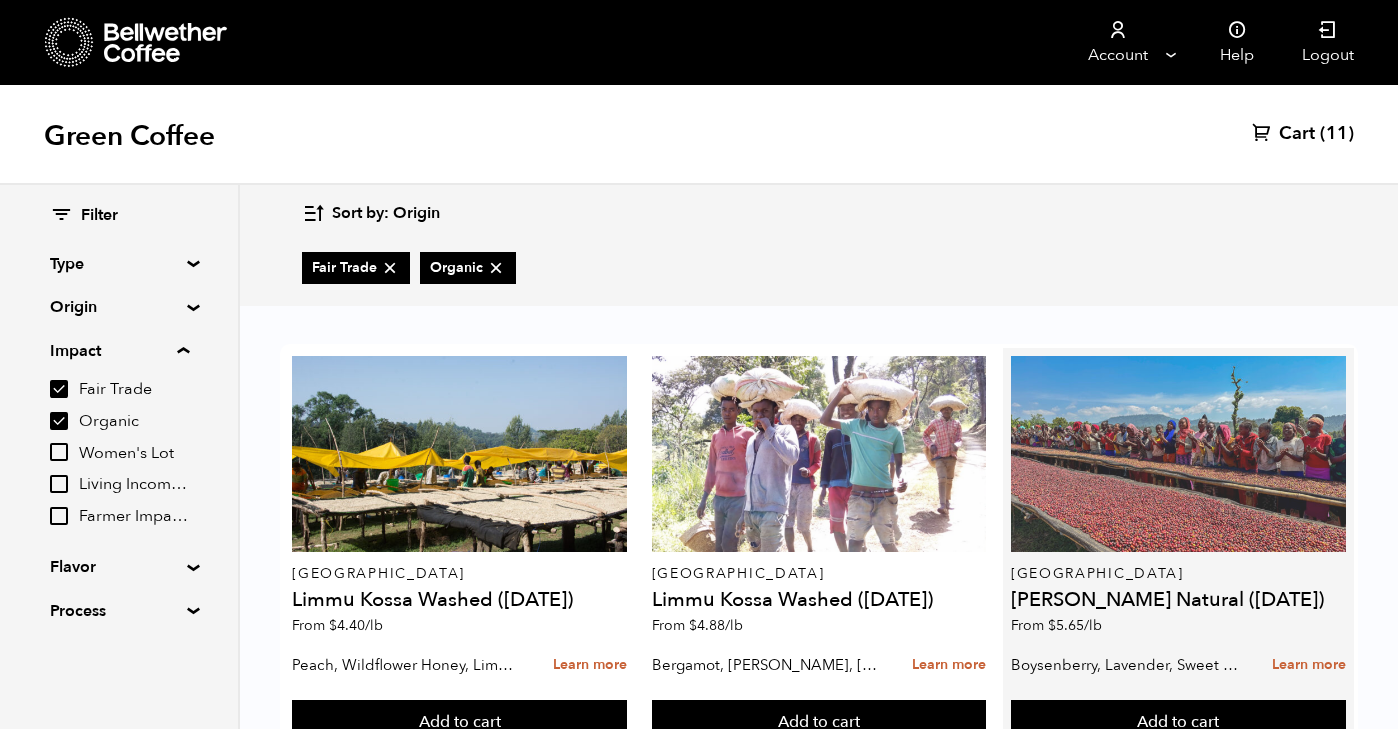 click at bounding box center [1178, 454] 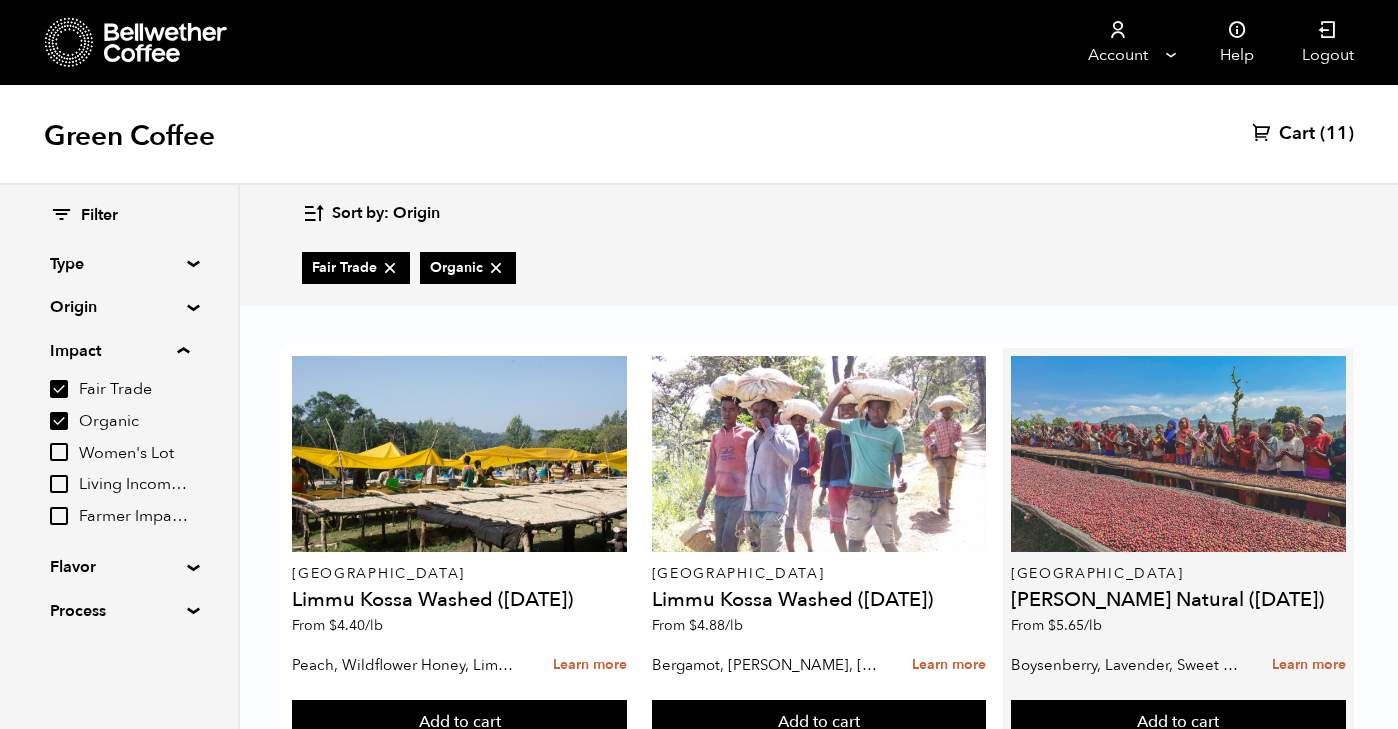 scroll, scrollTop: 0, scrollLeft: 0, axis: both 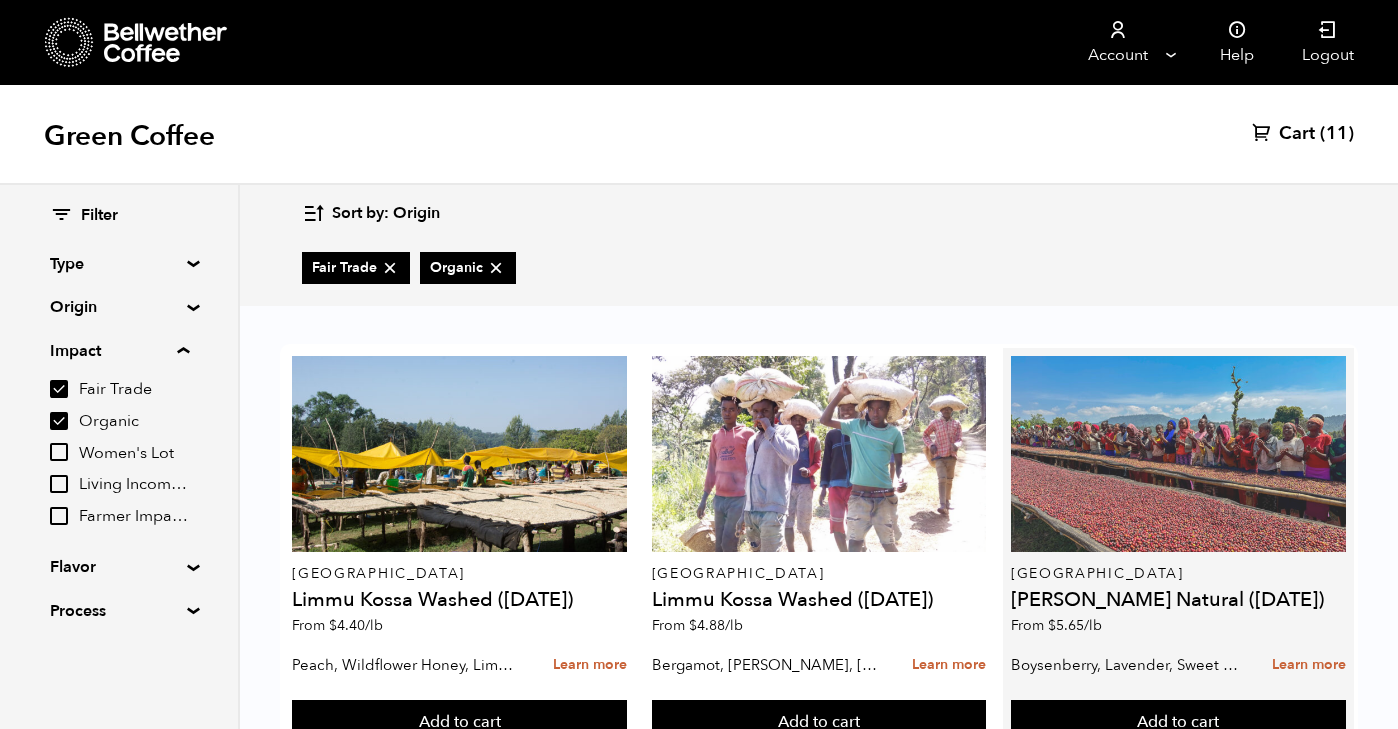 click at bounding box center [1178, 454] 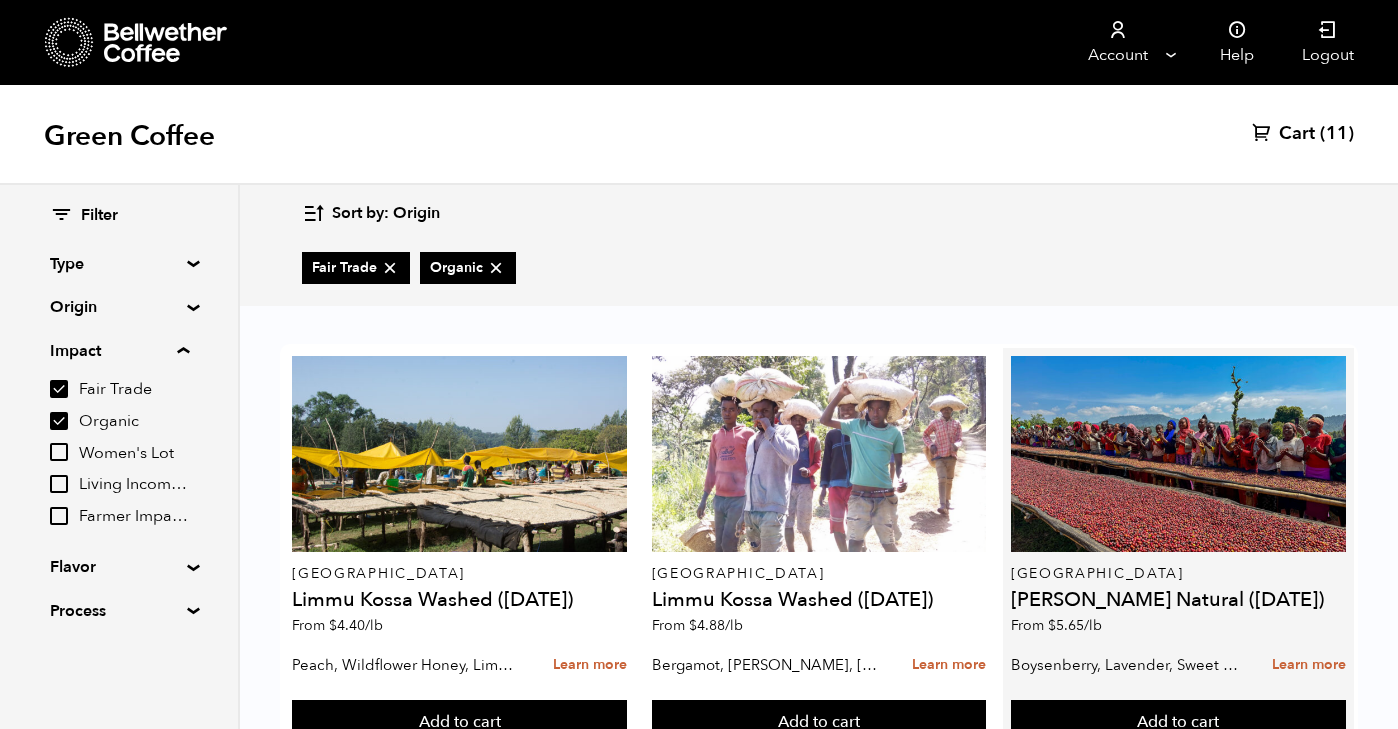 scroll, scrollTop: 133, scrollLeft: 0, axis: vertical 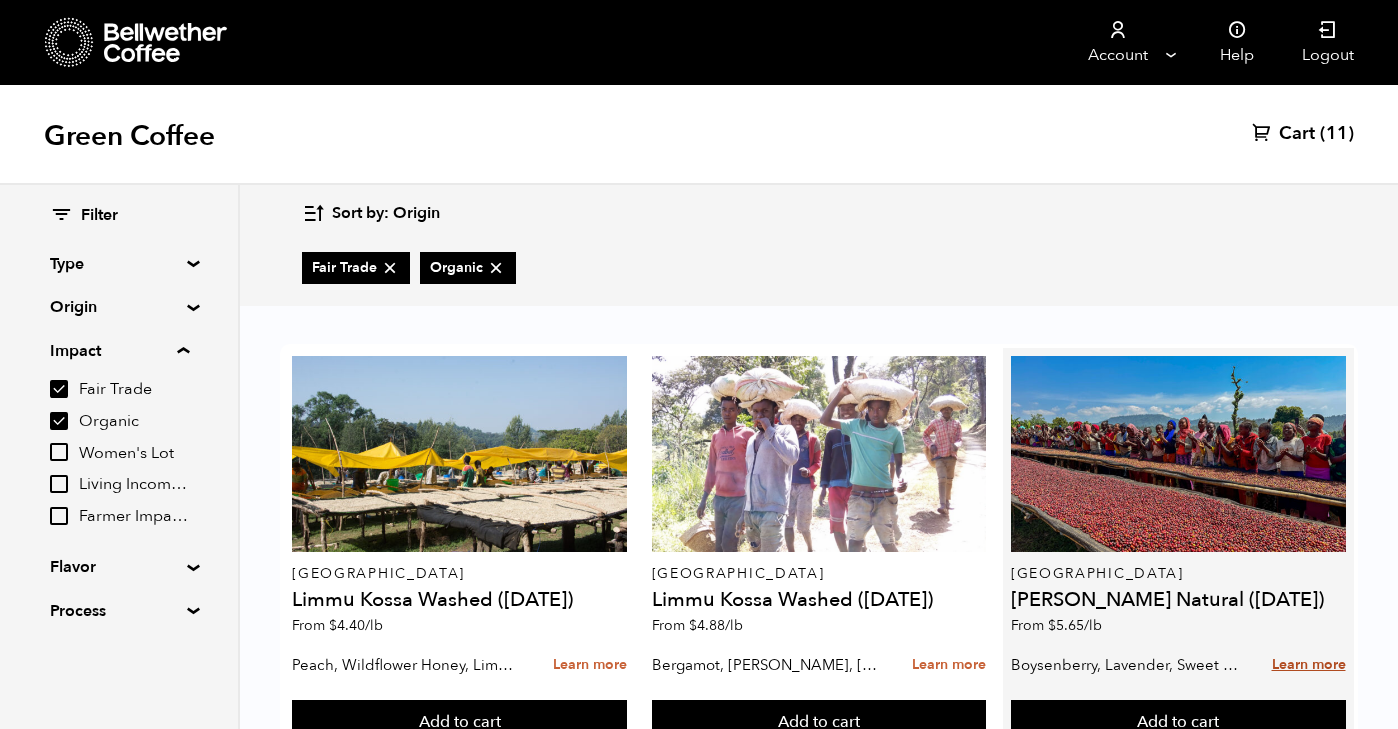 click on "Learn more" at bounding box center [1309, 665] 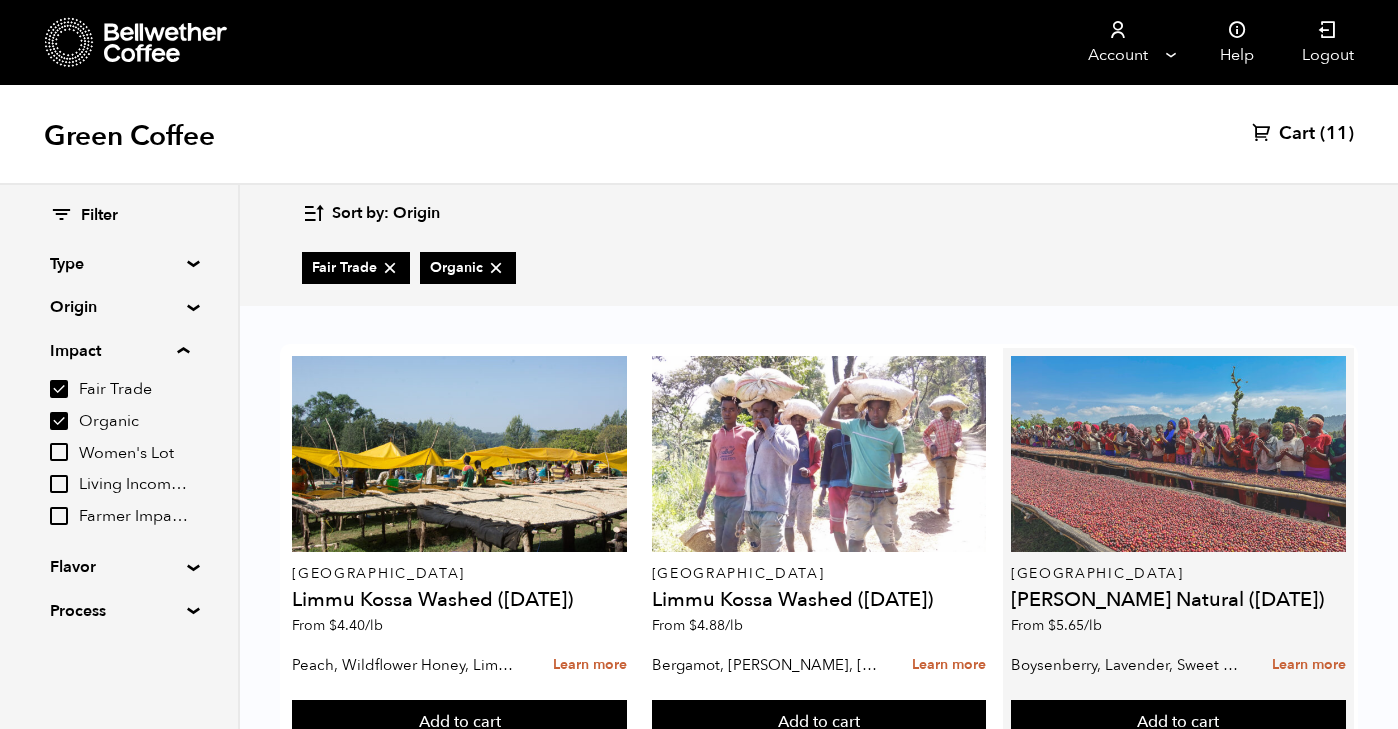 scroll, scrollTop: 0, scrollLeft: 0, axis: both 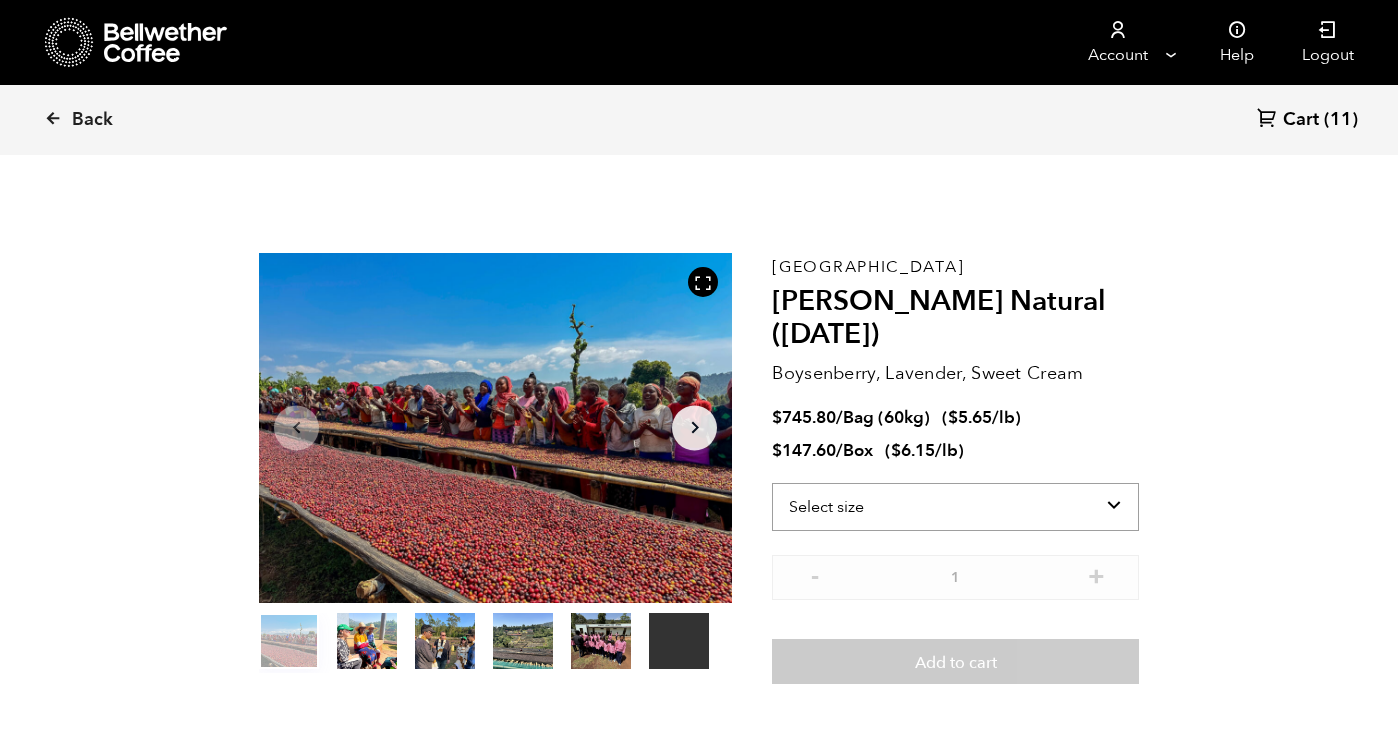 click on "Select size   Bag (60kg) (132 lbs) Box (24 lbs)" at bounding box center [955, 507] 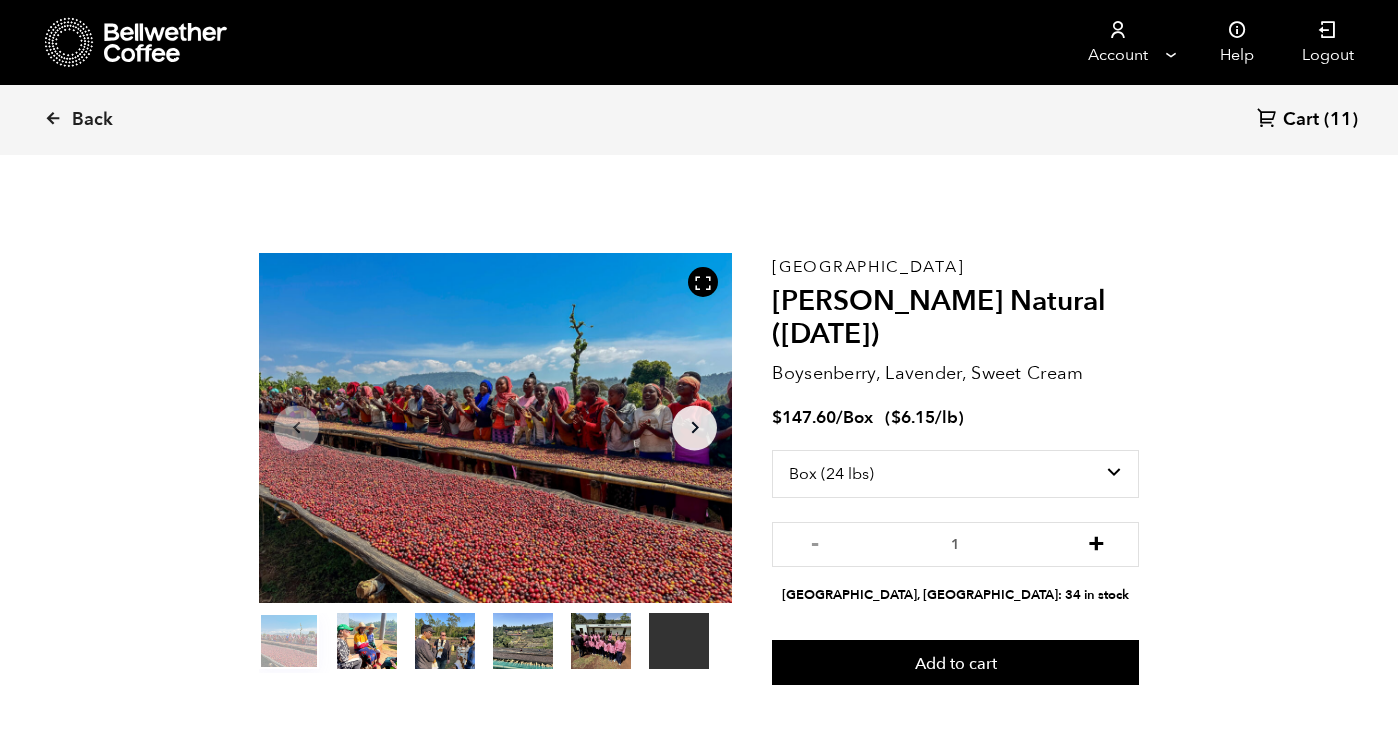 click on "+" at bounding box center [1096, 542] 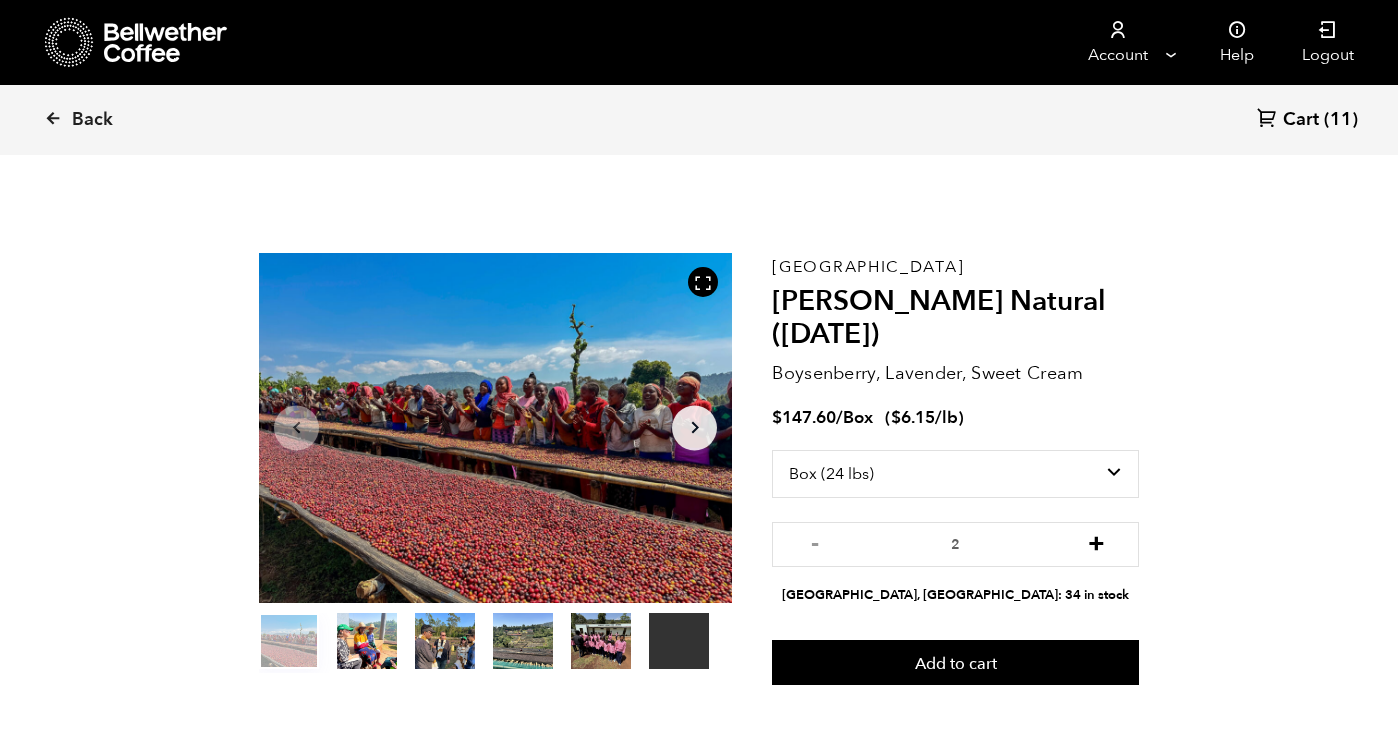 click on "+" at bounding box center [1096, 542] 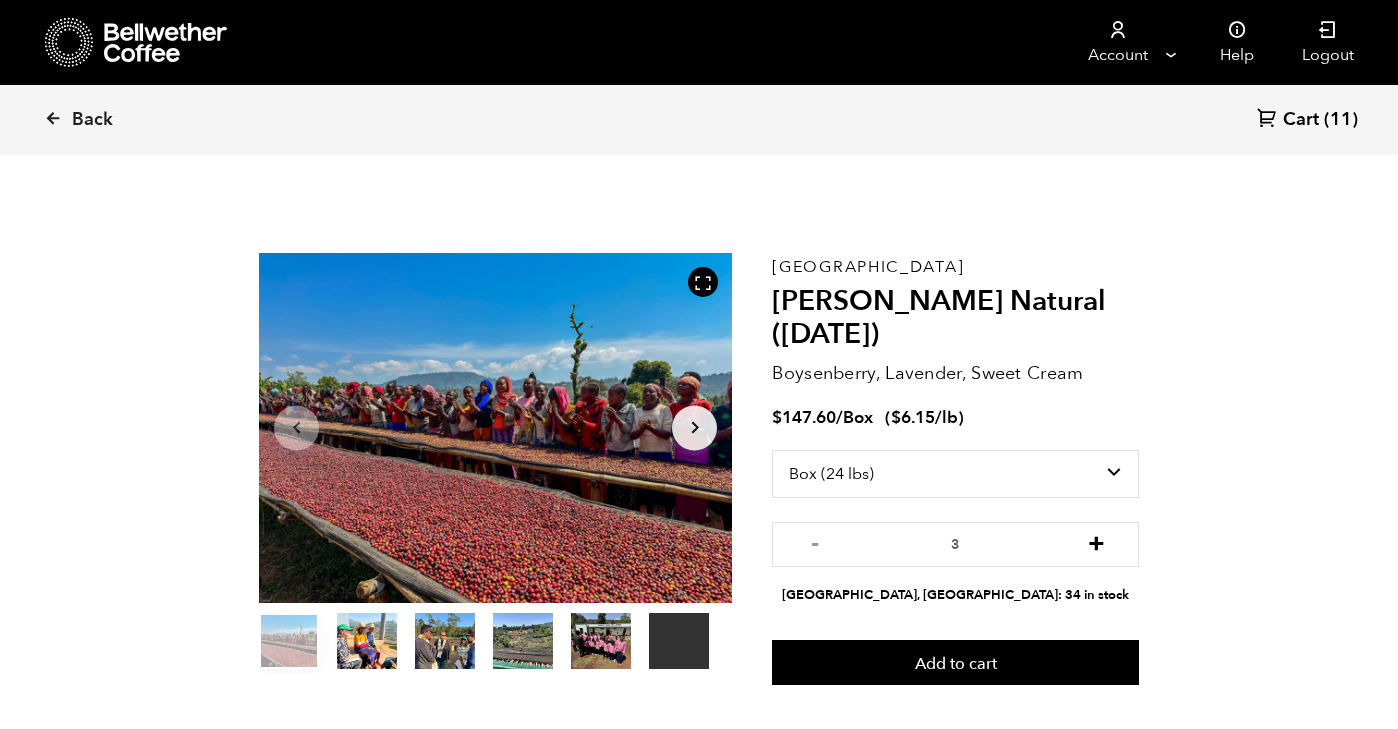 click on "+" at bounding box center (1096, 542) 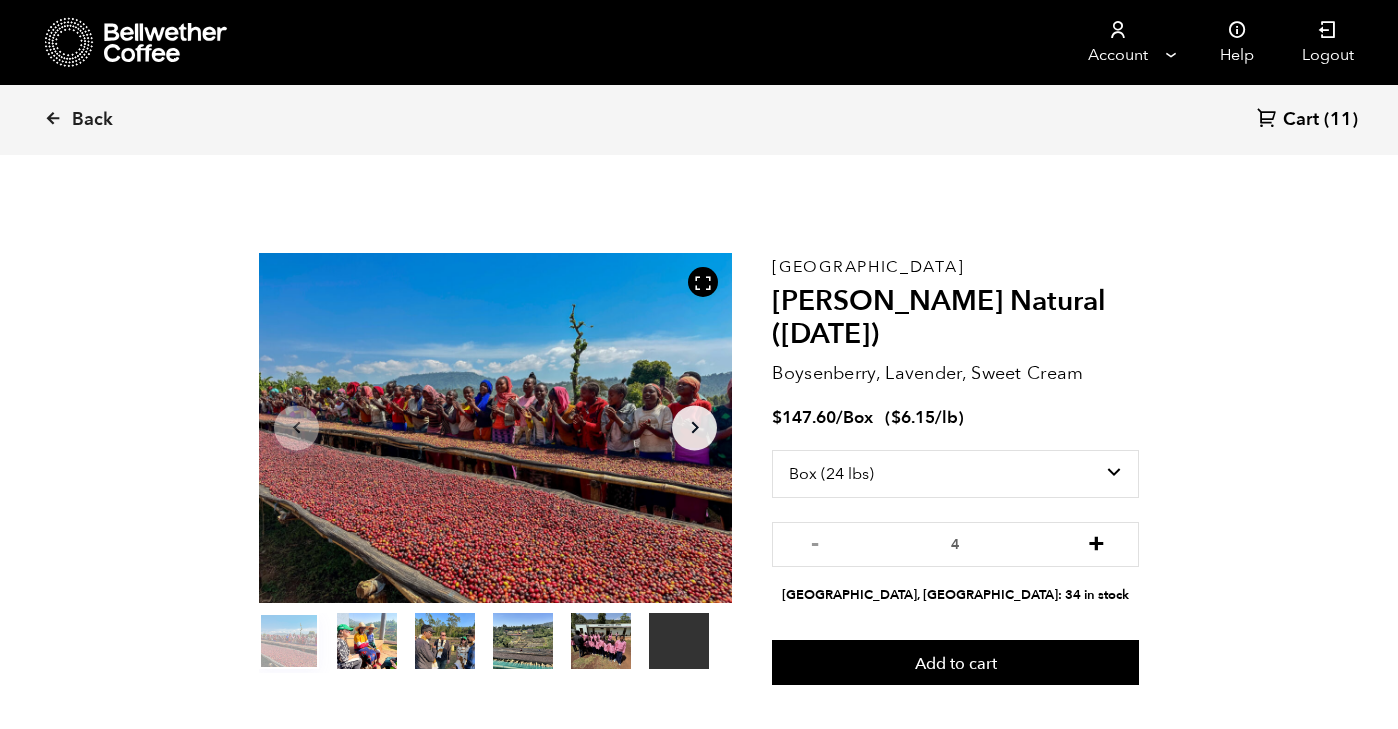 click on "+" at bounding box center (1096, 542) 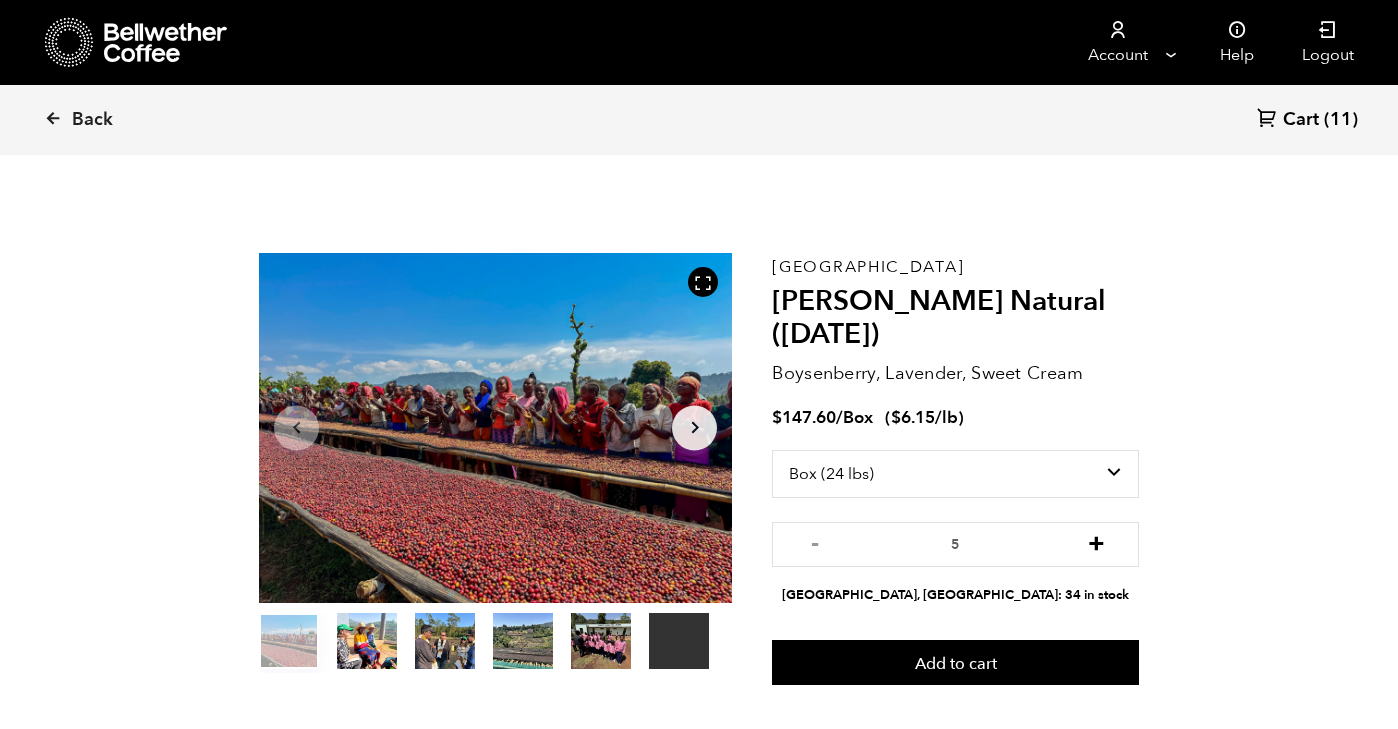 click on "+" at bounding box center (1096, 542) 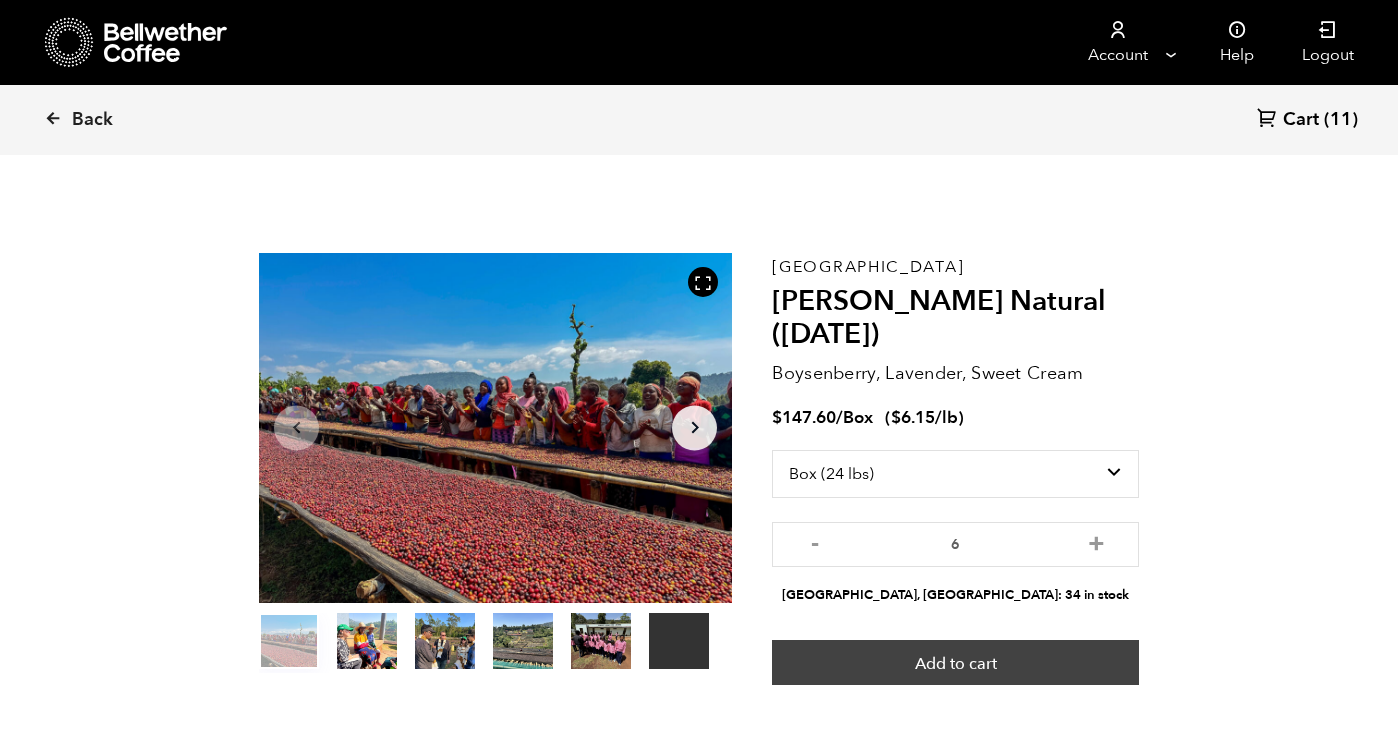 click on "Add to cart" at bounding box center [955, 663] 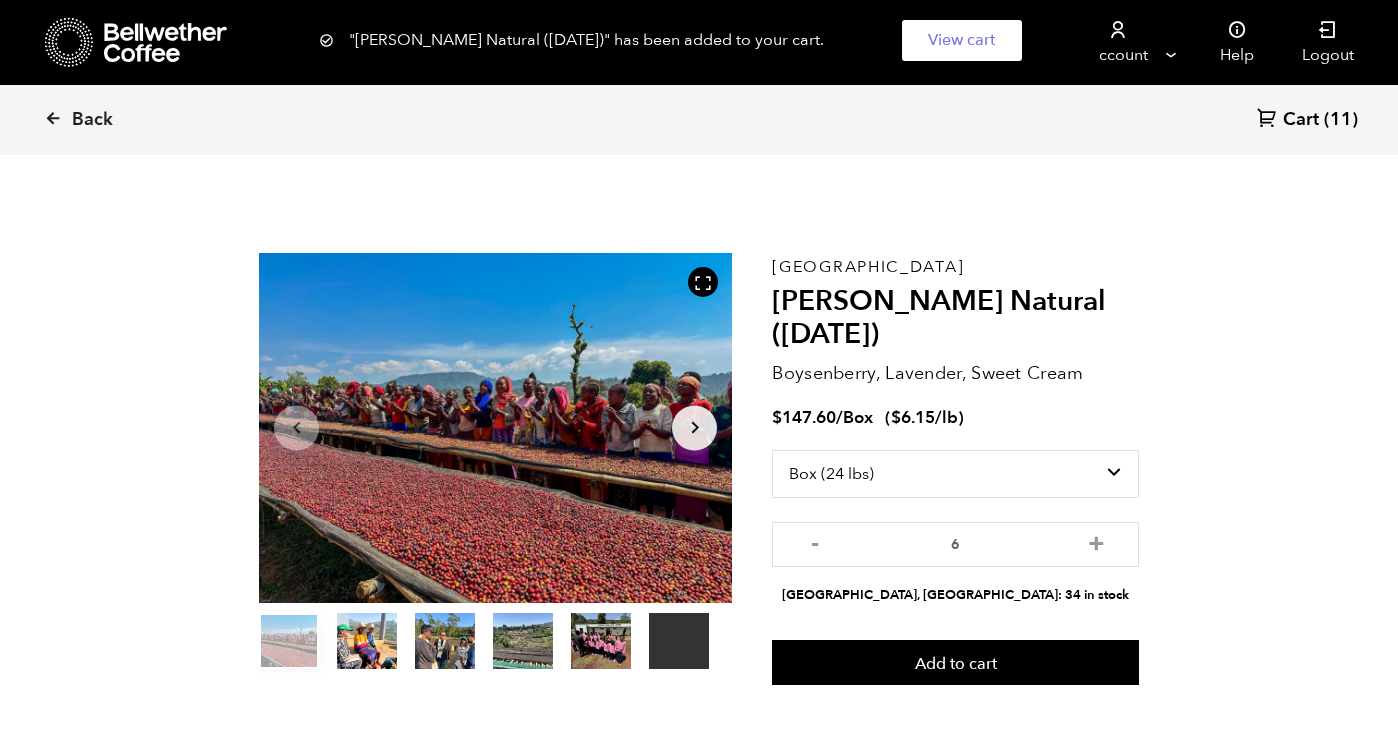 click on "Back
Cart   (11)" at bounding box center (699, 120) 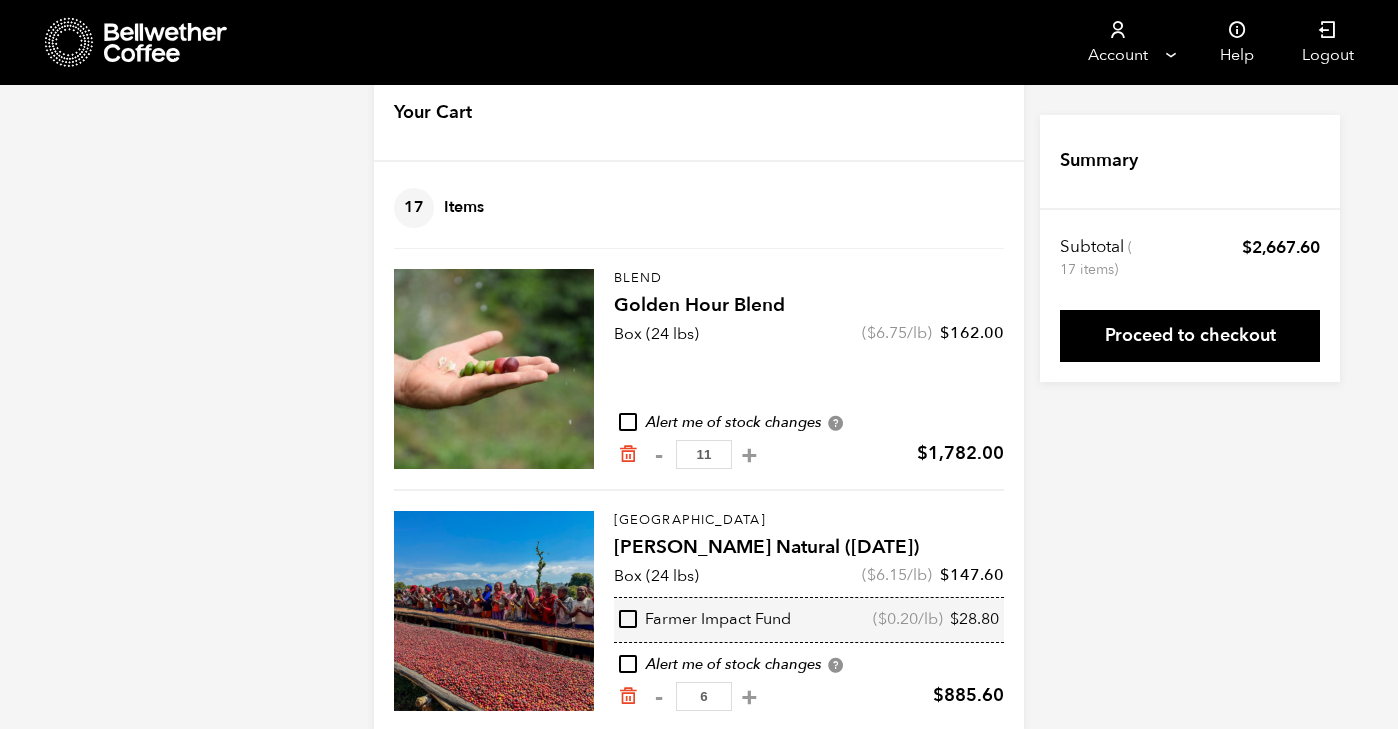 scroll, scrollTop: 84, scrollLeft: 0, axis: vertical 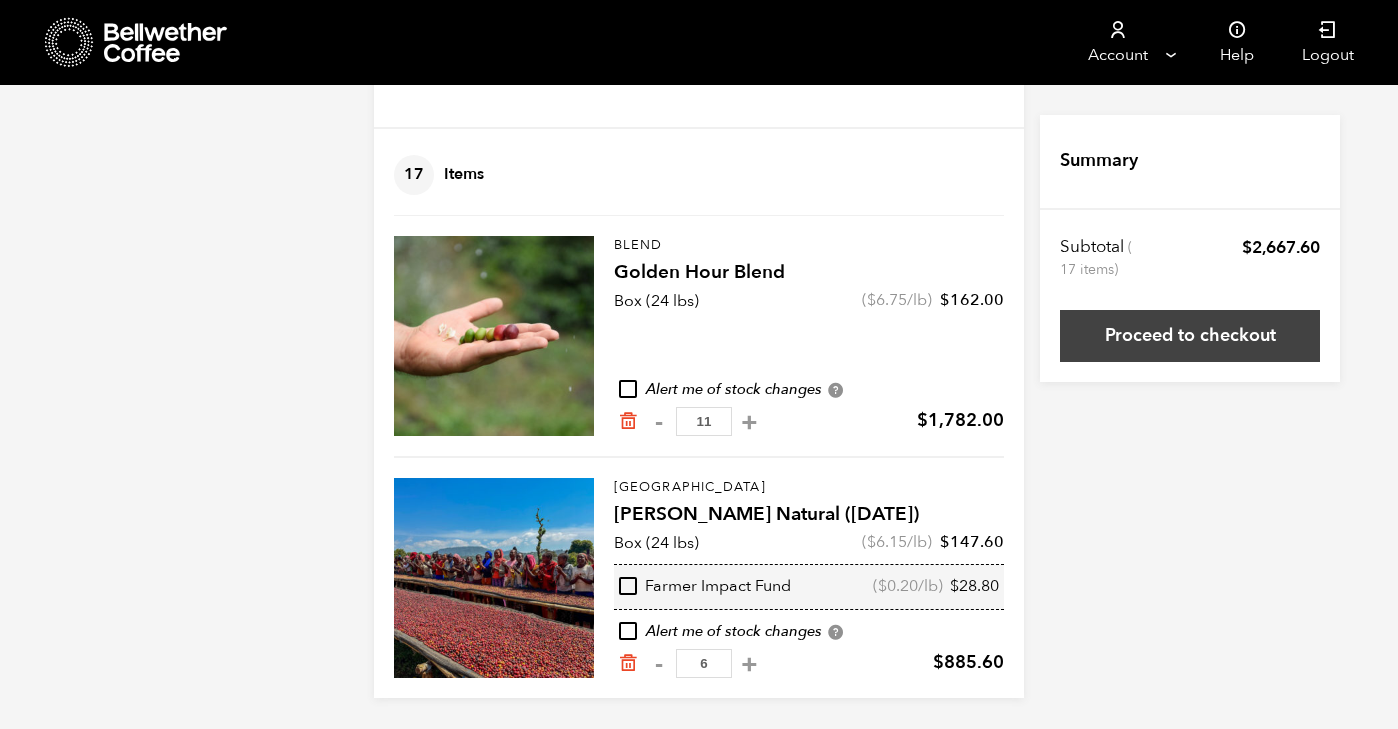 click on "Proceed to checkout" at bounding box center (1190, 336) 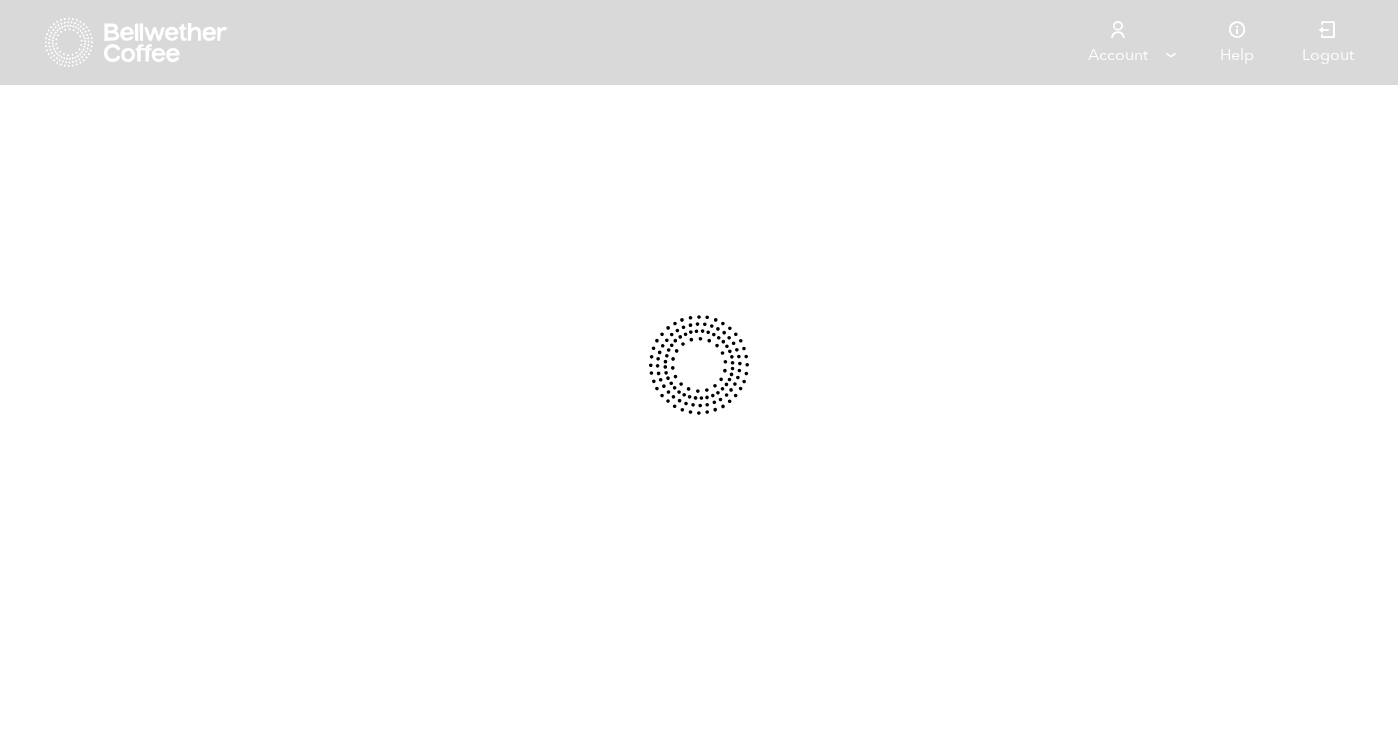 scroll, scrollTop: 0, scrollLeft: 0, axis: both 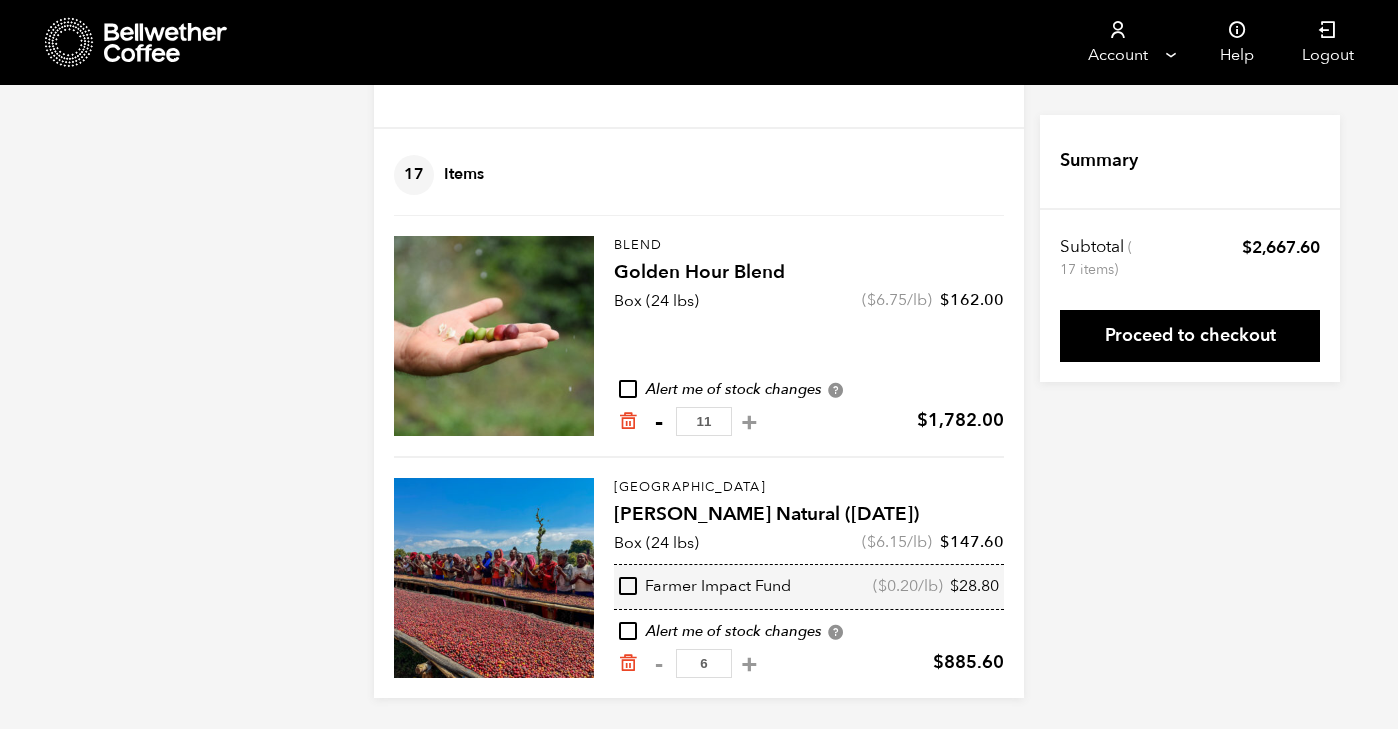 click on "-" at bounding box center (658, 422) 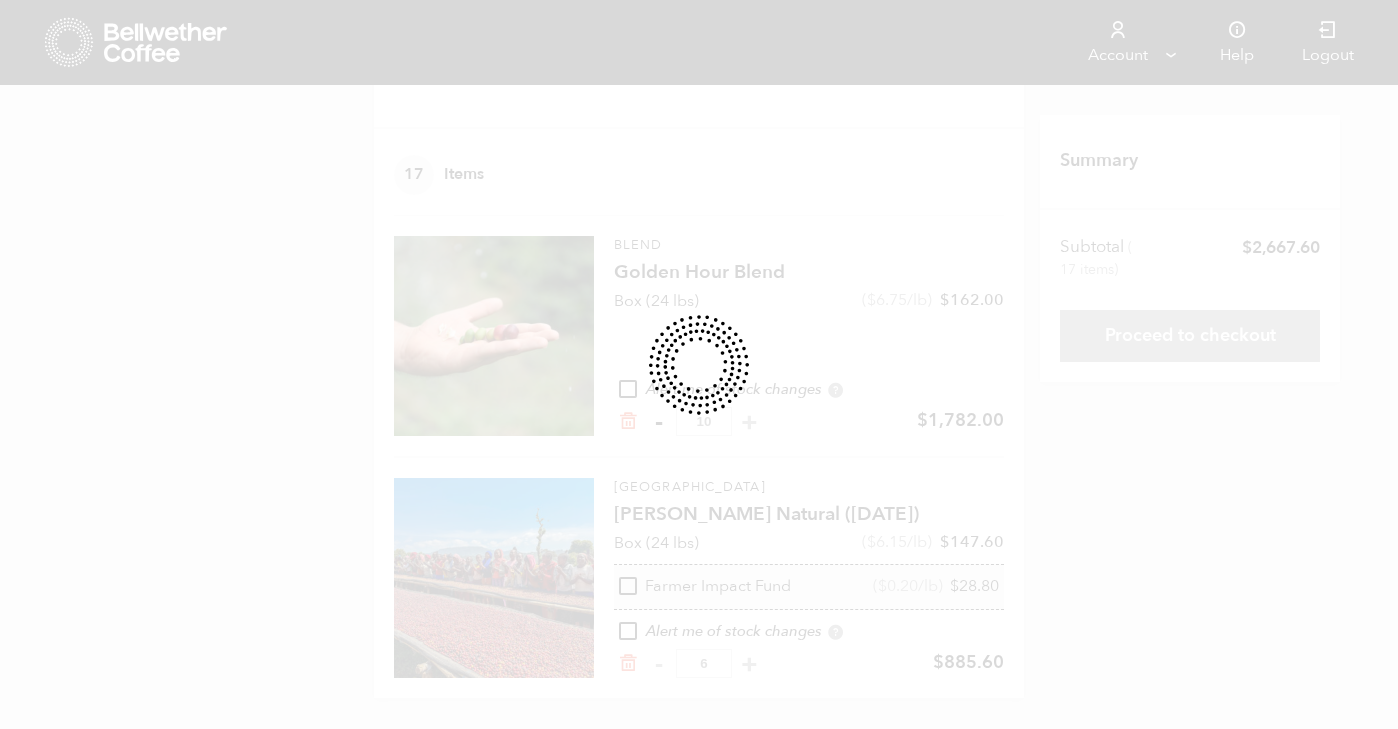 click at bounding box center (699, 364) 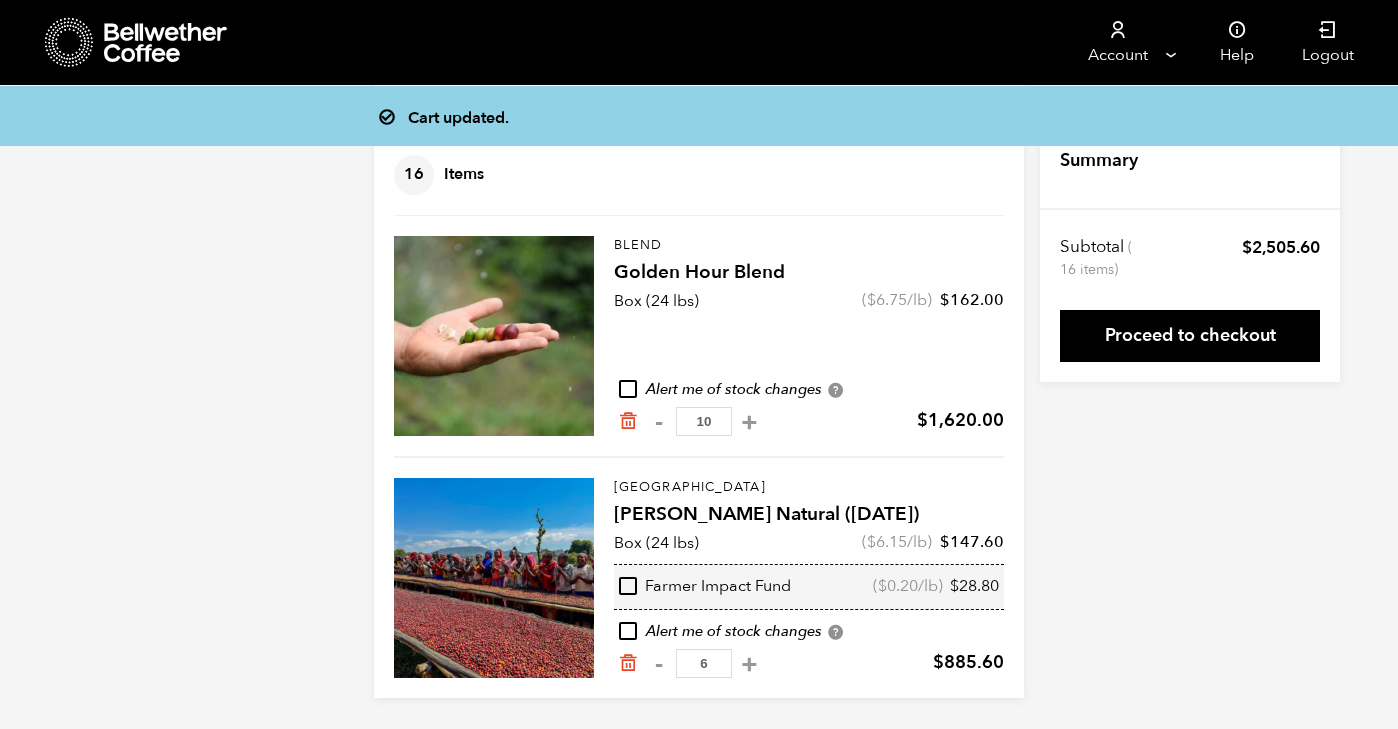 scroll, scrollTop: 70, scrollLeft: 0, axis: vertical 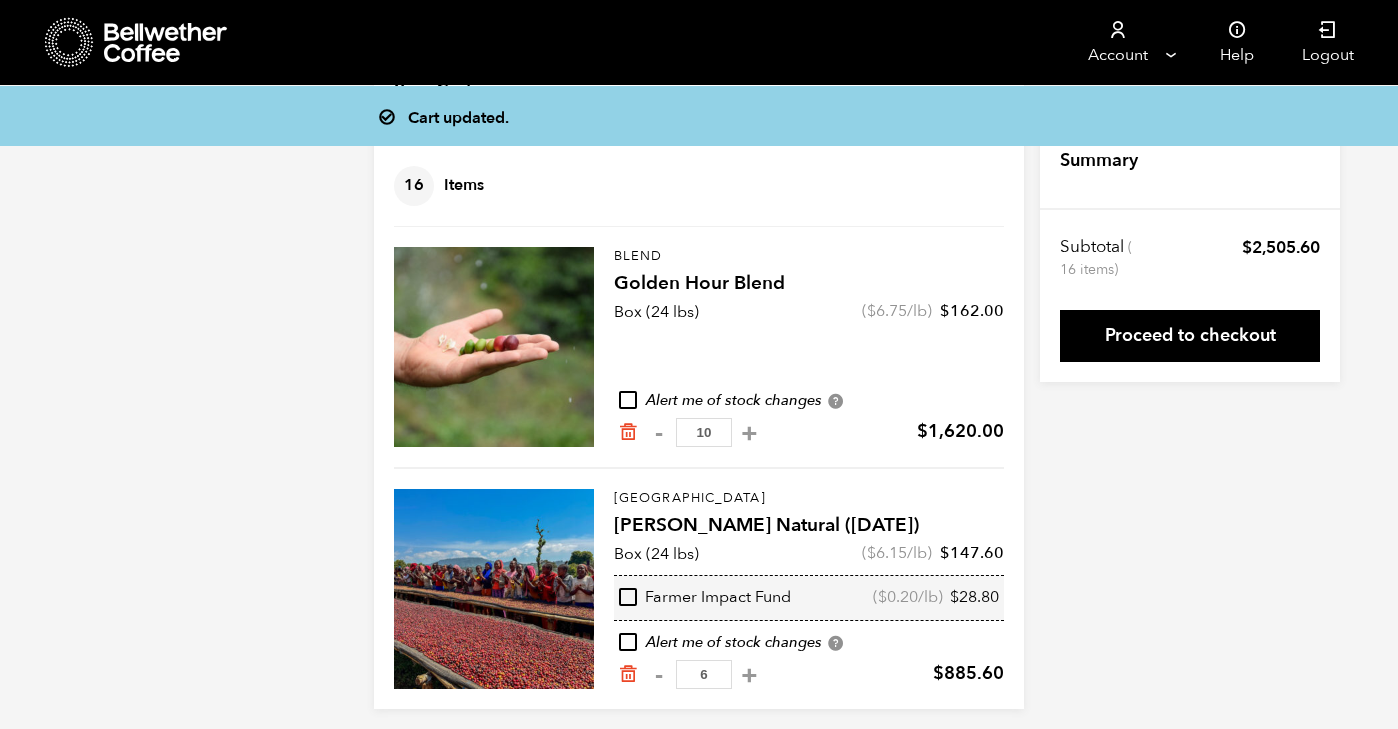 click on "10" at bounding box center [704, 432] 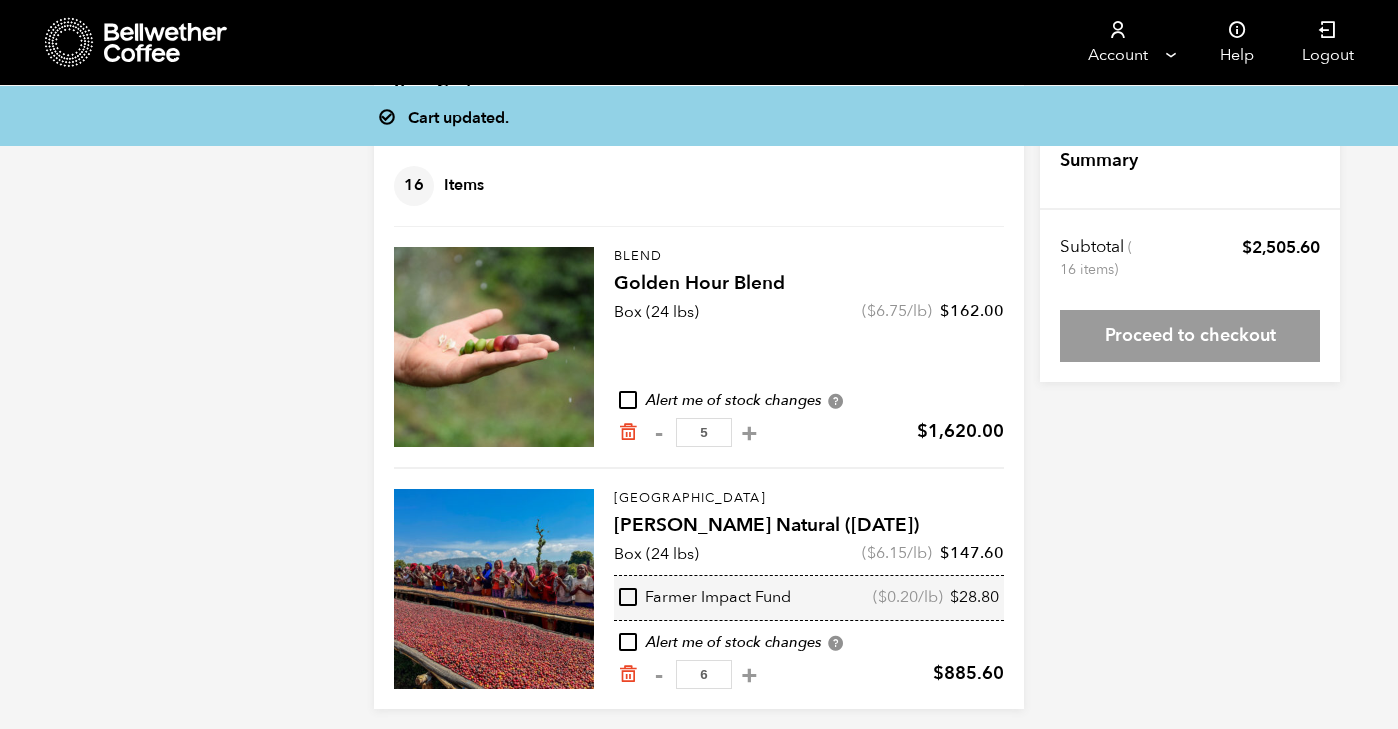scroll, scrollTop: 84, scrollLeft: 0, axis: vertical 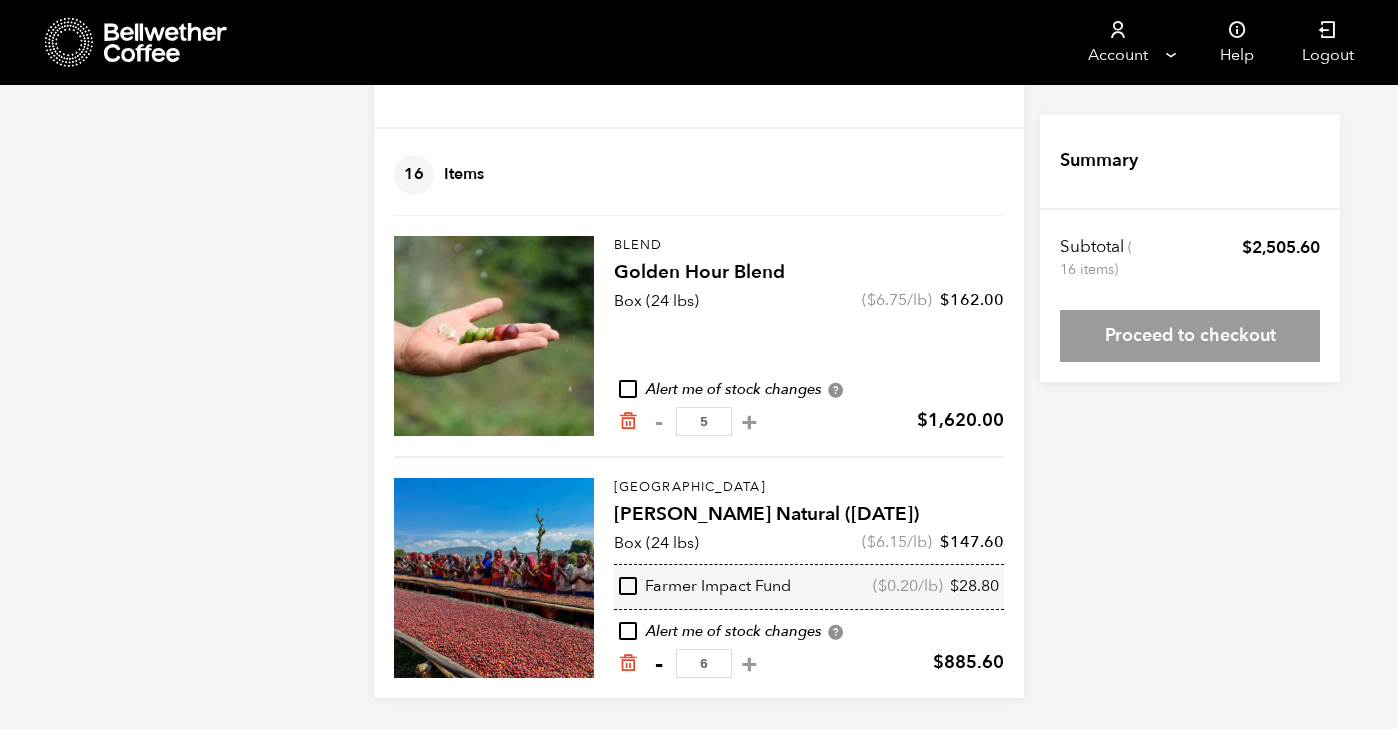 type on "5" 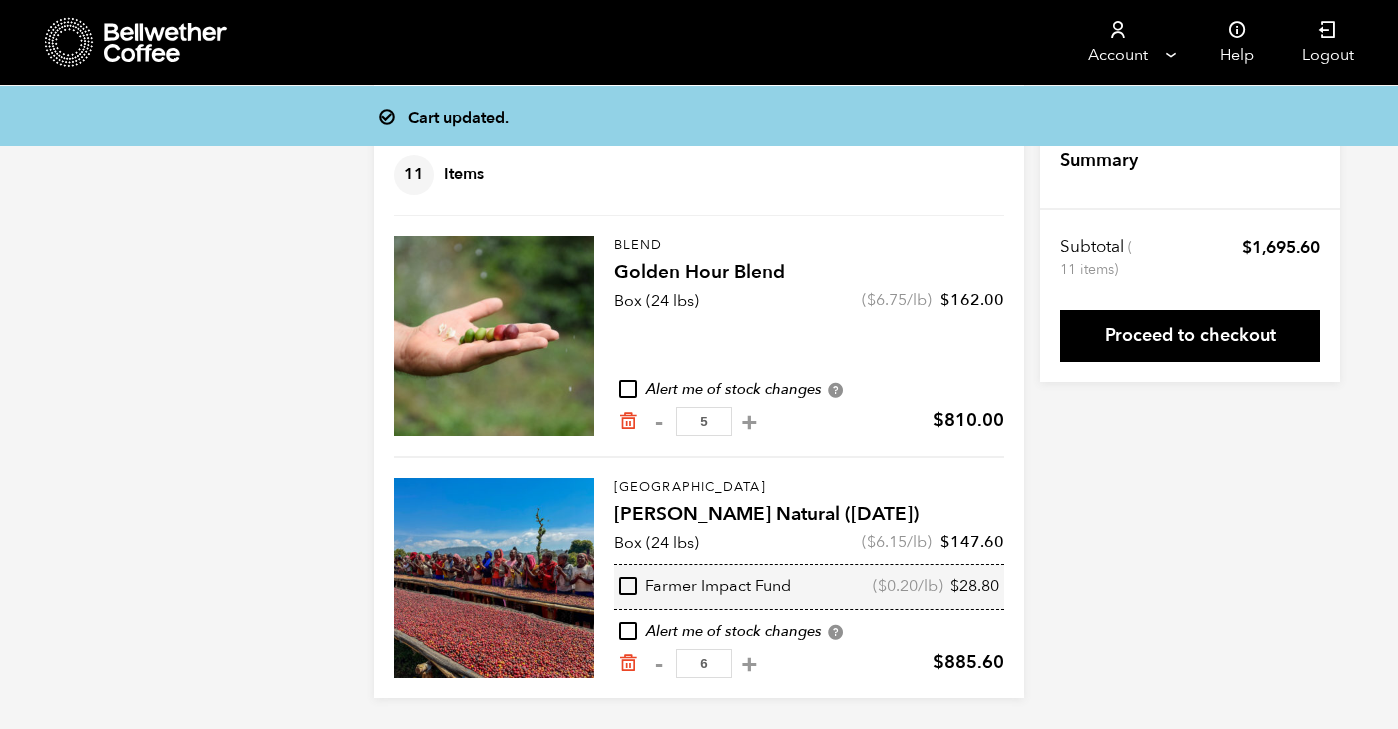 scroll, scrollTop: 70, scrollLeft: 0, axis: vertical 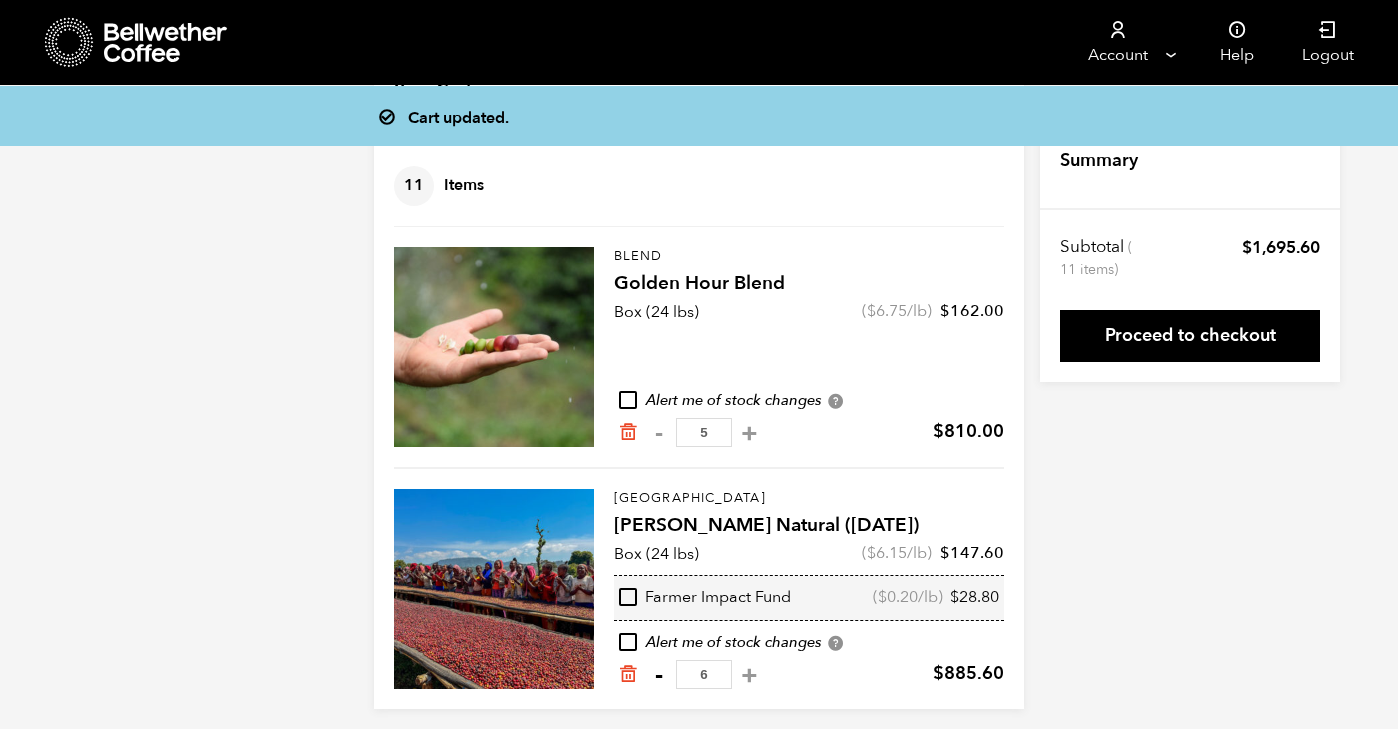 click on "-" at bounding box center (658, 675) 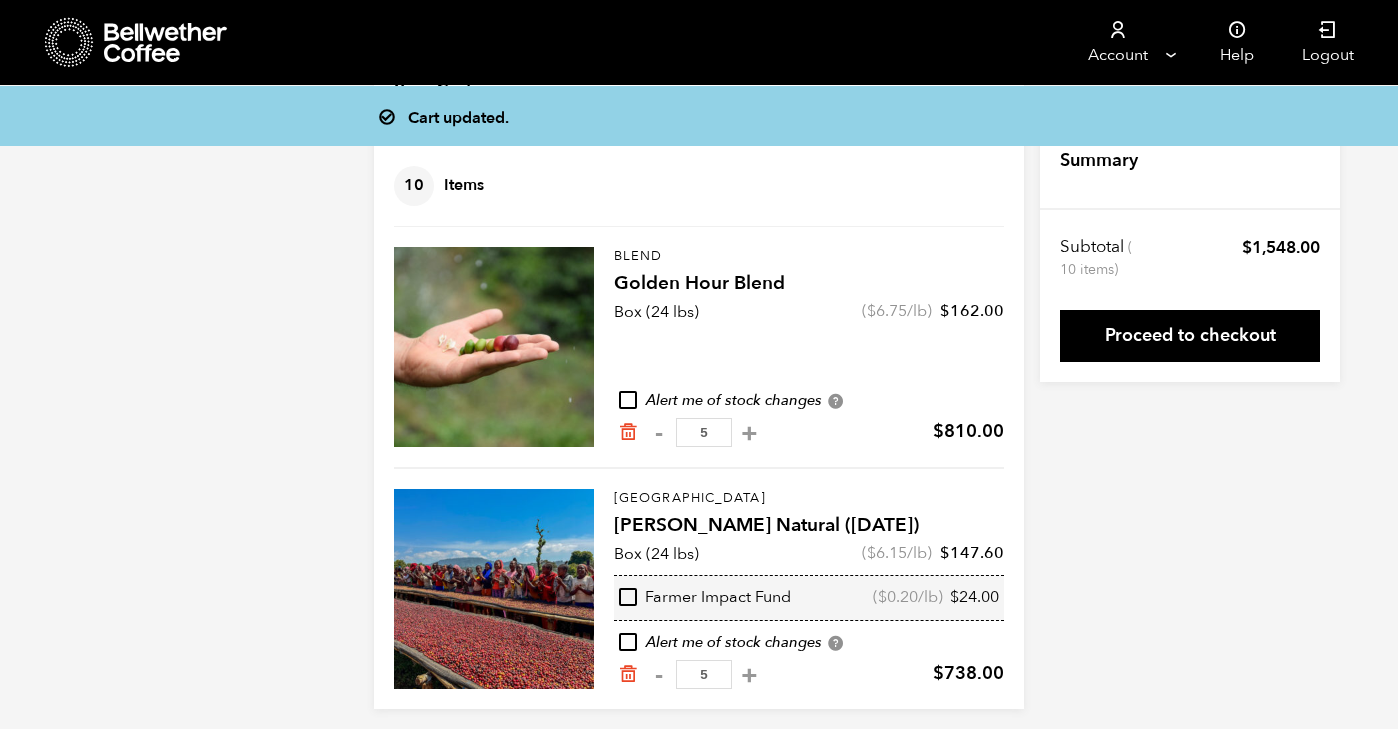 scroll, scrollTop: 56, scrollLeft: 0, axis: vertical 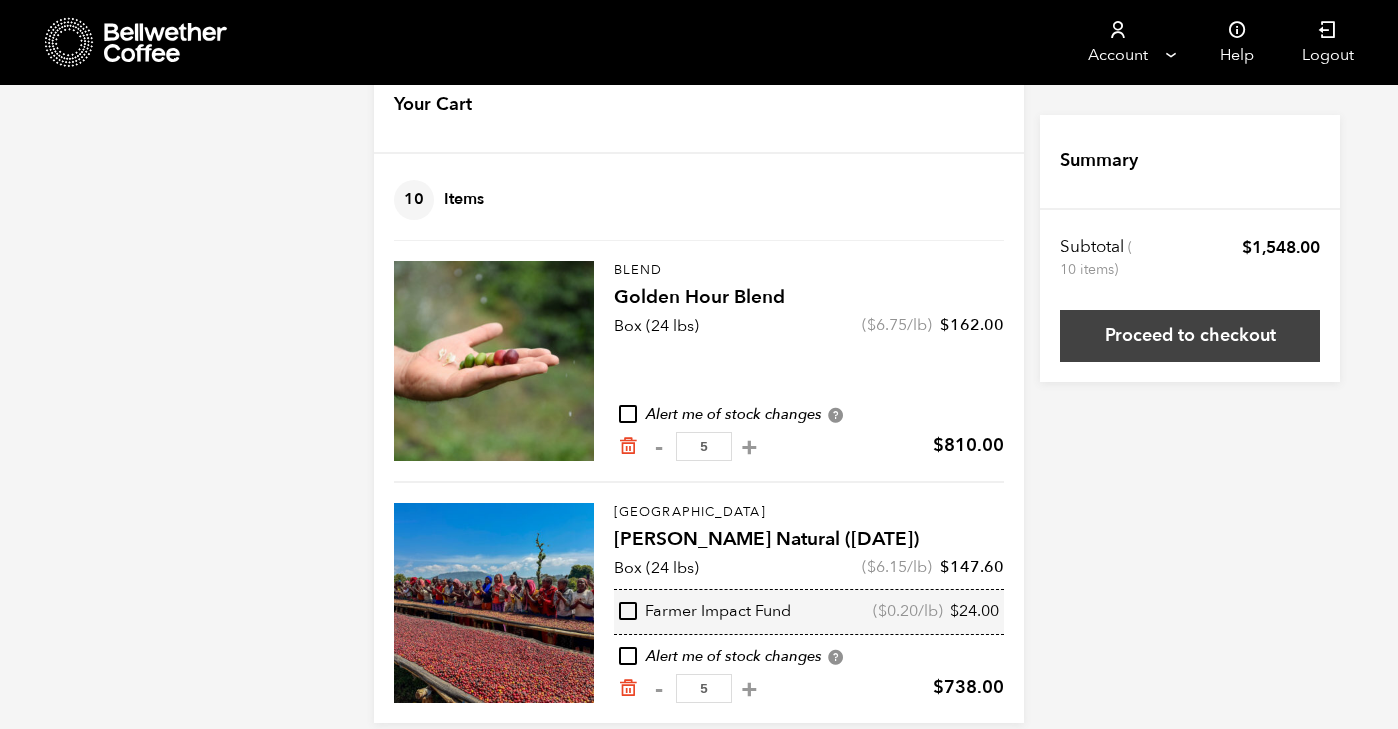 click on "Proceed to checkout" at bounding box center (1190, 336) 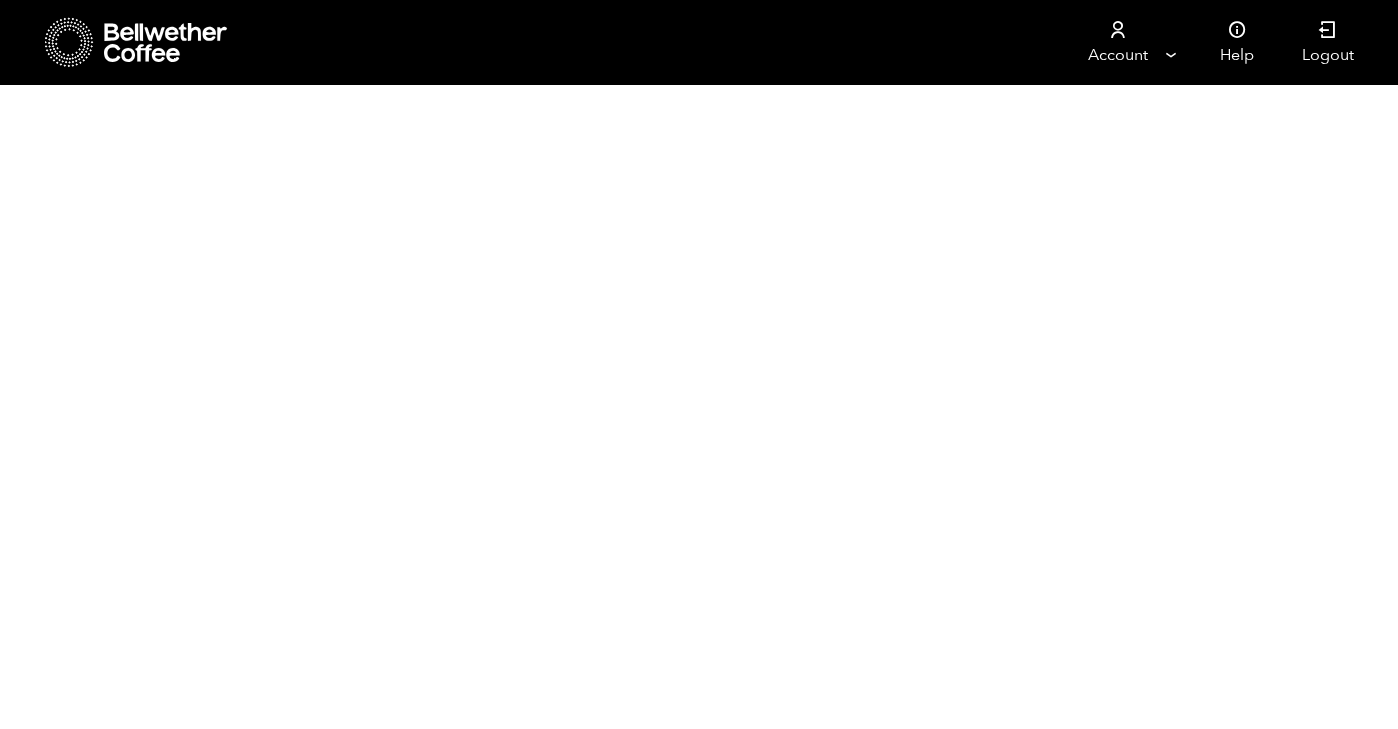 scroll, scrollTop: 0, scrollLeft: 0, axis: both 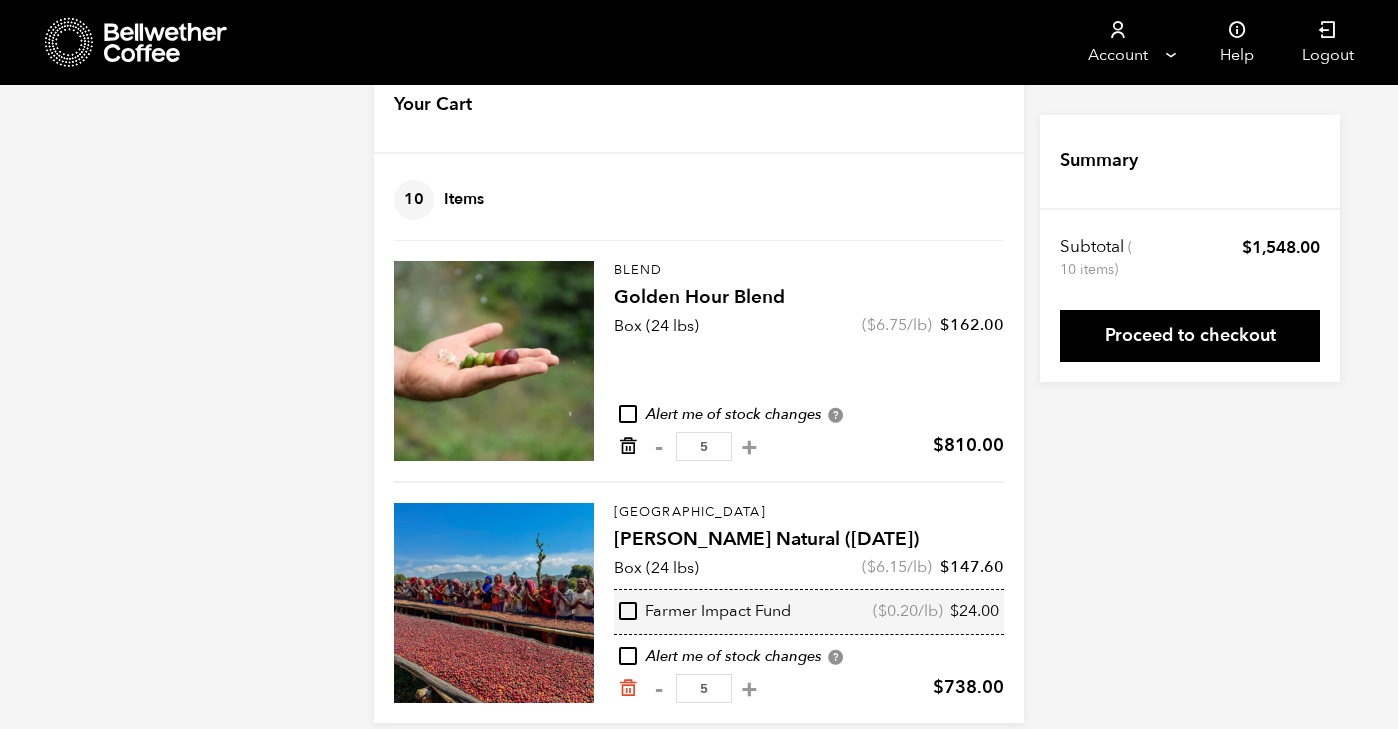 click at bounding box center (628, 446) 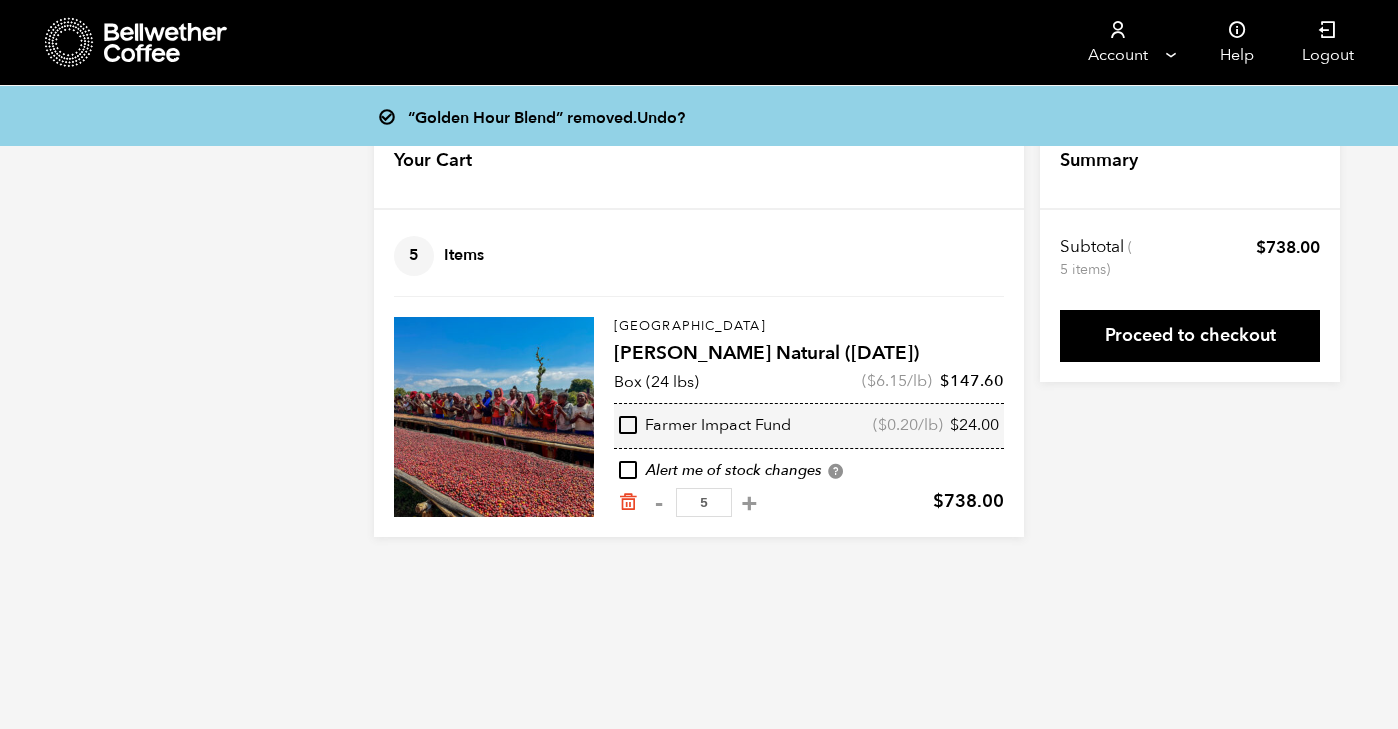 scroll, scrollTop: 0, scrollLeft: 0, axis: both 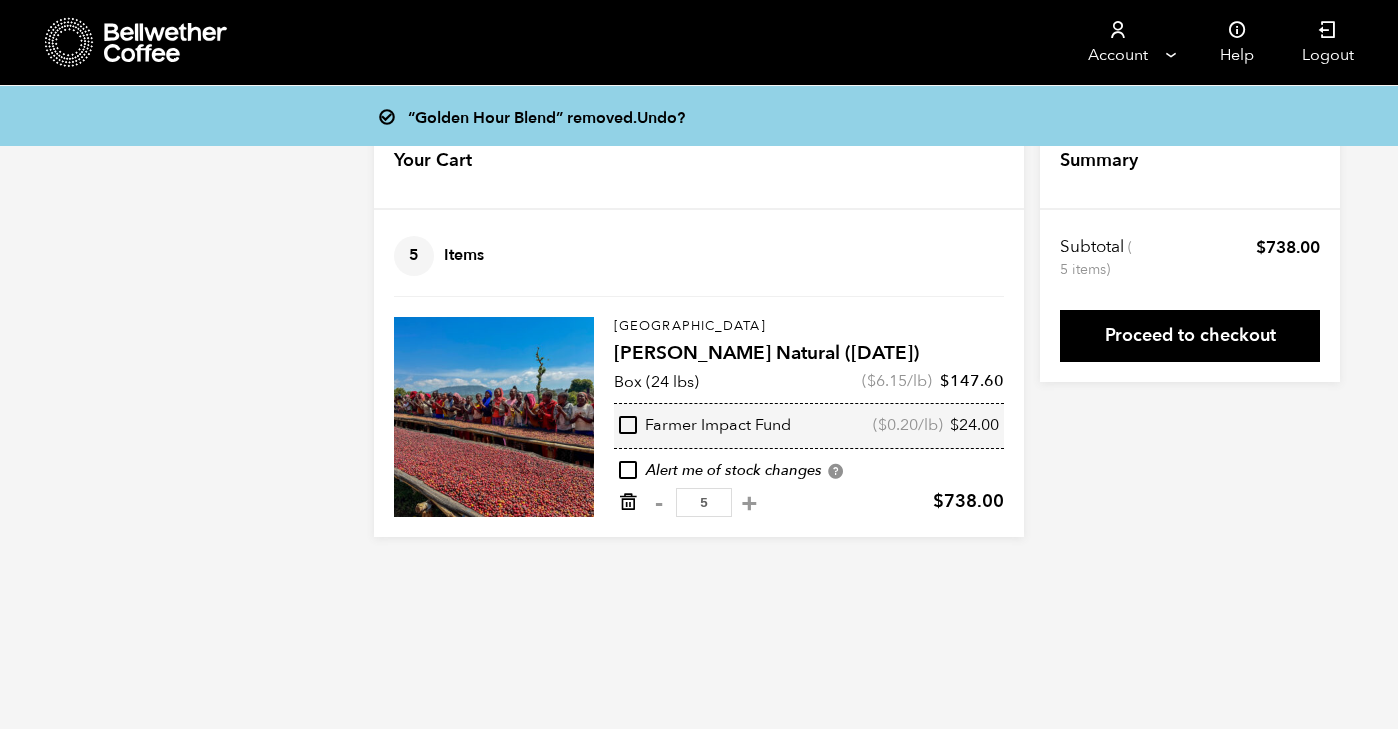 click at bounding box center [628, 502] 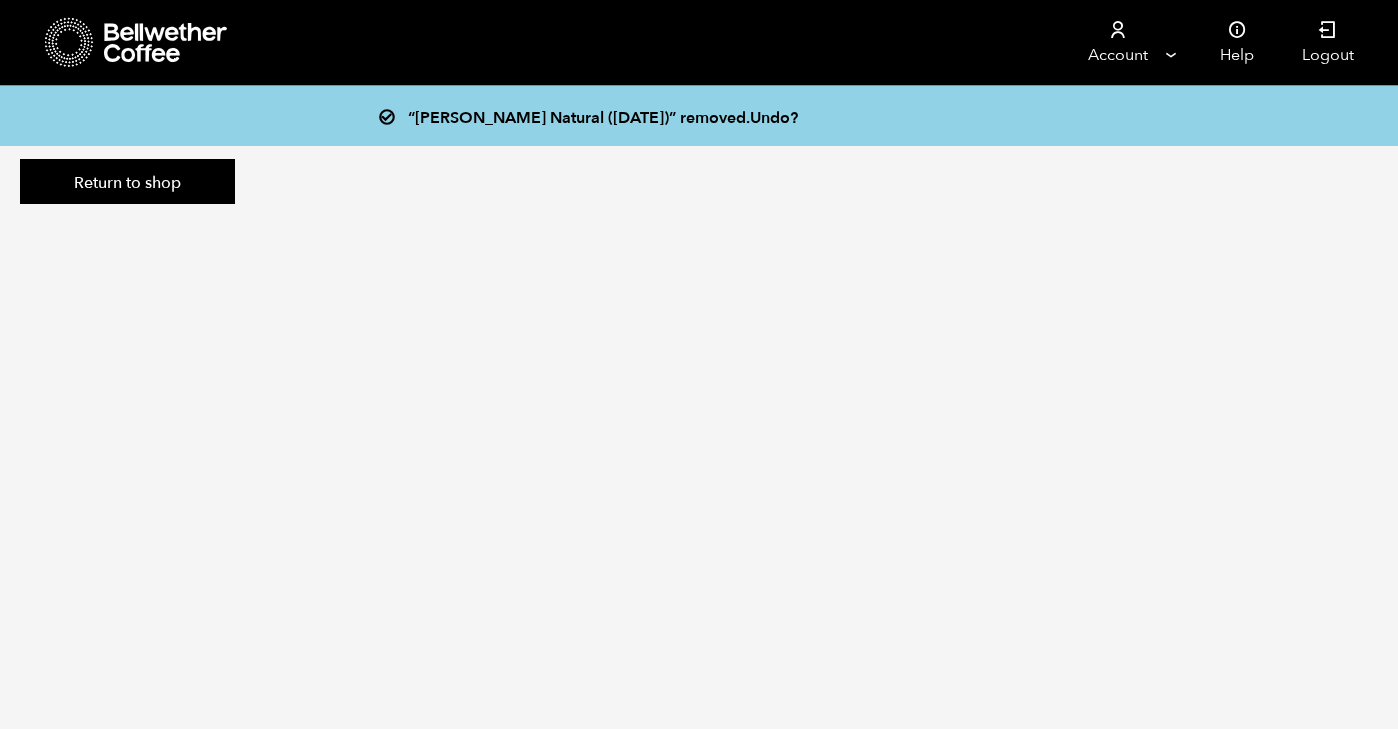 scroll, scrollTop: 0, scrollLeft: 0, axis: both 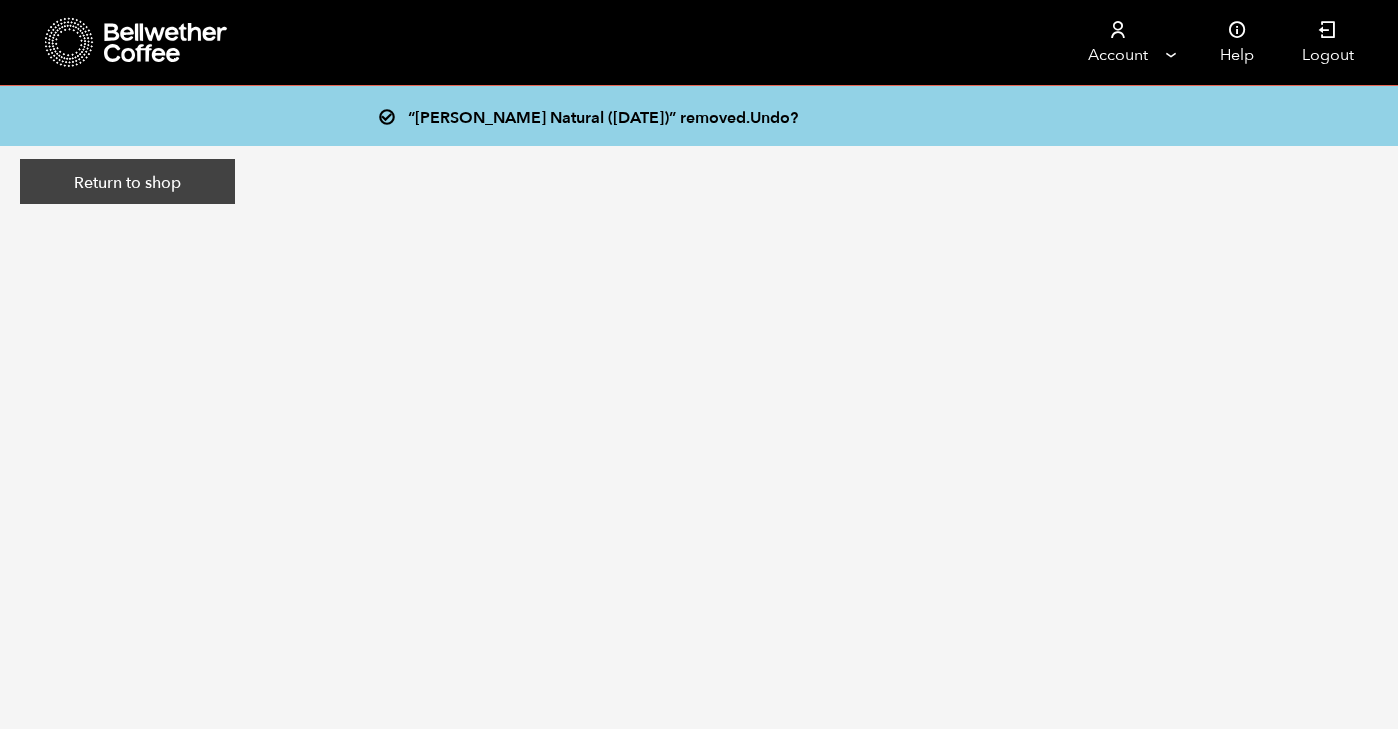 click on "Return to shop" at bounding box center [127, 182] 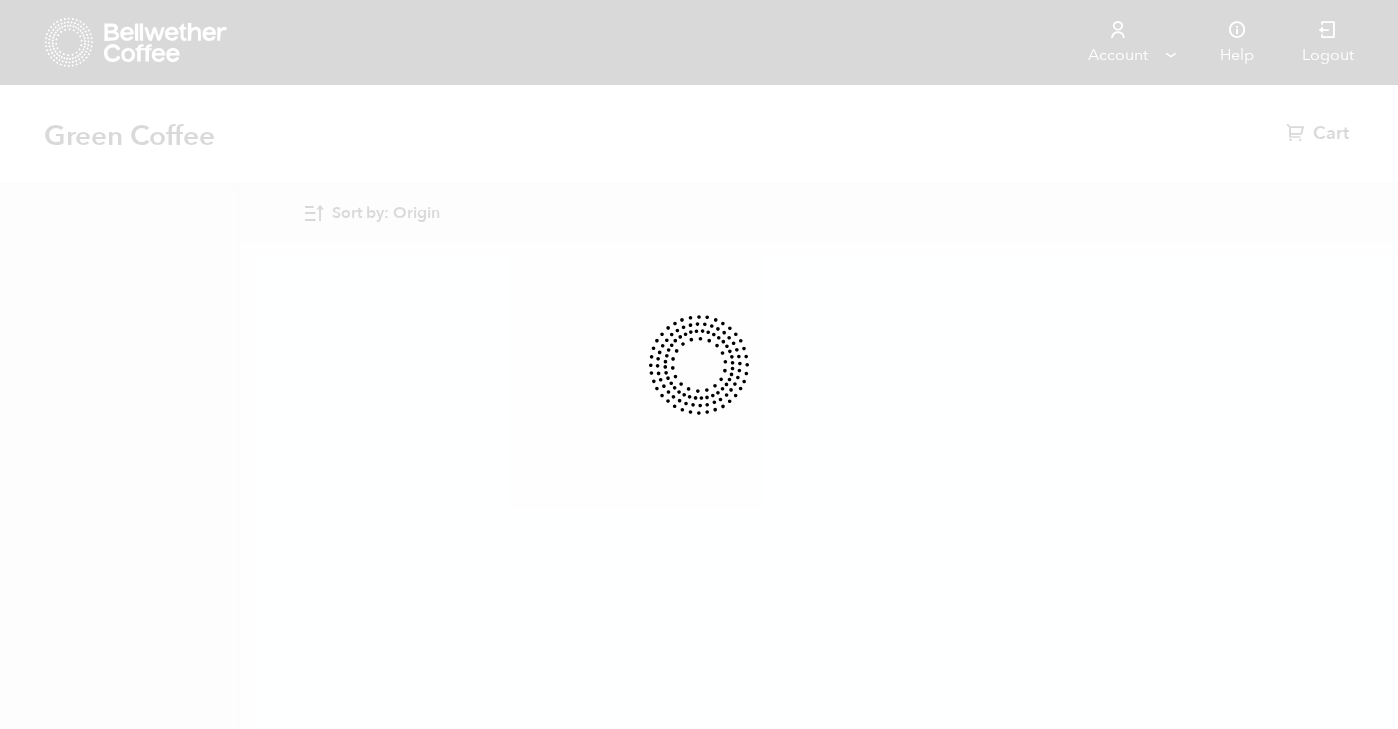 scroll, scrollTop: 0, scrollLeft: 0, axis: both 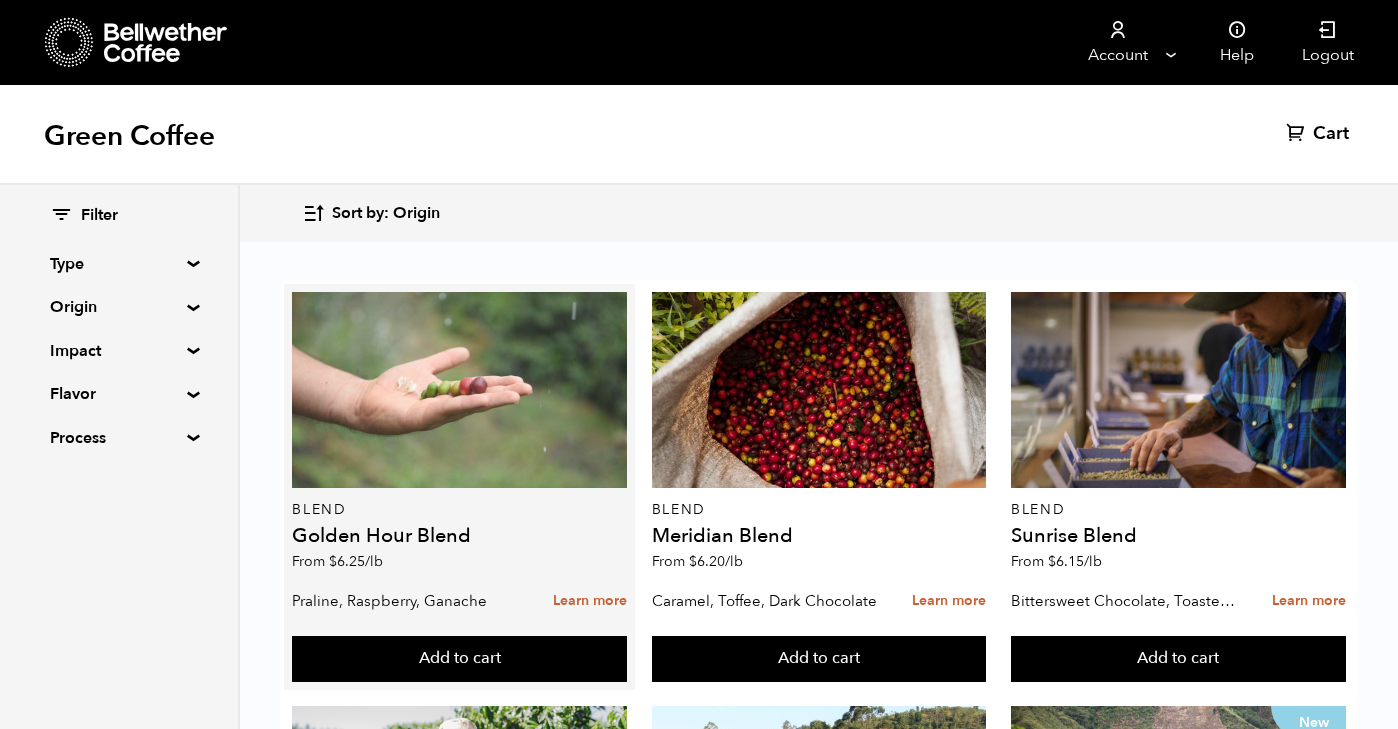 click at bounding box center [459, 390] 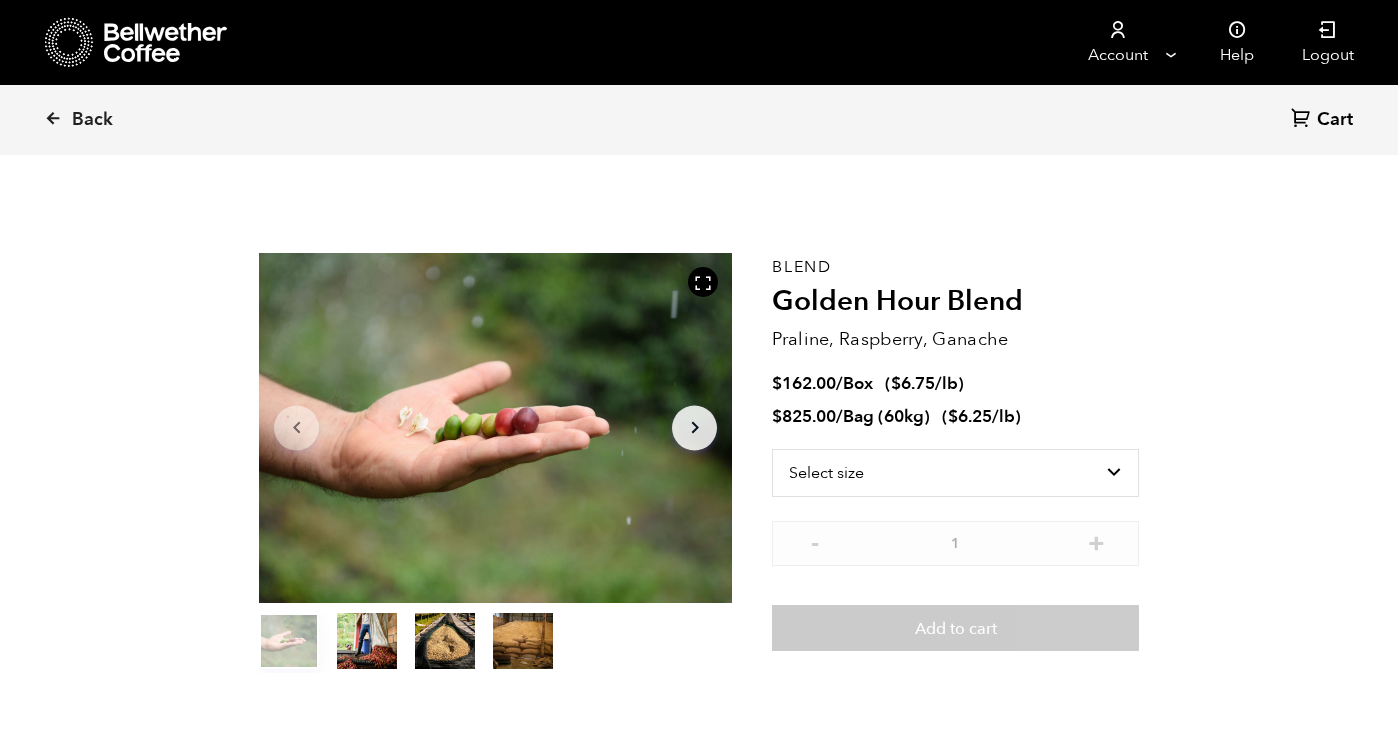 scroll, scrollTop: 0, scrollLeft: 0, axis: both 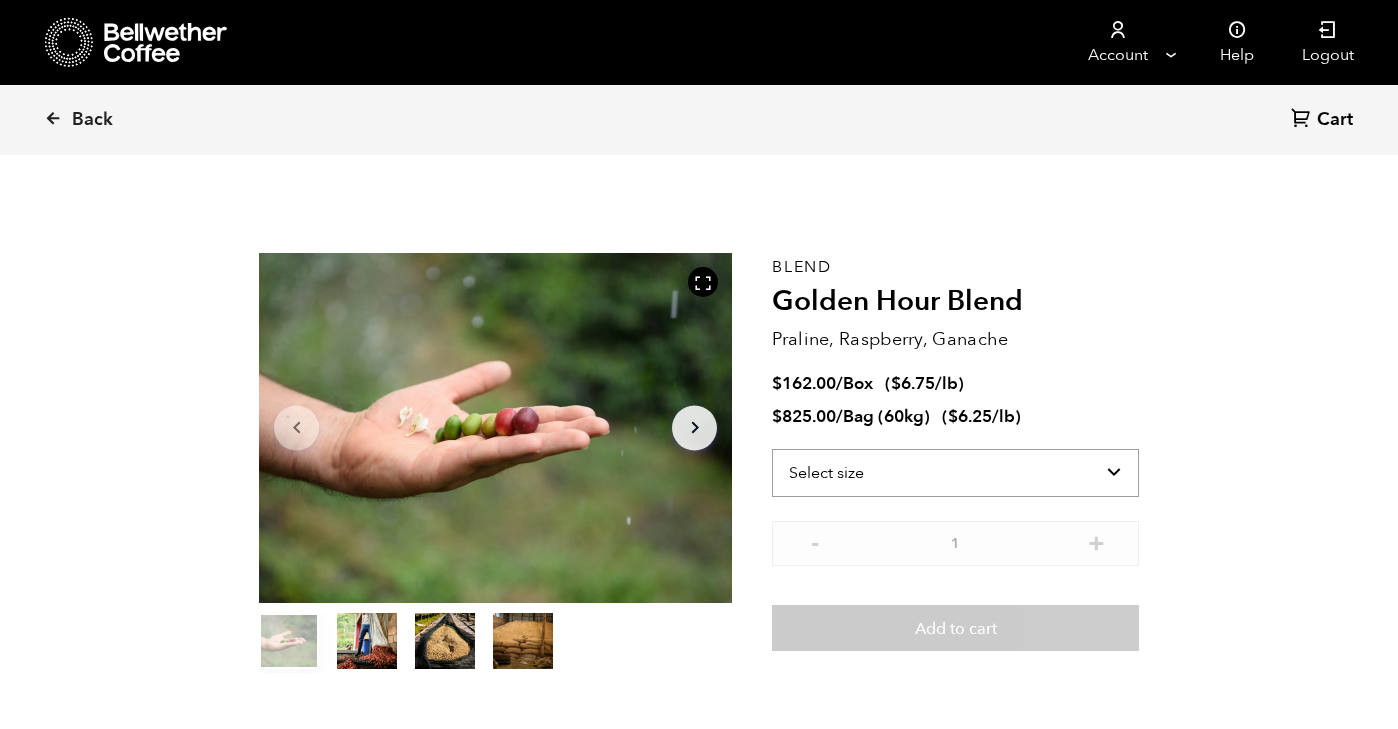 click on "Select size   Bag (60kg) (132 lbs) Box (24 lbs)" at bounding box center [955, 473] 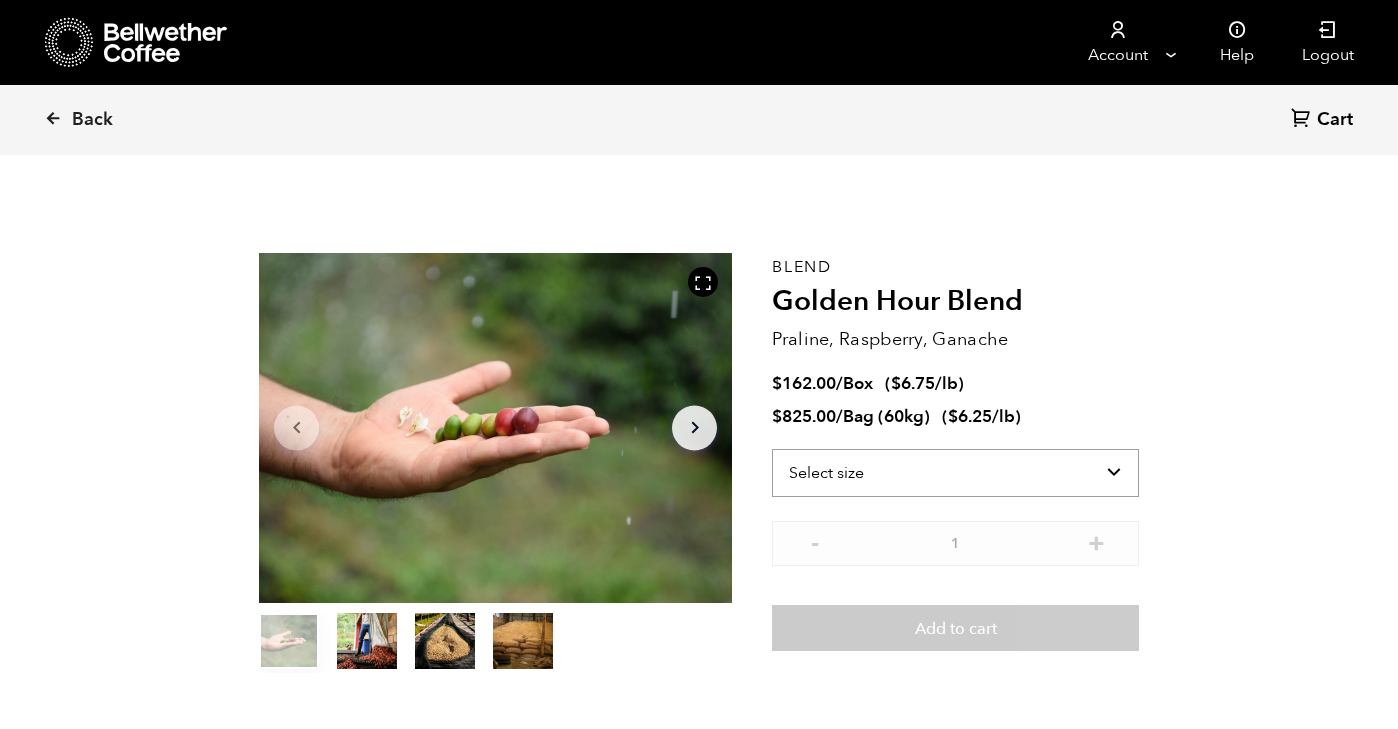 select on "bag-3" 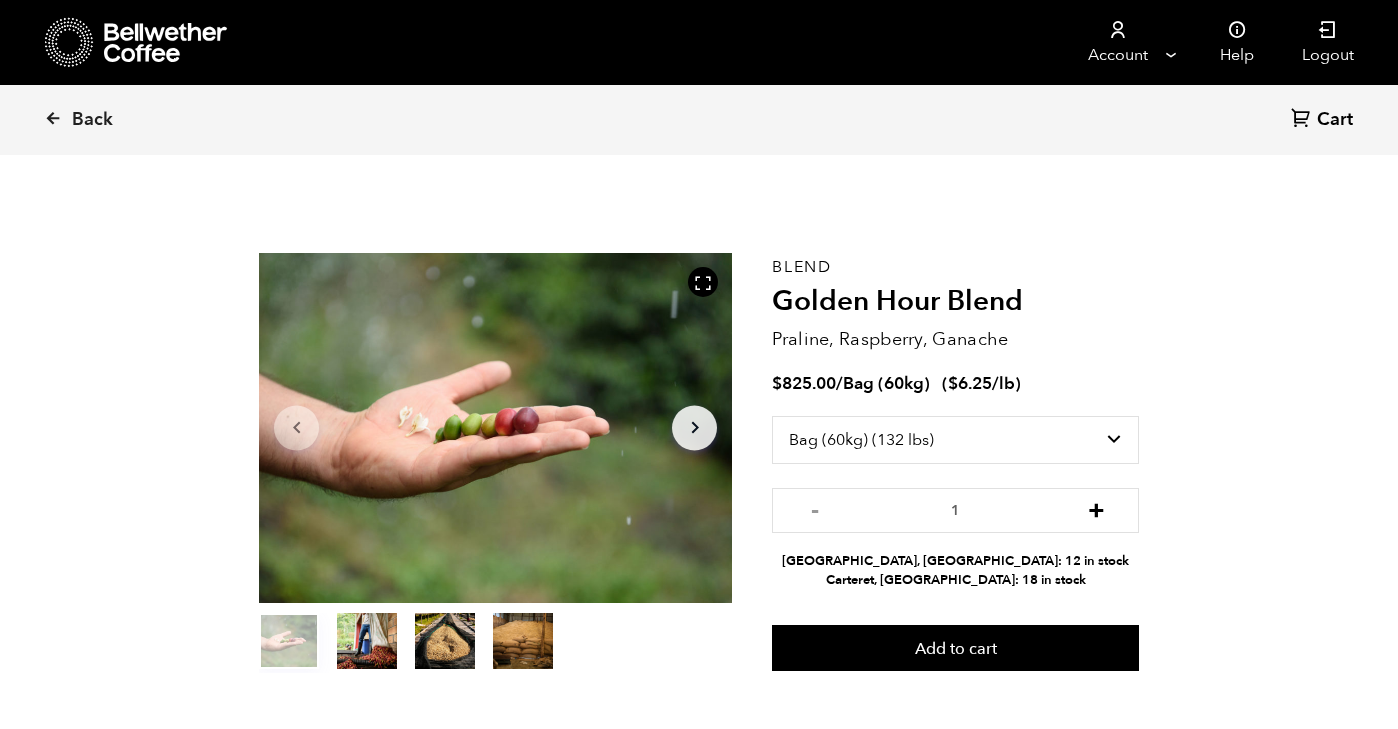 click on "+" at bounding box center [1096, 508] 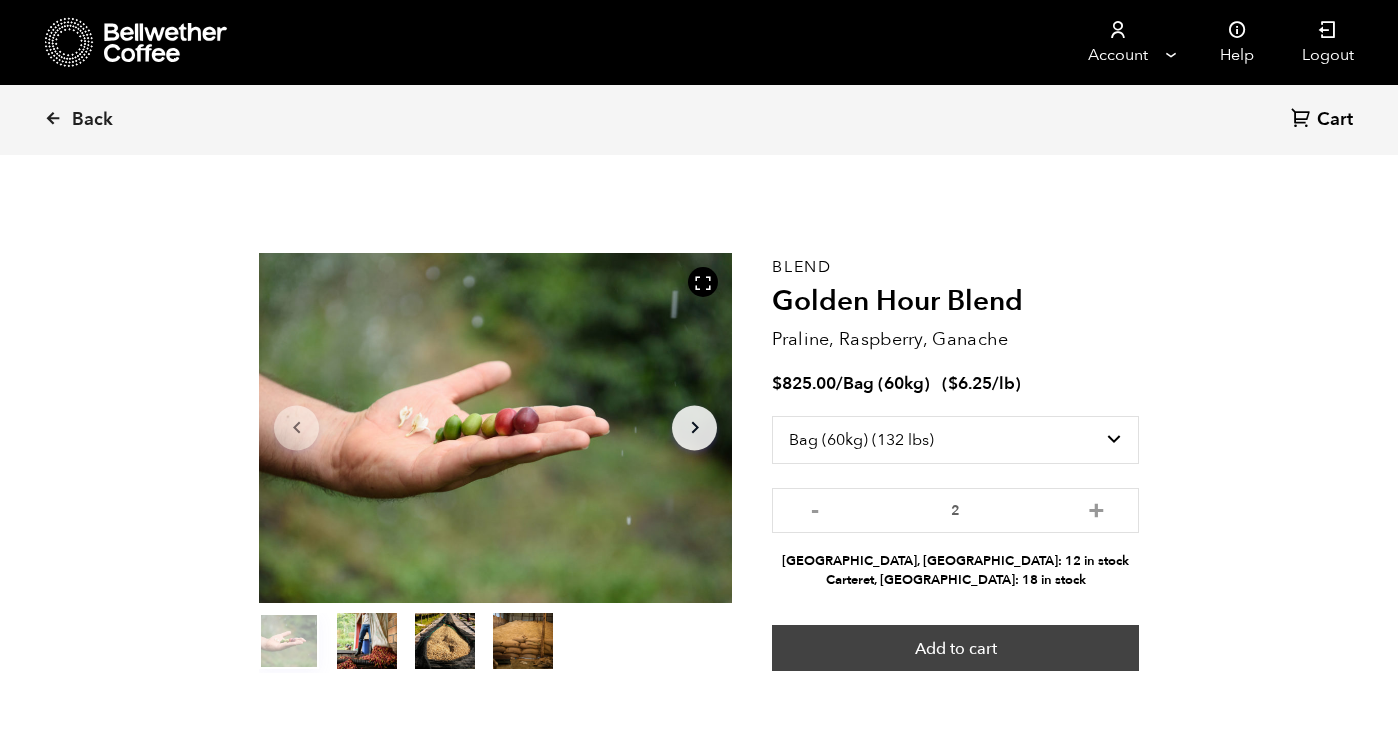 click on "Add to cart" at bounding box center [955, 648] 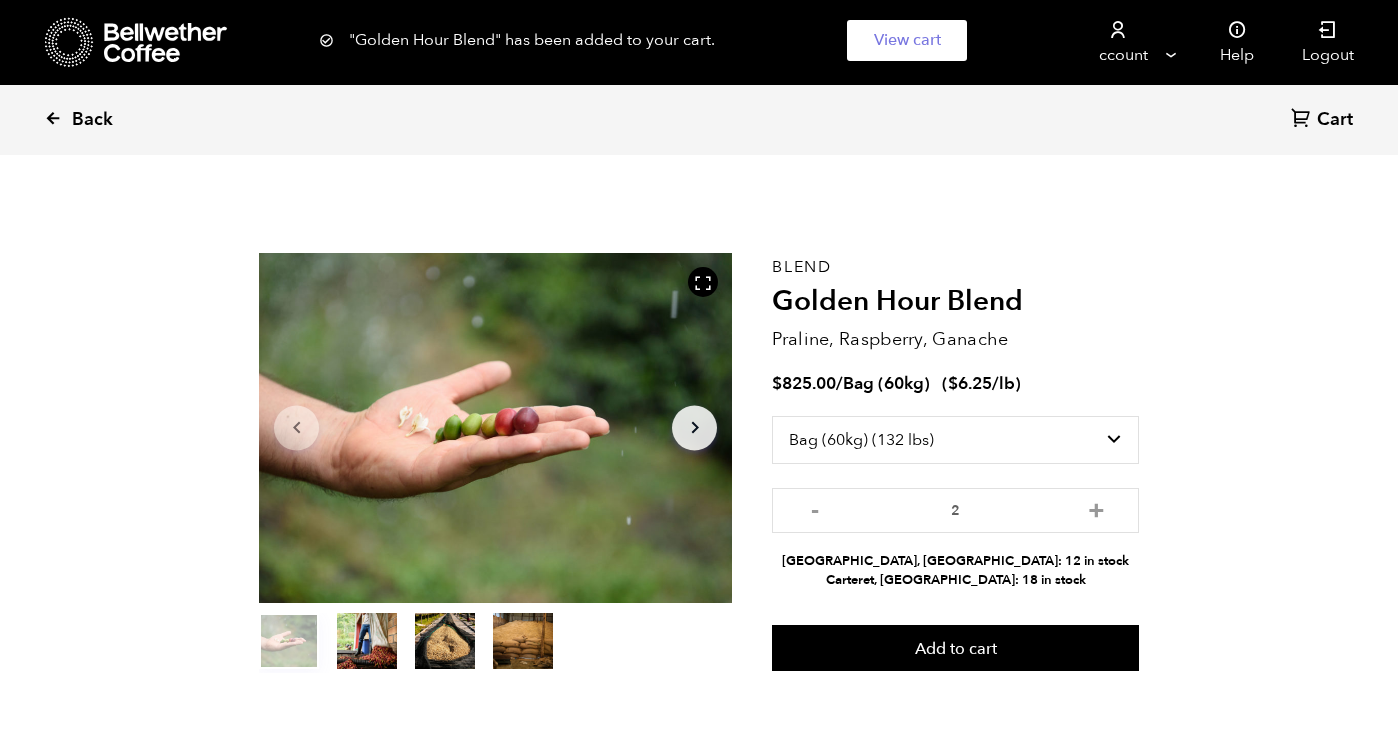 click on "Back" at bounding box center [106, 120] 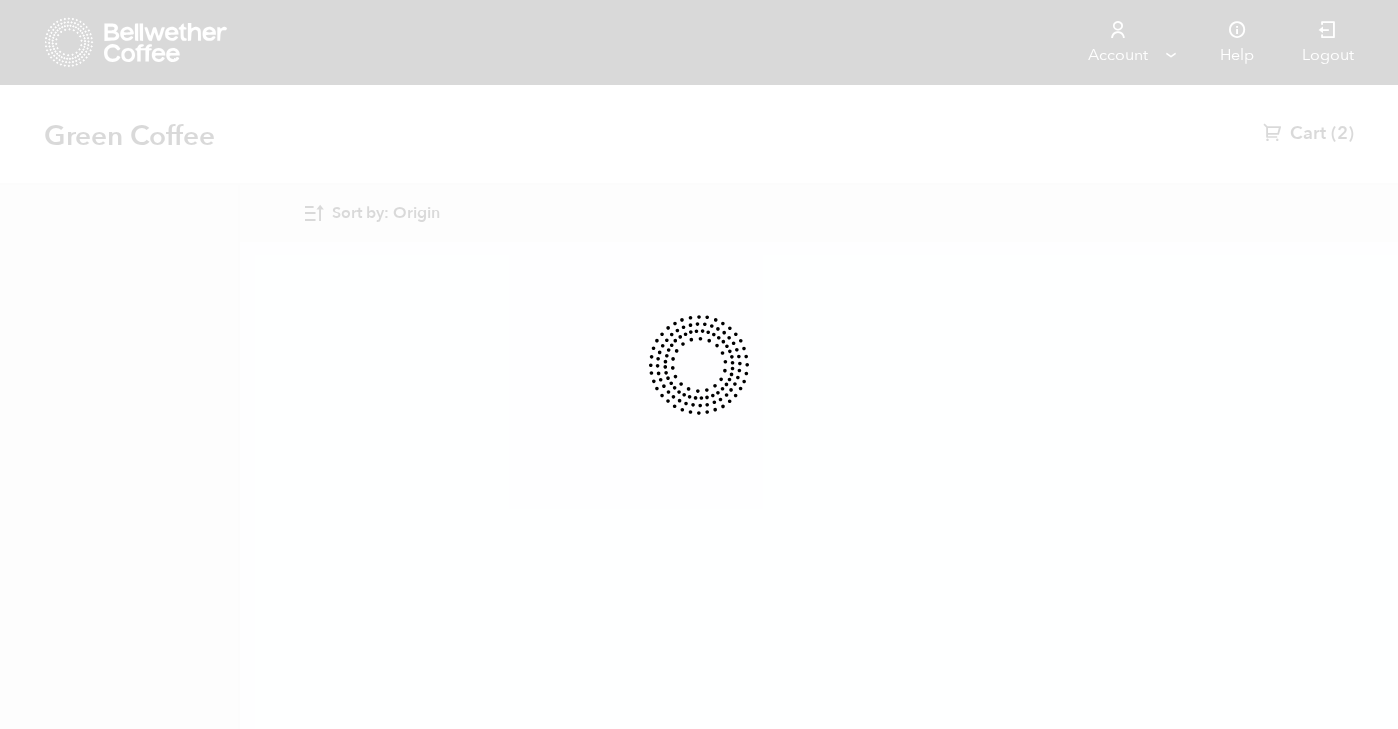 scroll, scrollTop: 0, scrollLeft: 0, axis: both 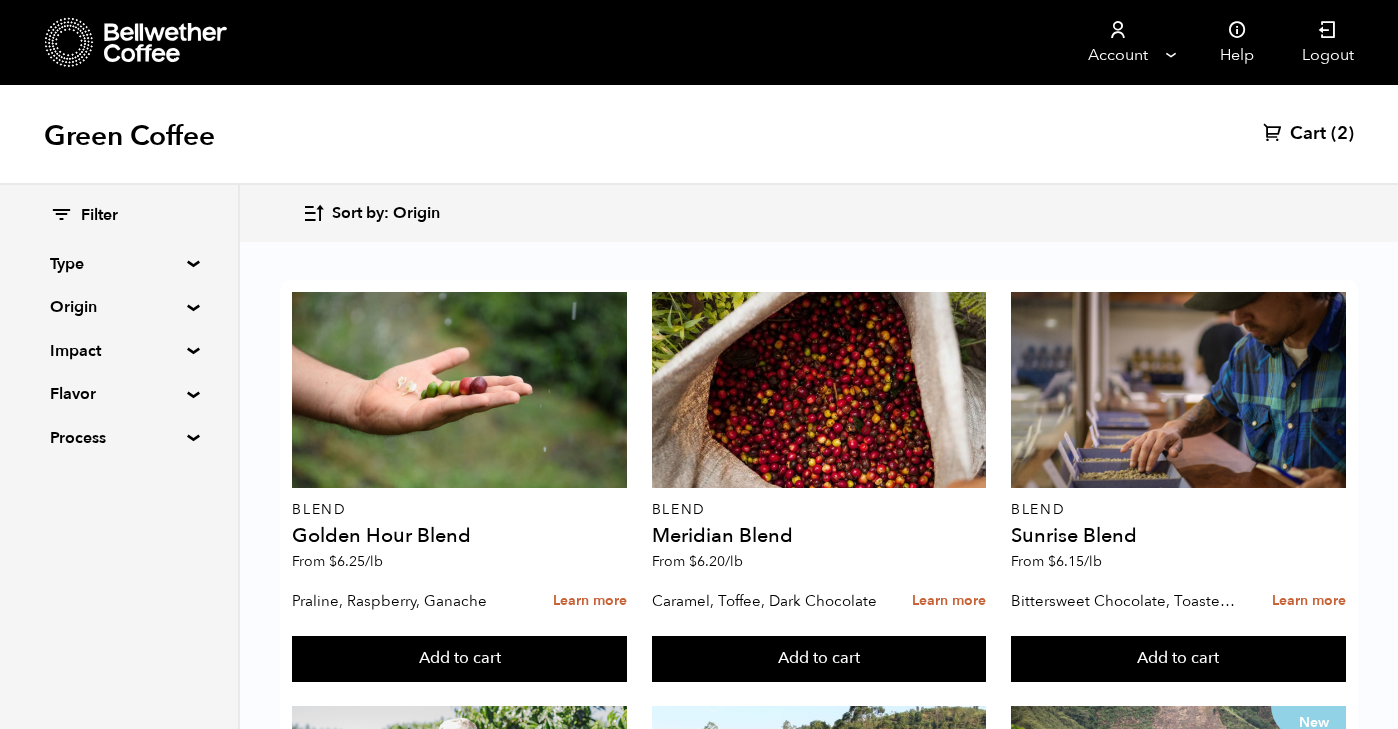 click on "Impact" at bounding box center (119, 351) 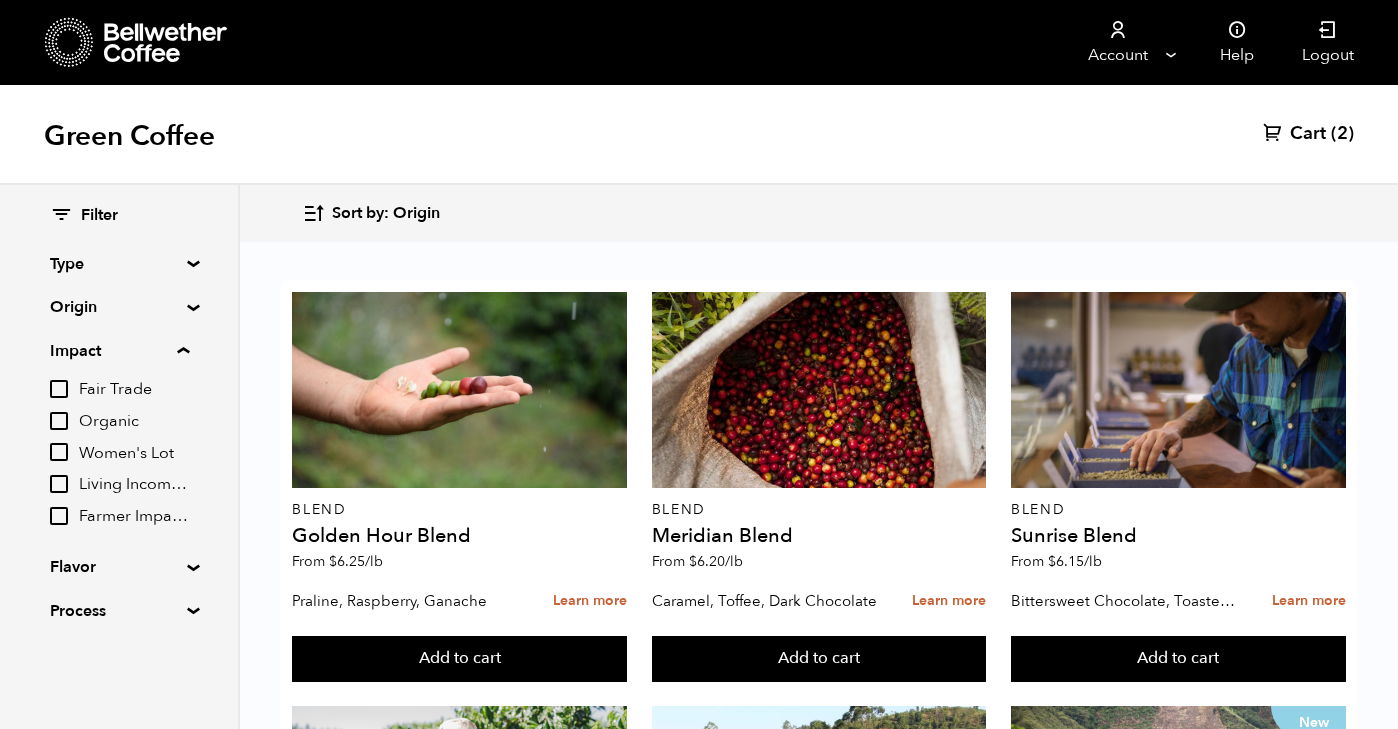click on "Fair Trade" at bounding box center (119, 389) 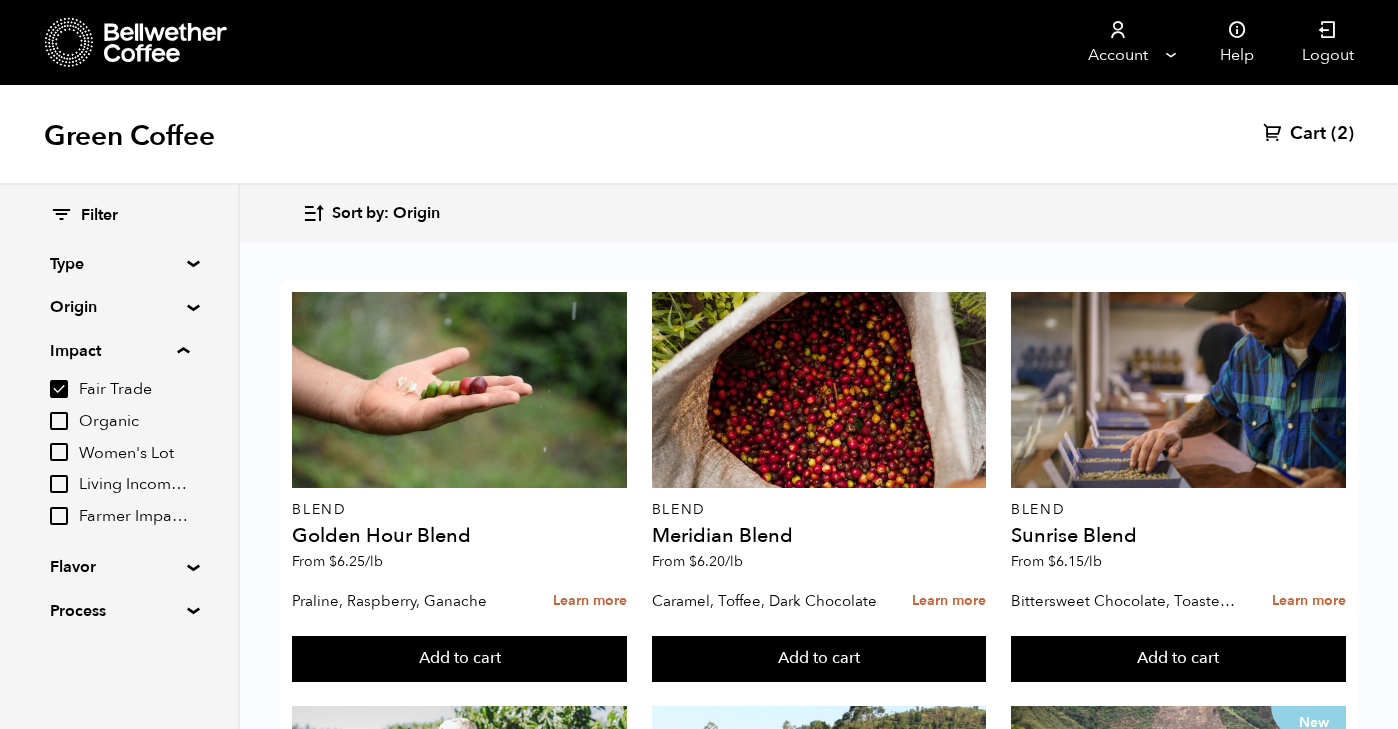 checkbox on "true" 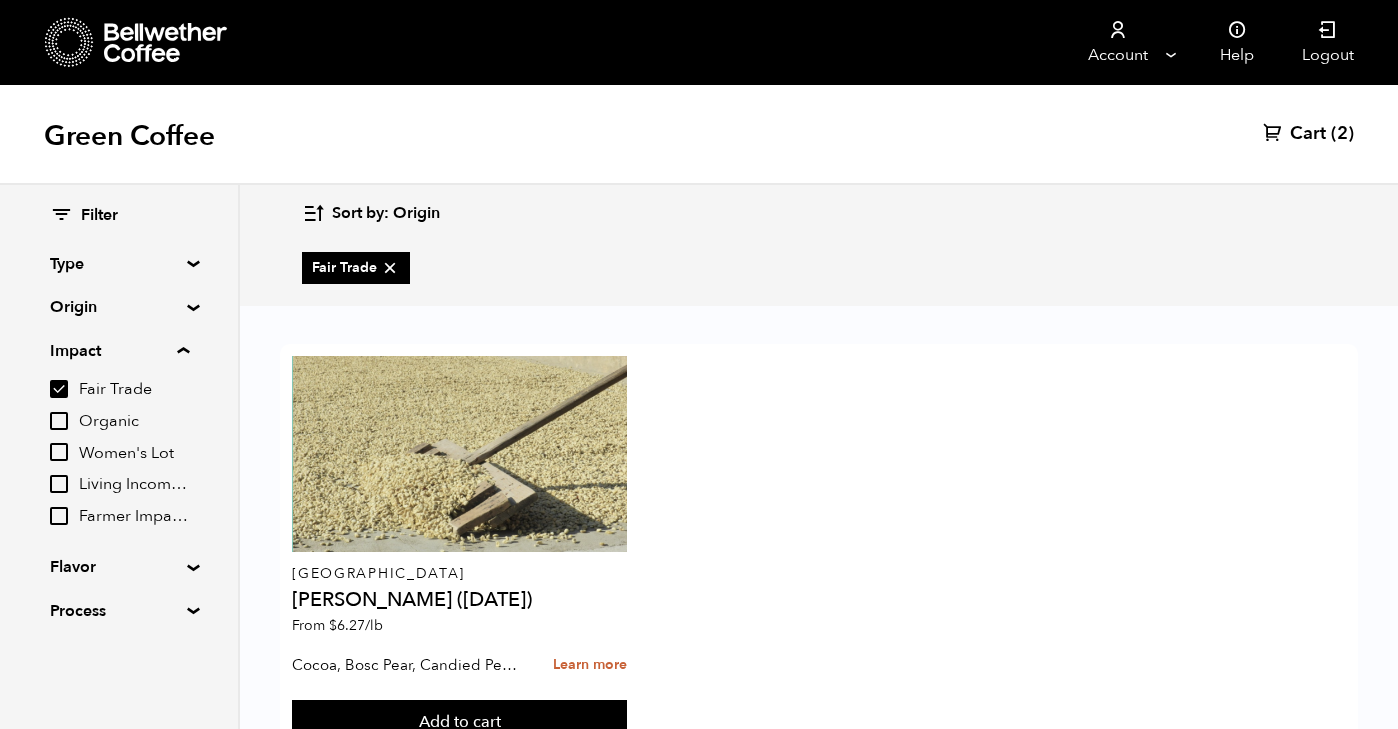 click on "Organic" at bounding box center [134, 422] 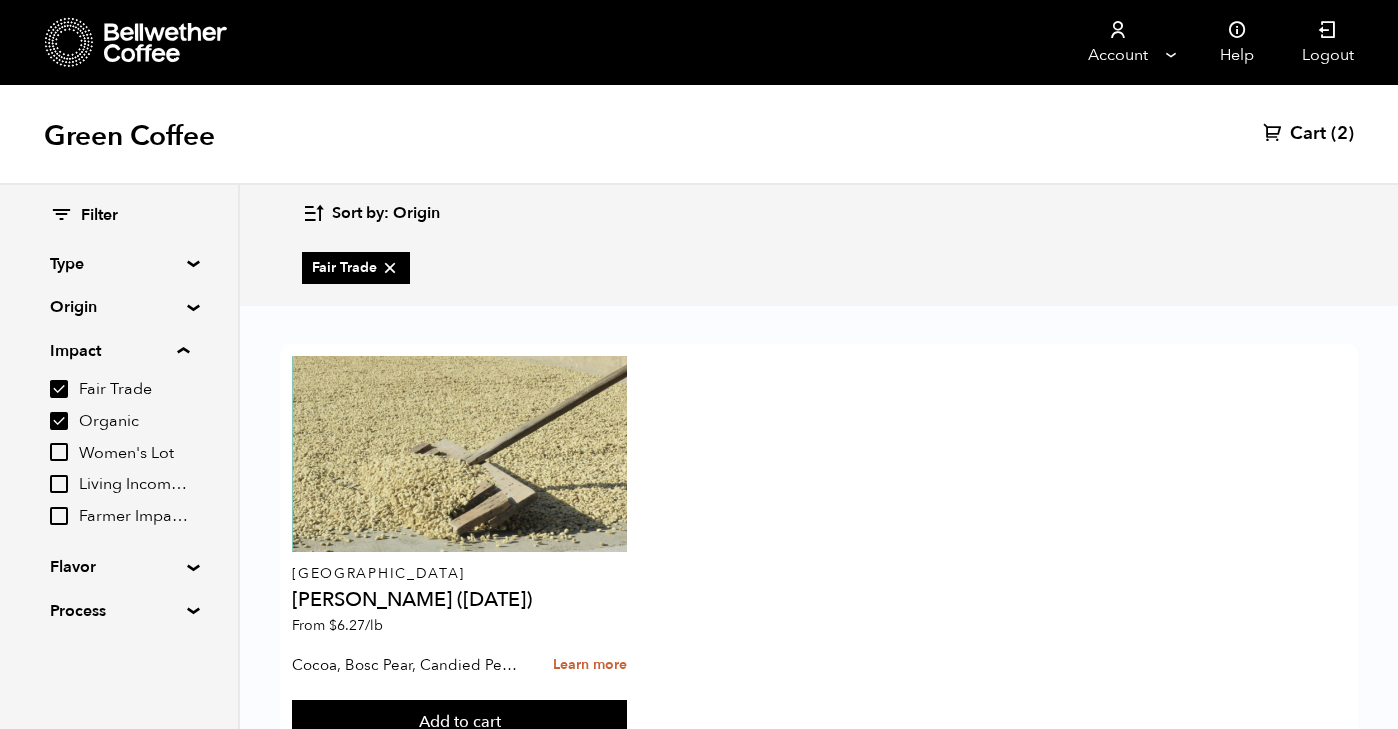 checkbox on "true" 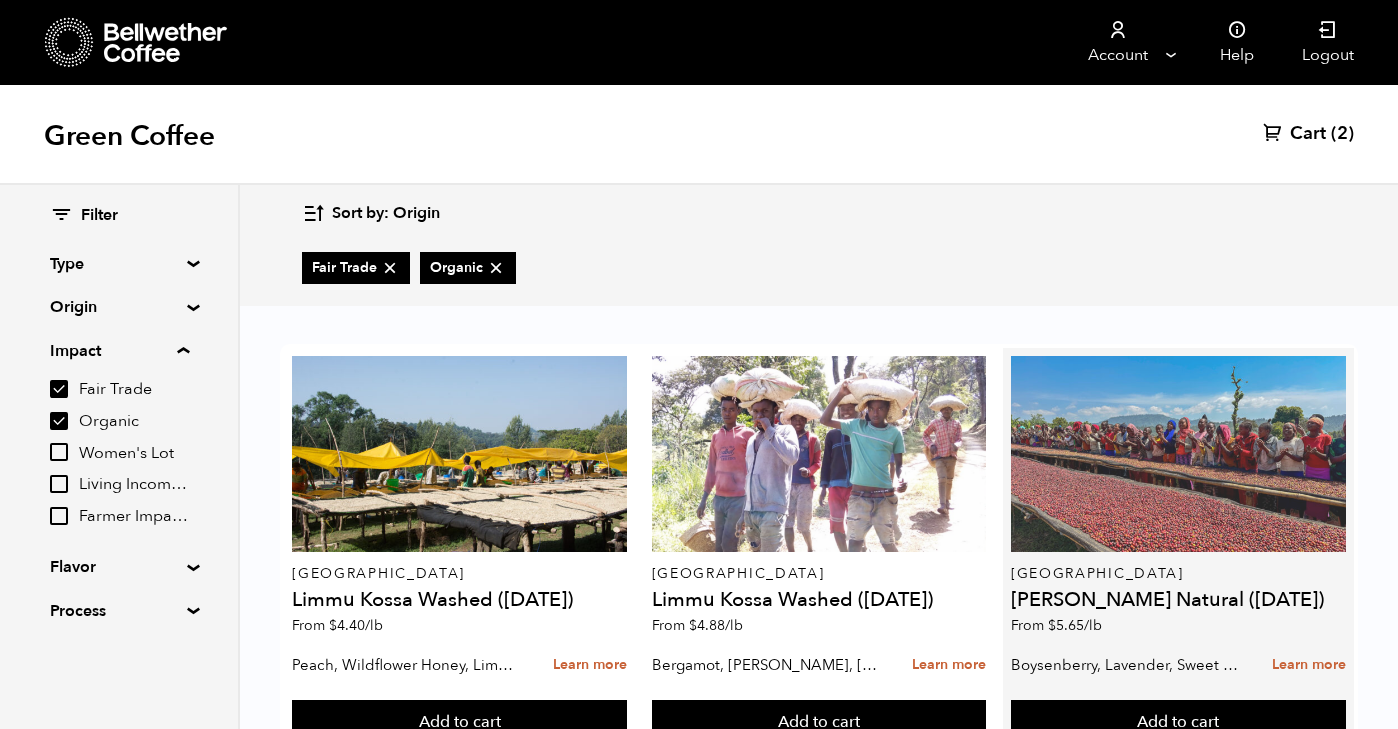 click at bounding box center (1178, 454) 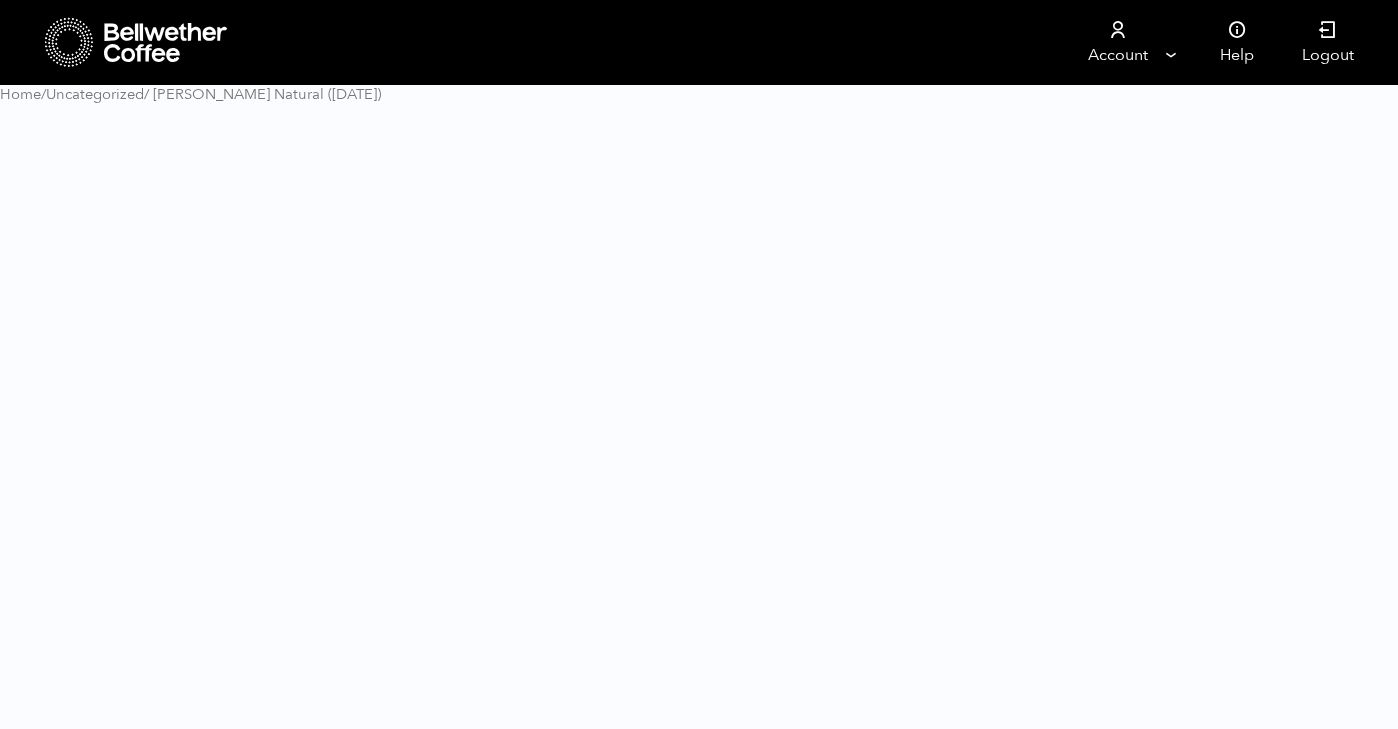 scroll, scrollTop: 0, scrollLeft: 0, axis: both 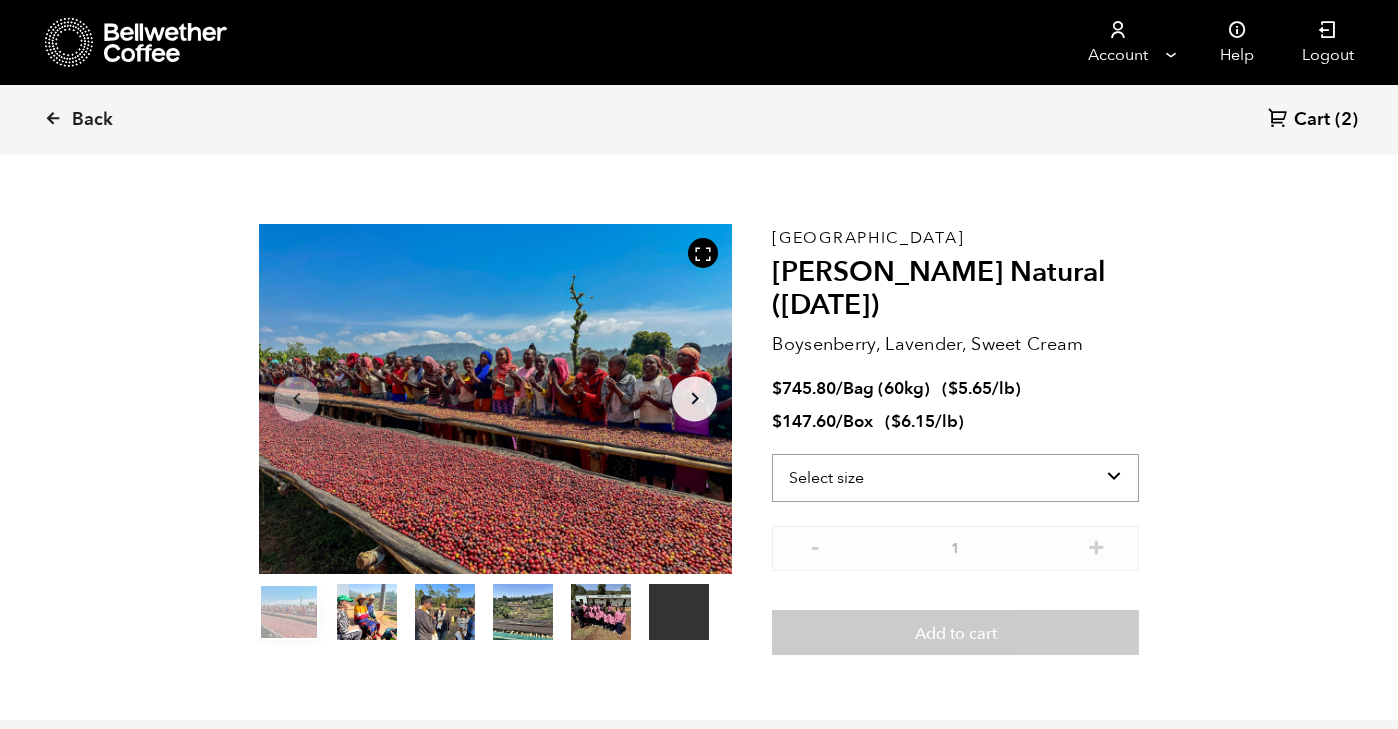 click on "Select size   Bag (60kg) (132 lbs) Box (24 lbs)" at bounding box center (955, 478) 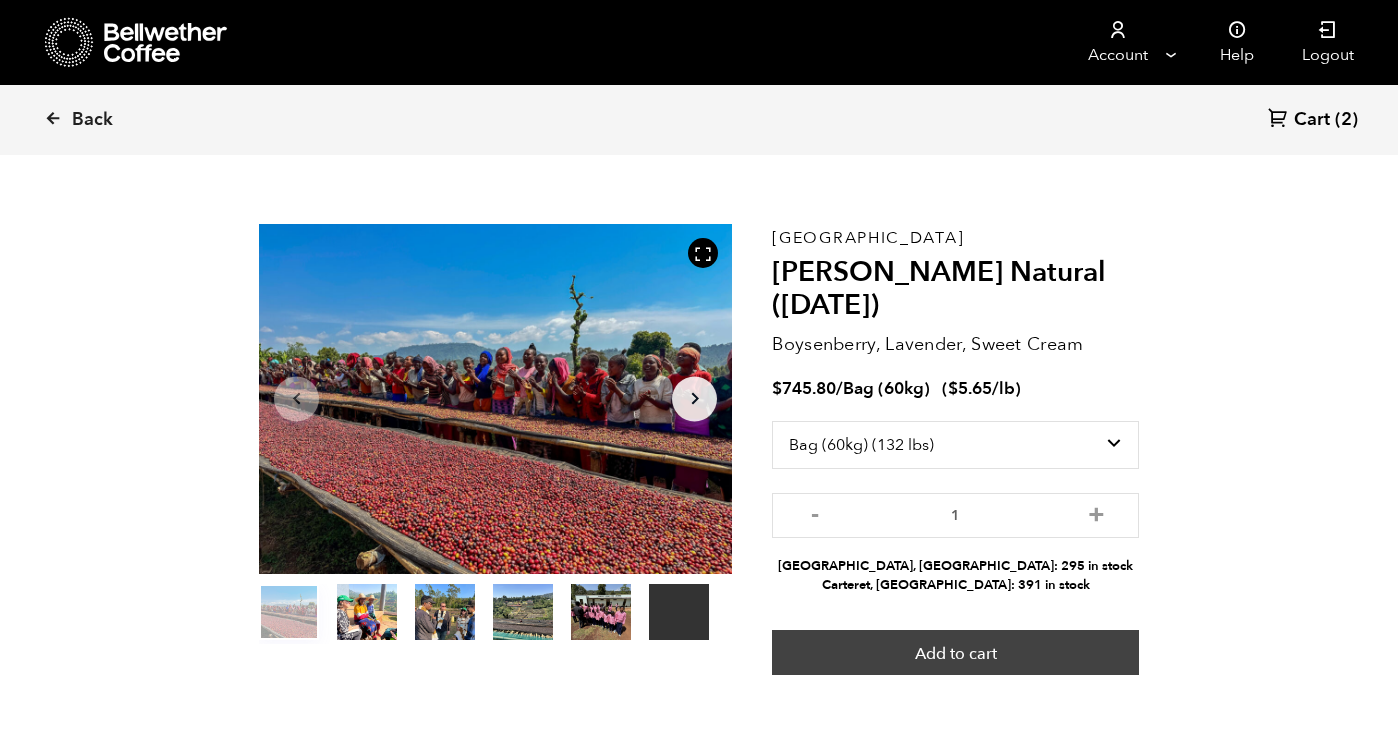 click on "Add to cart" at bounding box center [955, 653] 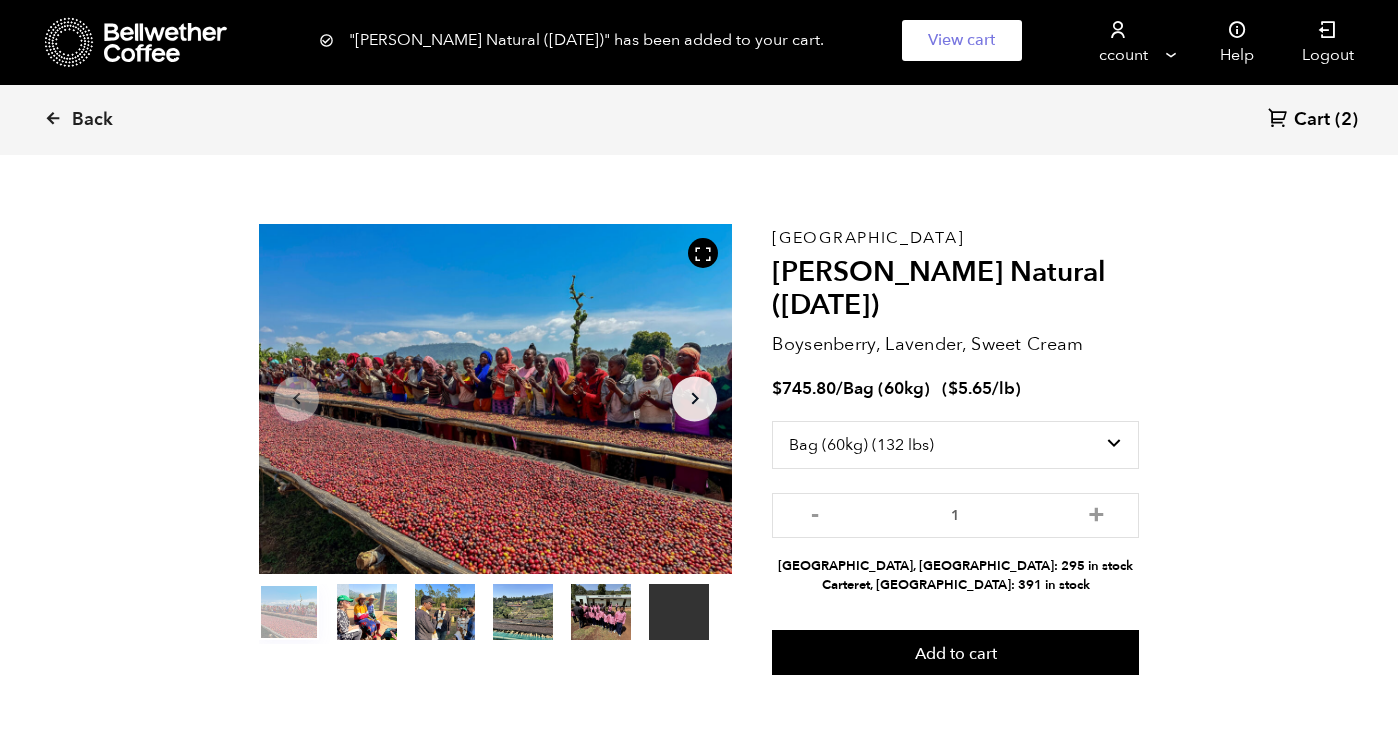 click on "Cart" at bounding box center (1312, 120) 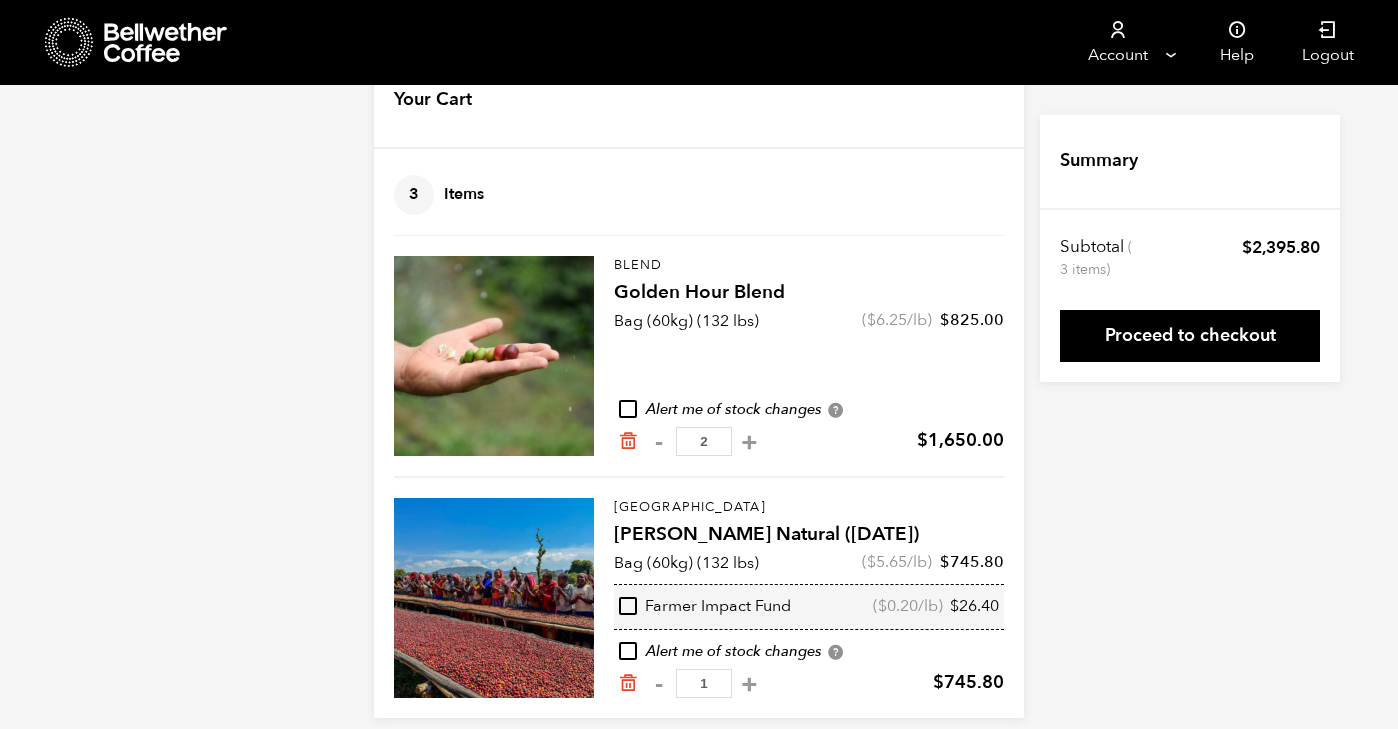scroll, scrollTop: 84, scrollLeft: 0, axis: vertical 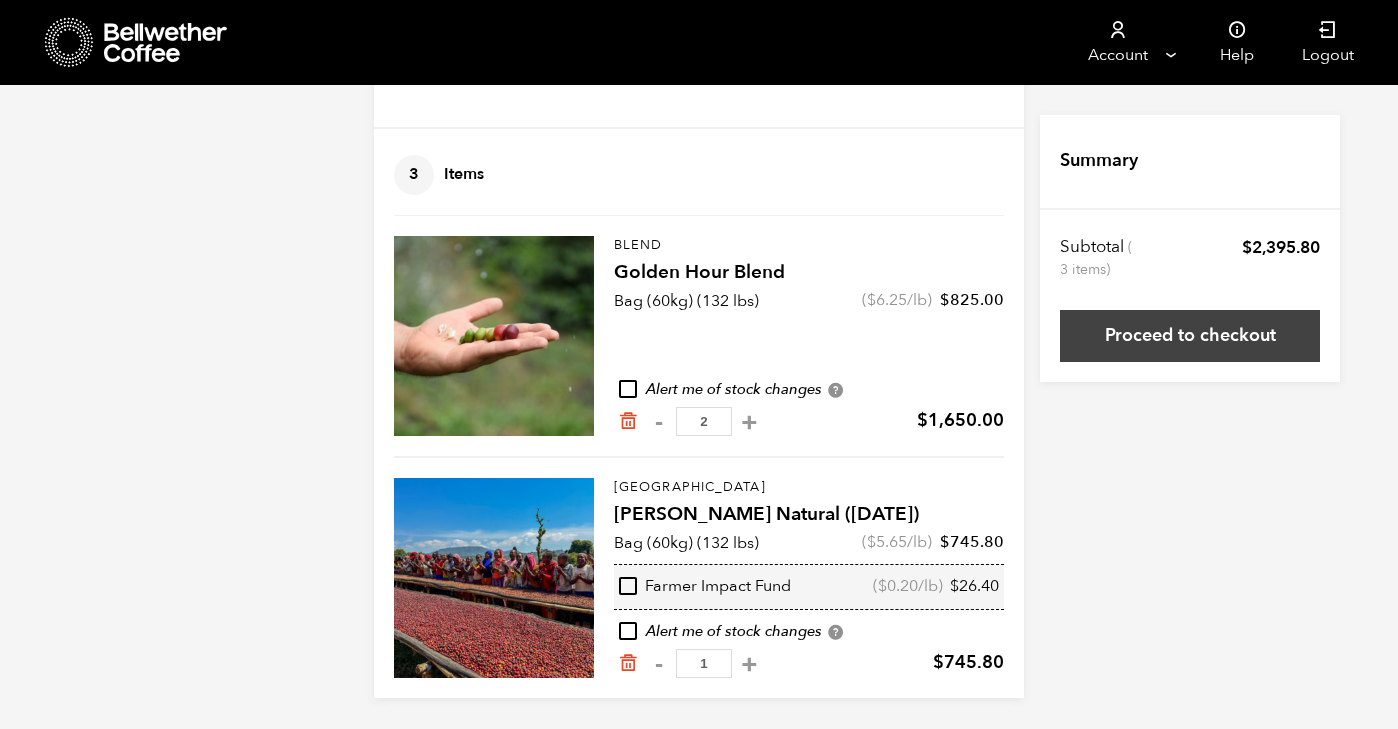 click on "Proceed to checkout" at bounding box center (1190, 336) 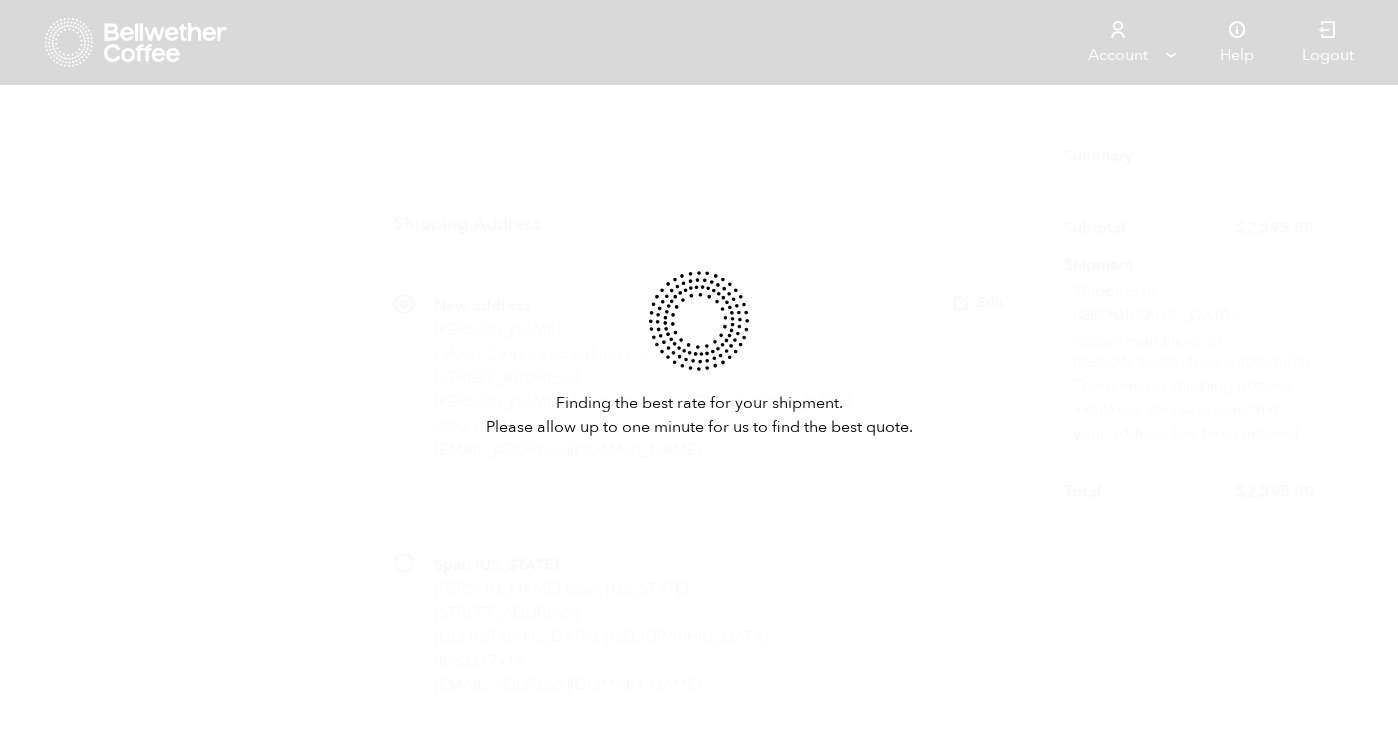 scroll, scrollTop: 0, scrollLeft: 0, axis: both 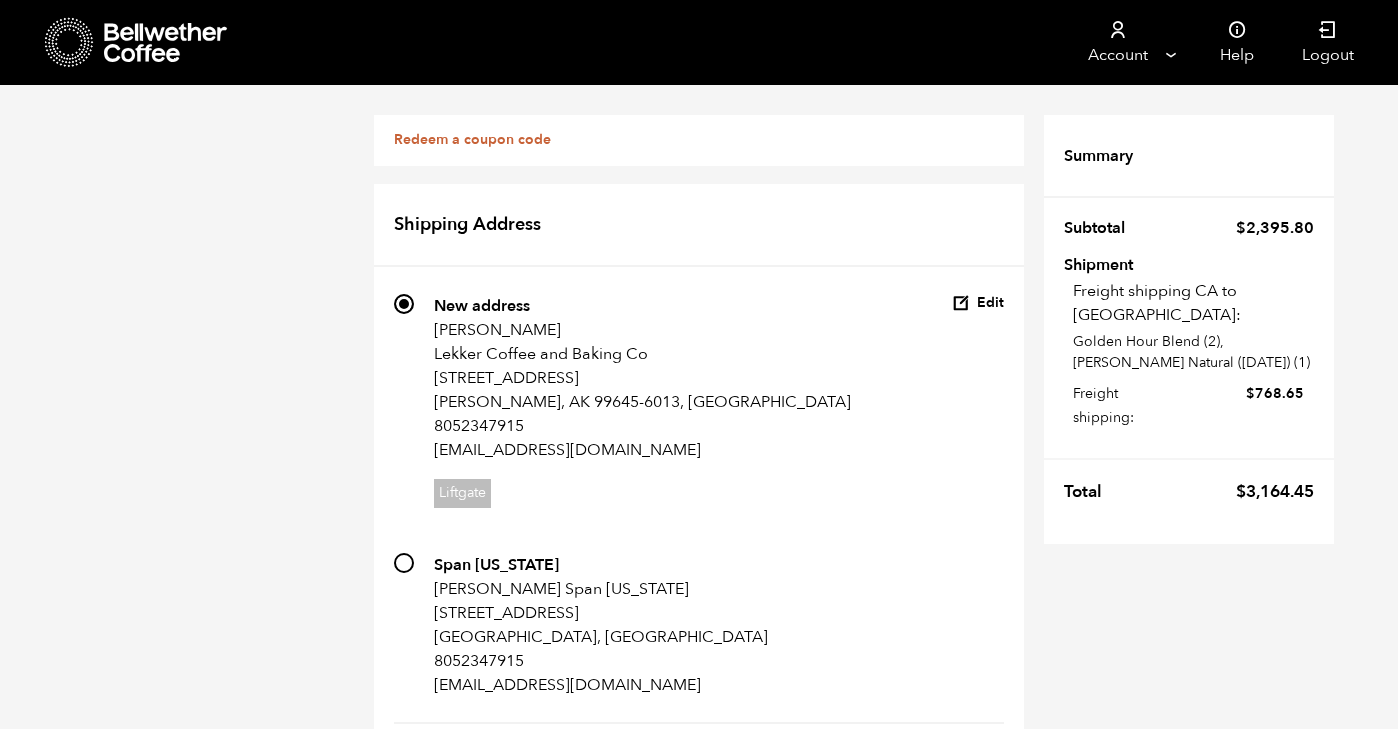 click on "690       Span [US_STATE]   [PERSON_NAME] Span [US_STATE]         [STREET_ADDRESS][GEOGRAPHIC_DATA]   [EMAIL_ADDRESS][DOMAIN_NAME]
No special shipping requirements" at bounding box center (404, 563) 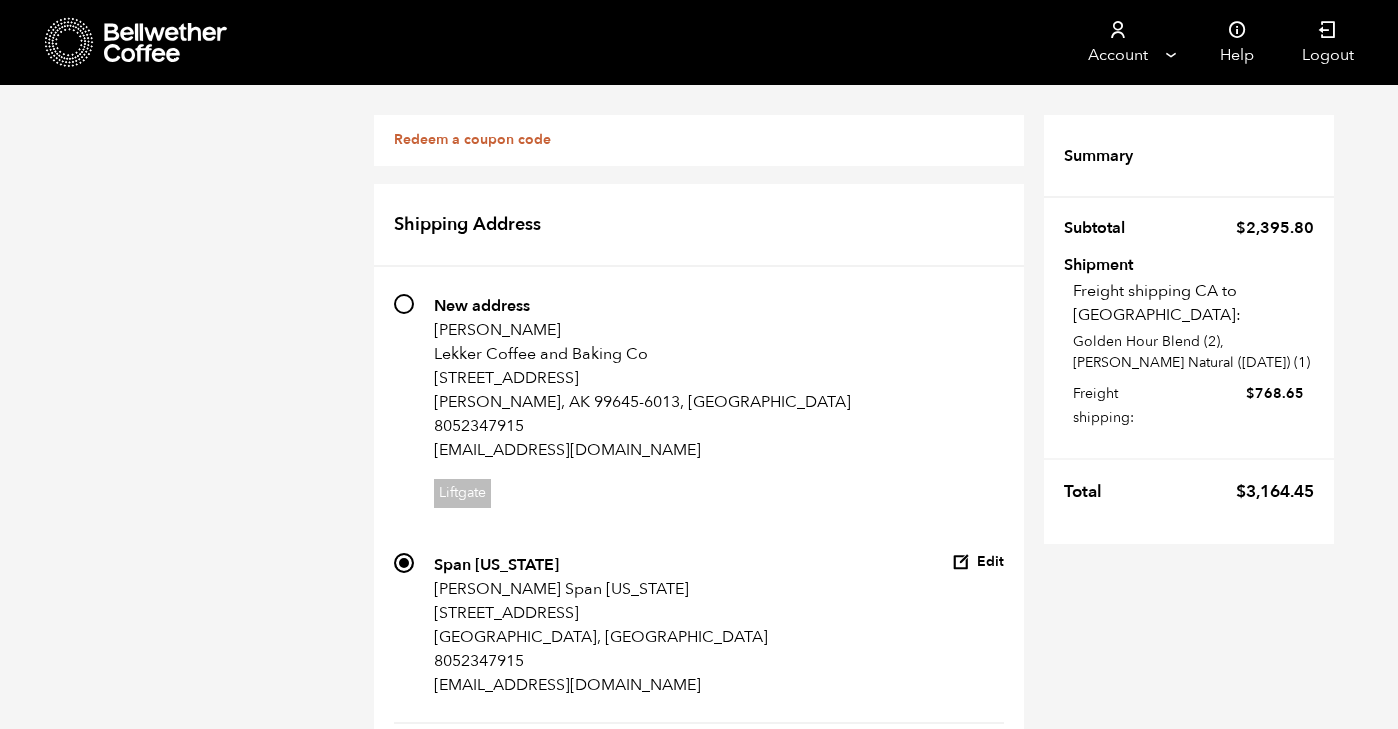 scroll, scrollTop: 0, scrollLeft: 0, axis: both 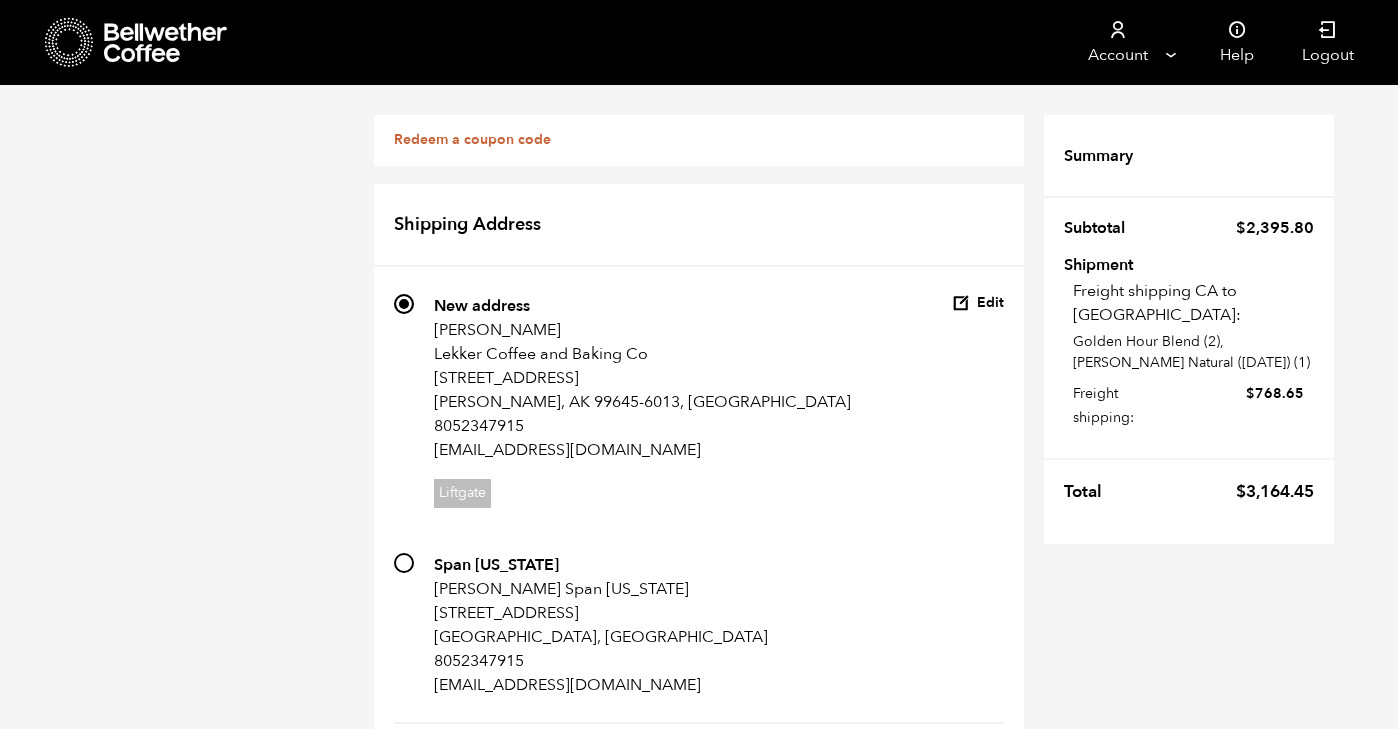 click on "690       Span [US_STATE]   [PERSON_NAME] Span [US_STATE]         [STREET_ADDRESS][GEOGRAPHIC_DATA]   [EMAIL_ADDRESS][DOMAIN_NAME]
No special shipping requirements" at bounding box center [404, 563] 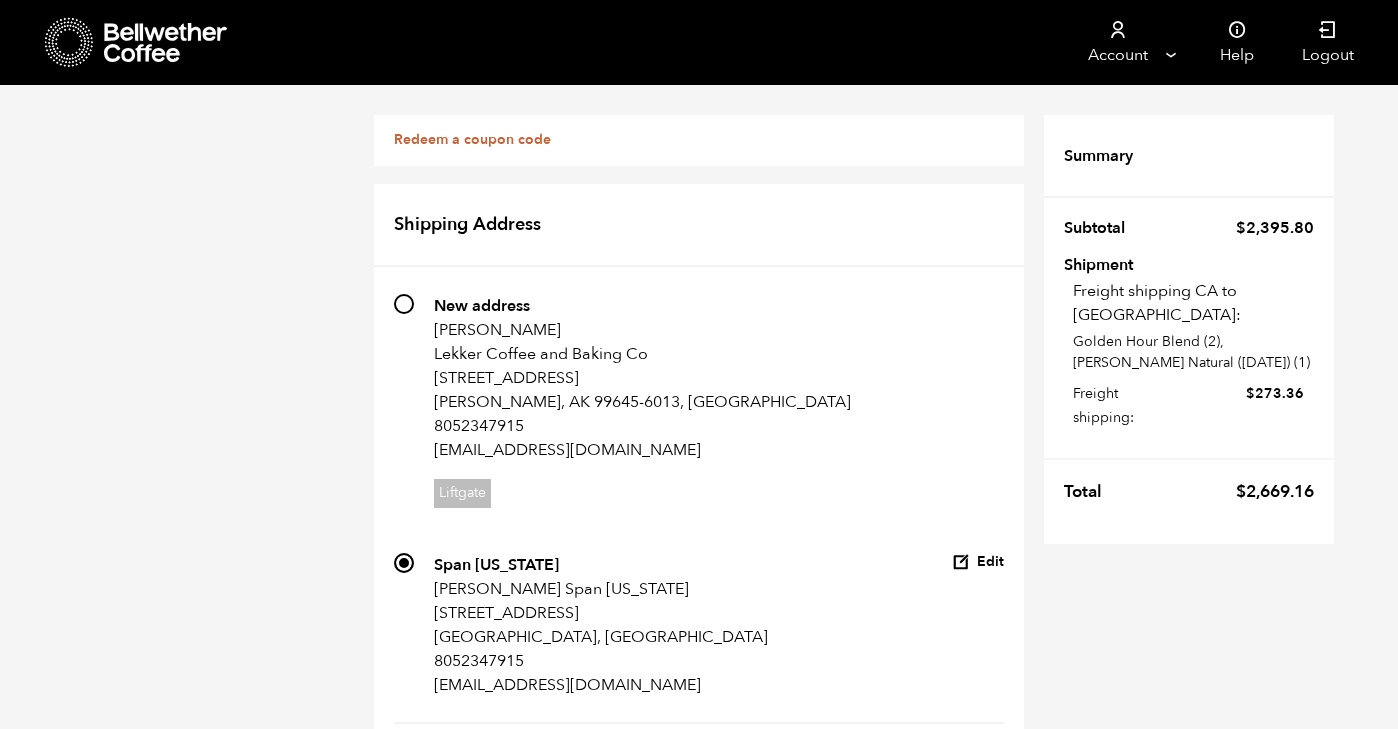scroll, scrollTop: 658, scrollLeft: 0, axis: vertical 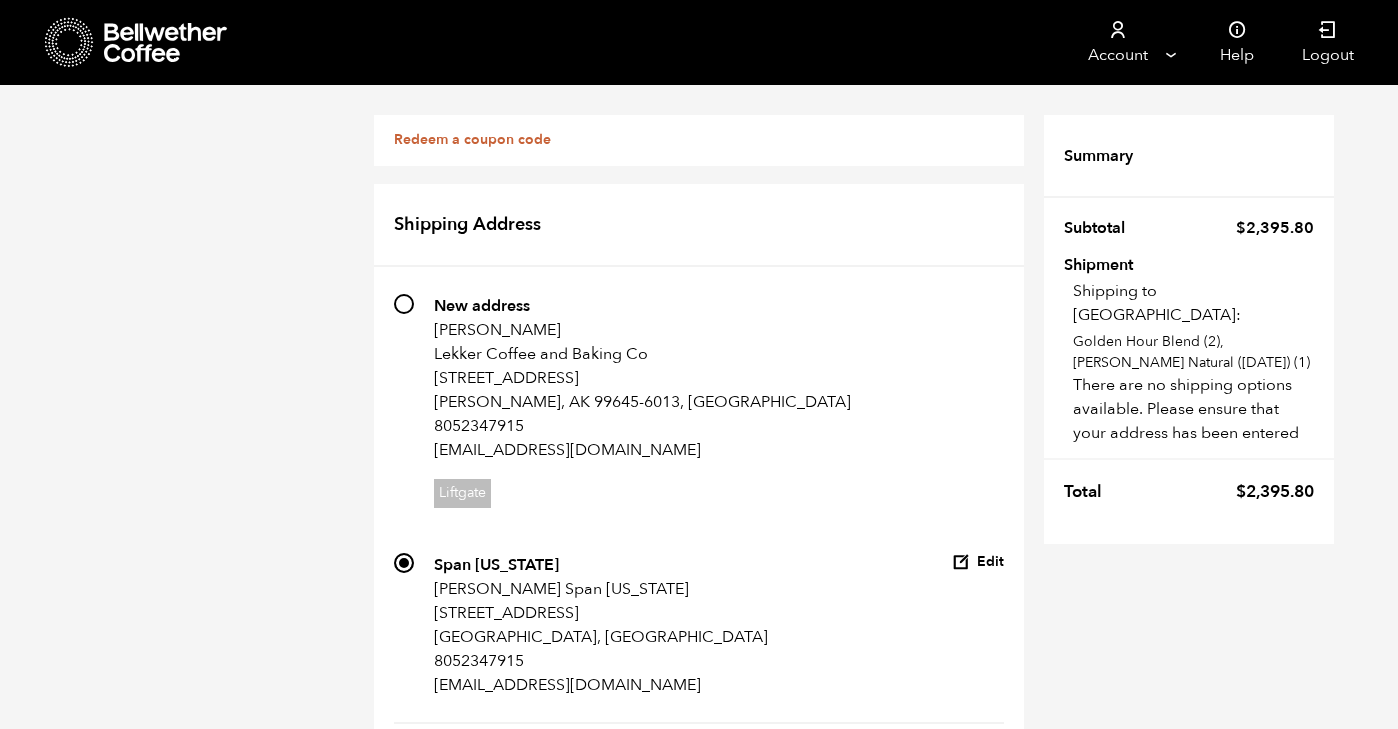 click on "1grandtheory@gmail.com" at bounding box center (699, 1826) 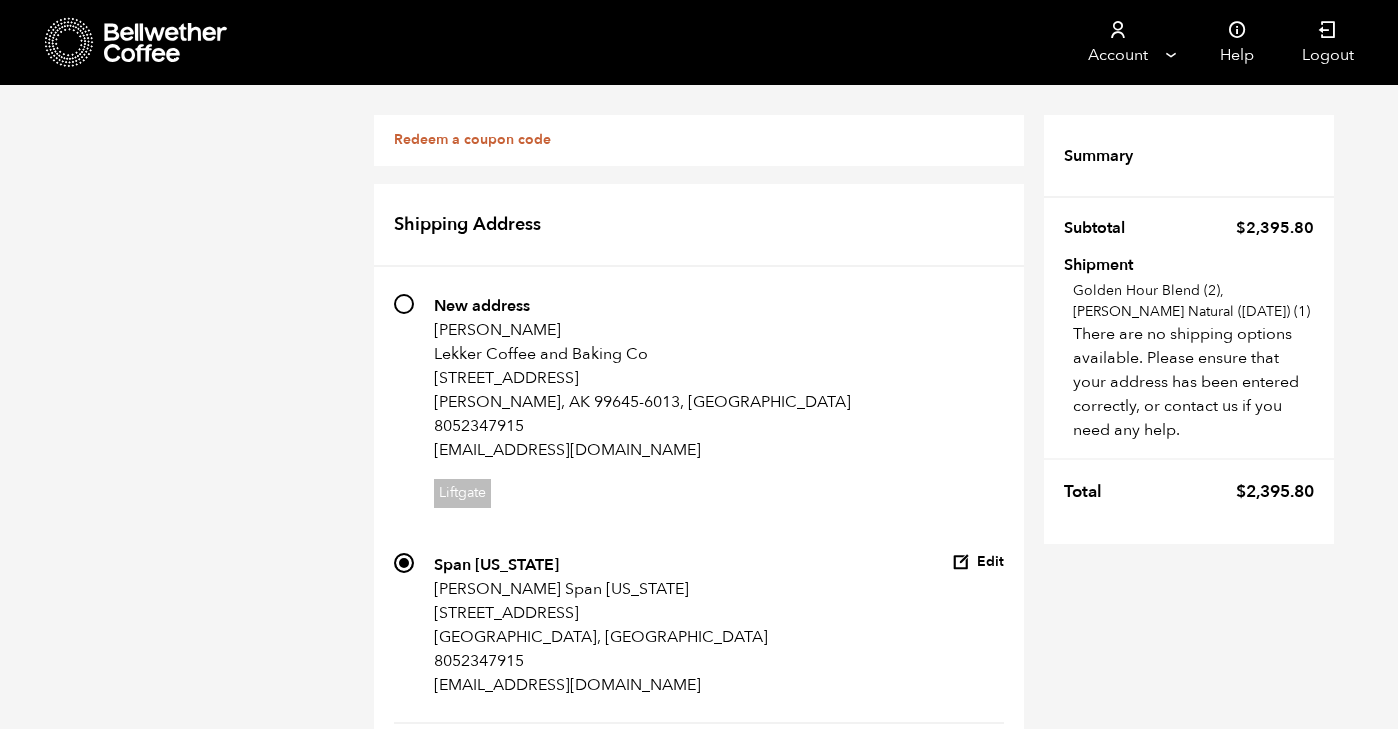 scroll, scrollTop: 0, scrollLeft: 0, axis: both 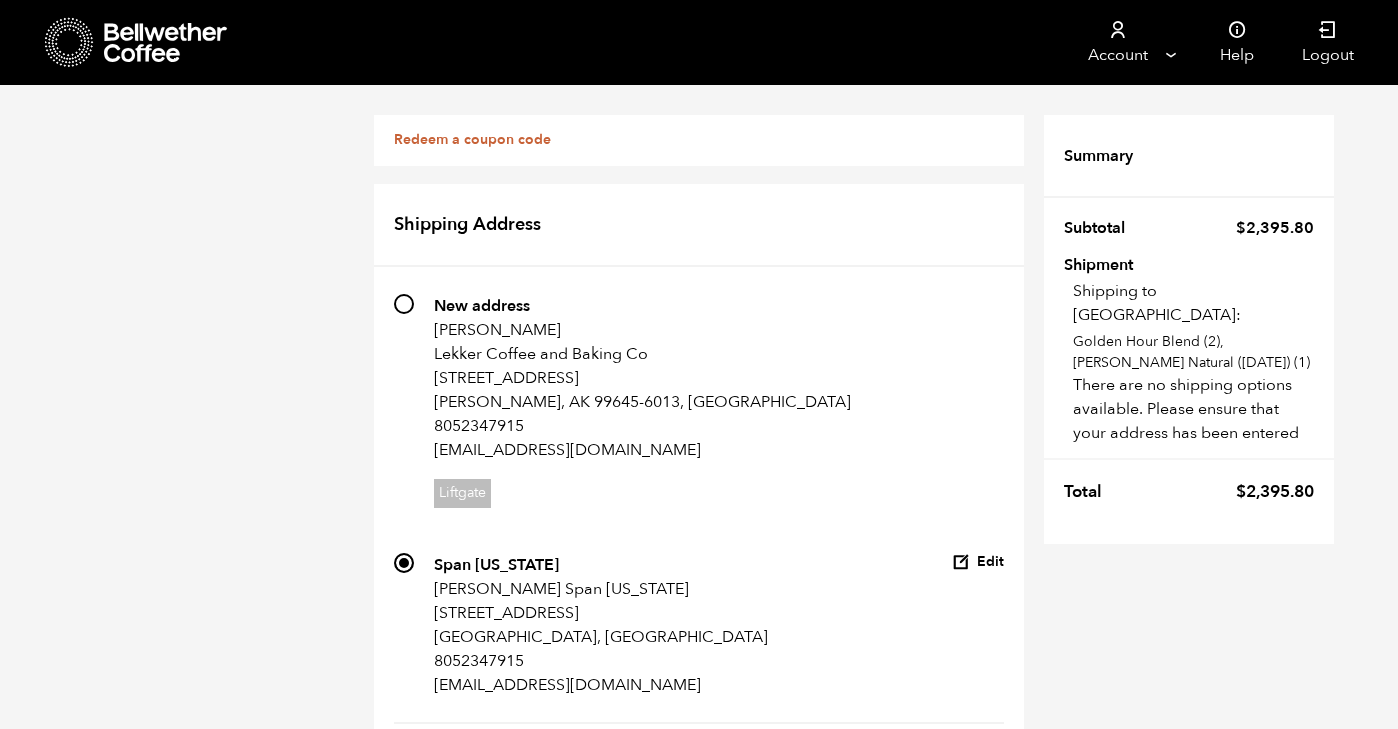 click on "690       Span Alaska   David Boortz Span Alaska         3815 W VALLEY HWY N       AUBURN, WA 98001, US   8052347915   Lekkercoffeeandbakingco@gmail.com
No special shipping requirements" at bounding box center [404, 563] 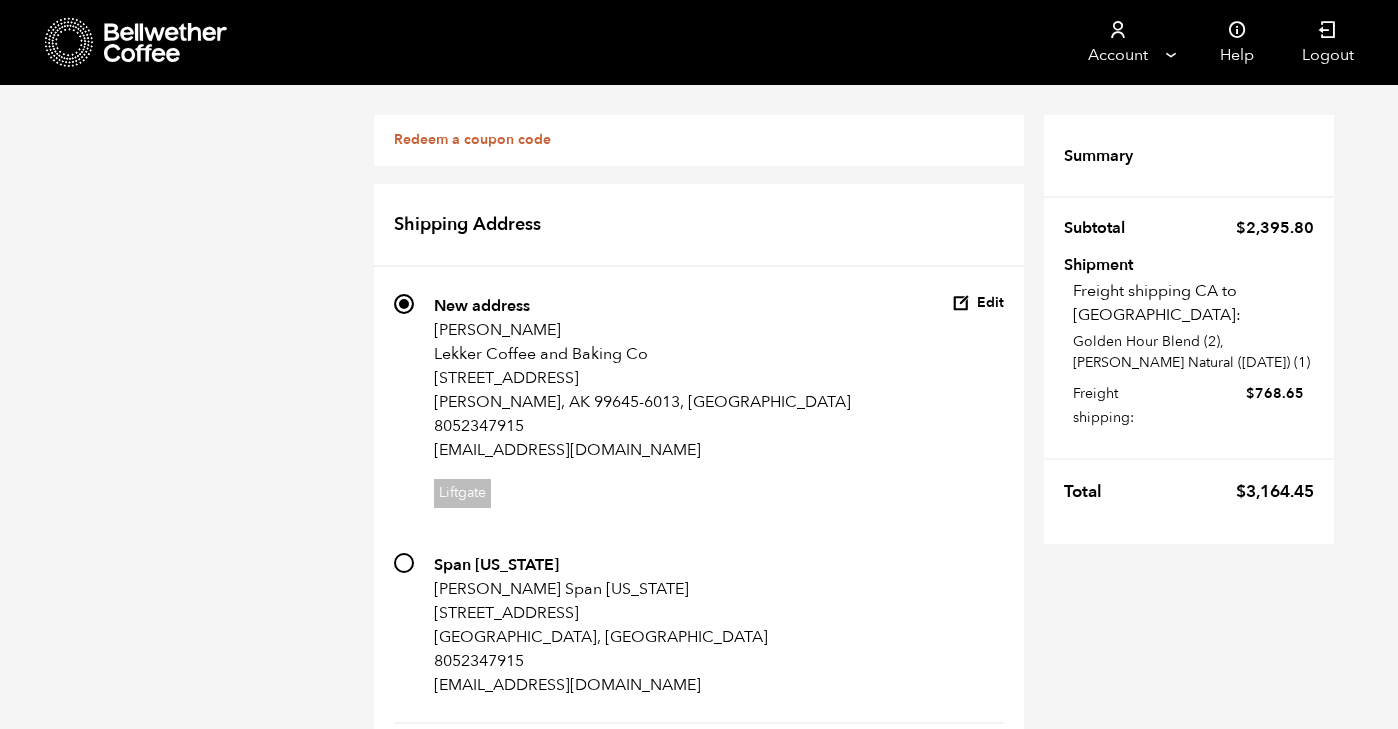 click on "690       Span Alaska   David Boortz Span Alaska         3815 W VALLEY HWY N       AUBURN, WA 98001, US   8052347915   Lekkercoffeeandbakingco@gmail.com
No special shipping requirements" at bounding box center (404, 563) 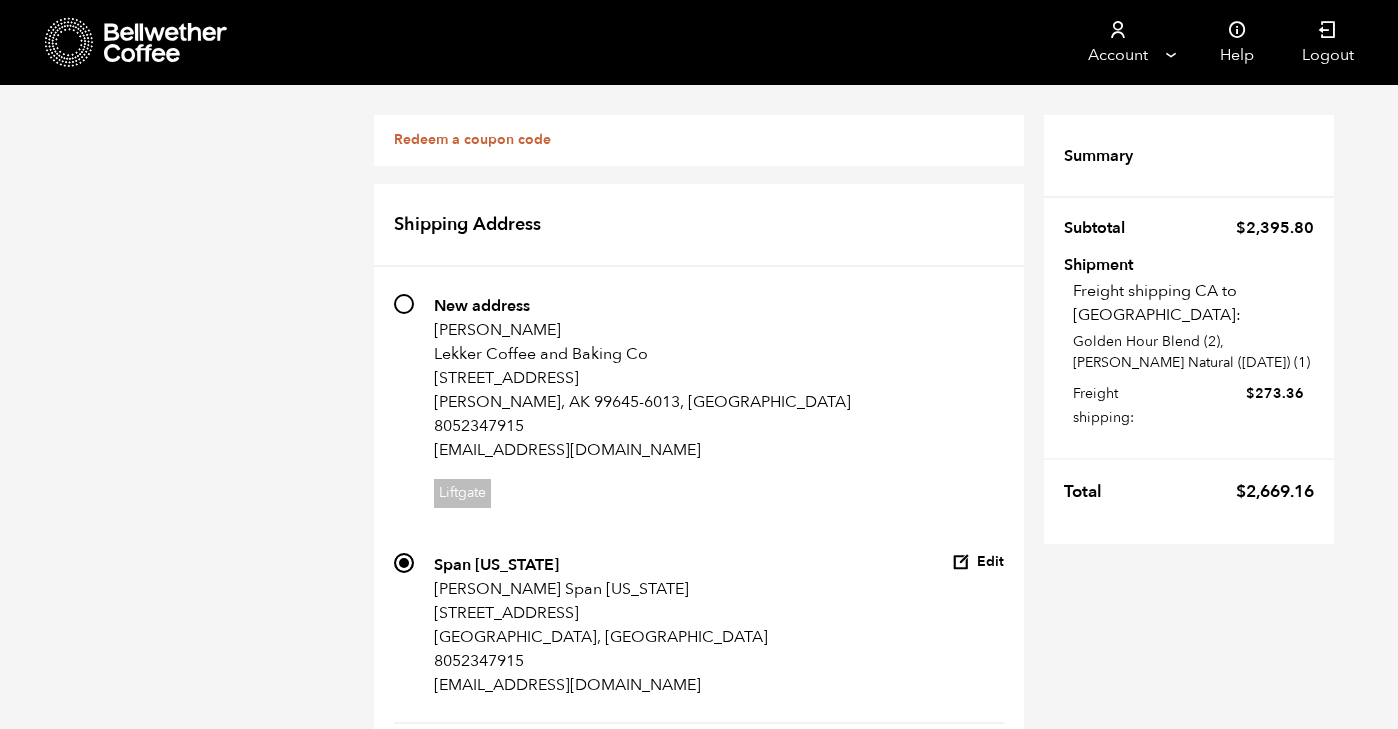 scroll, scrollTop: 979, scrollLeft: 0, axis: vertical 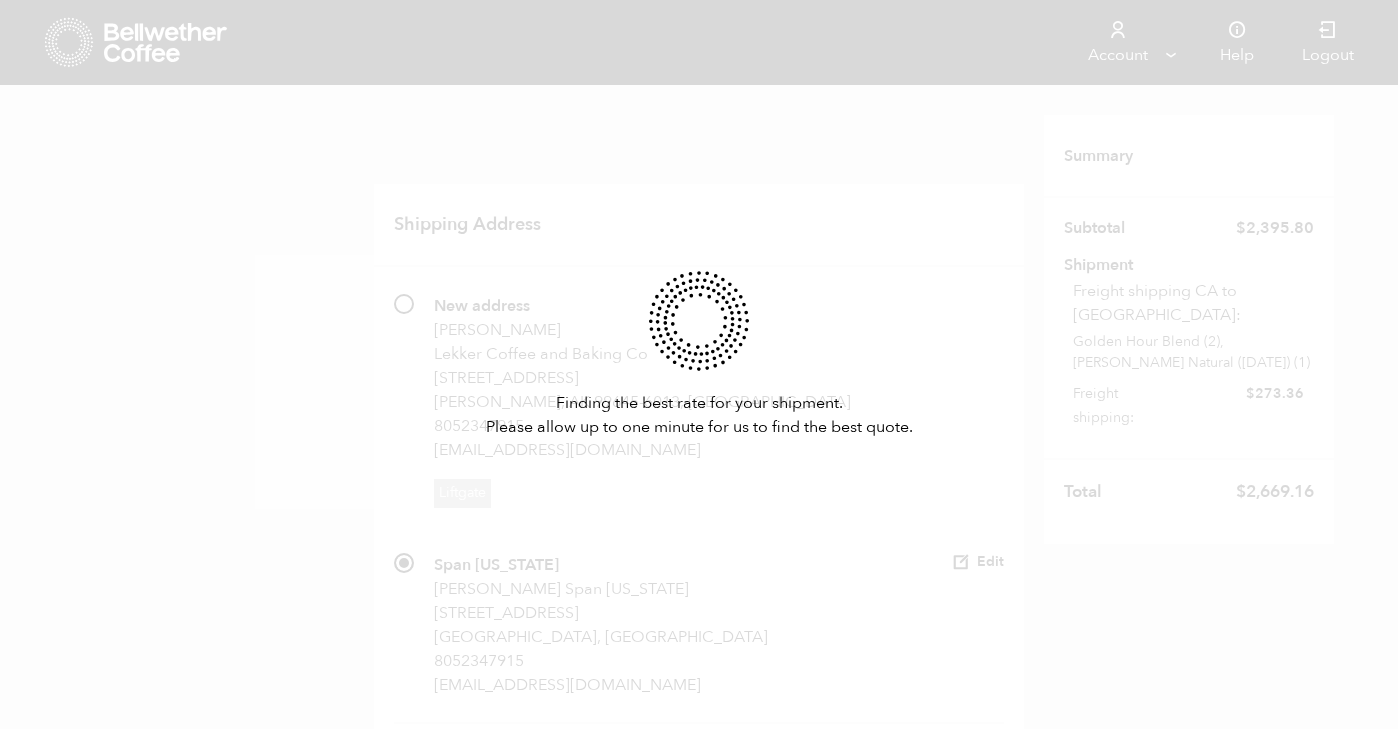 click on "Finding the best rate for your shipment.
Please allow up to one minute for us to find the best quote." at bounding box center [699, 364] 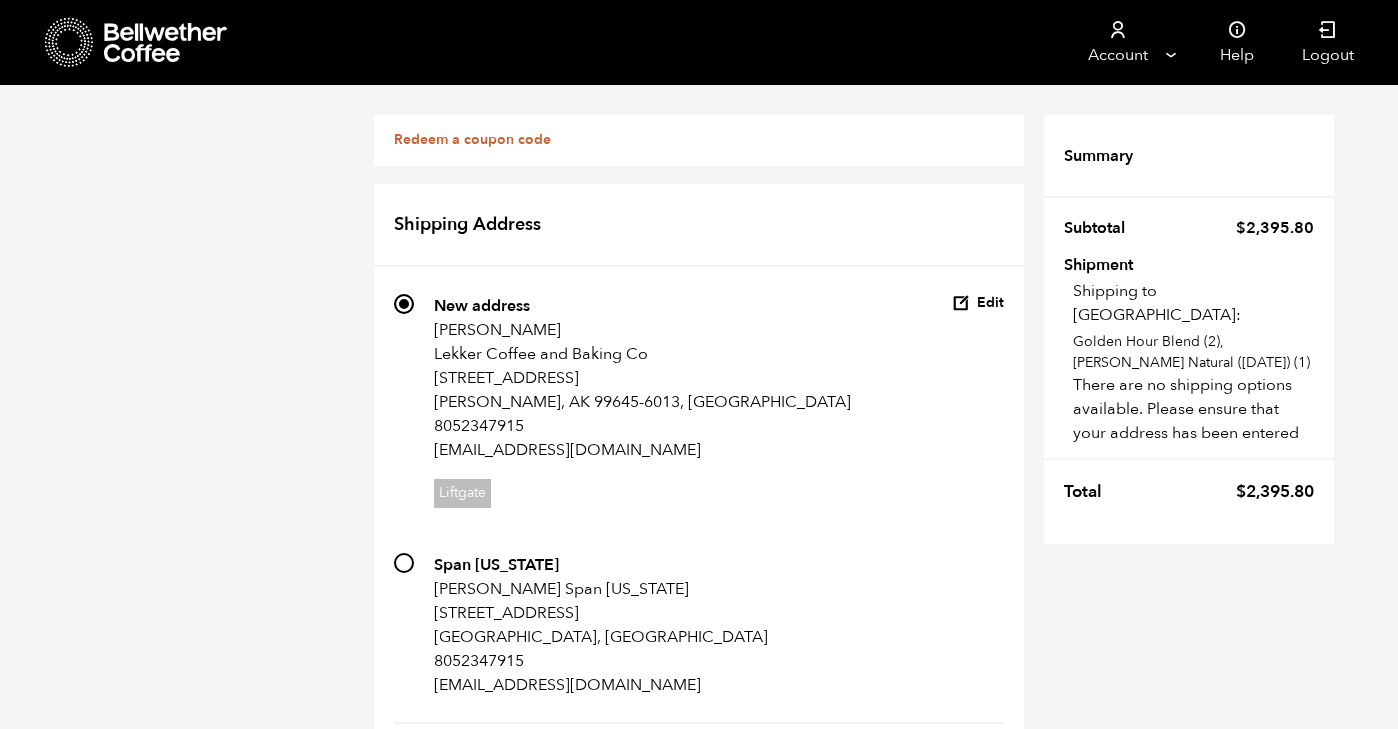scroll, scrollTop: 338, scrollLeft: 0, axis: vertical 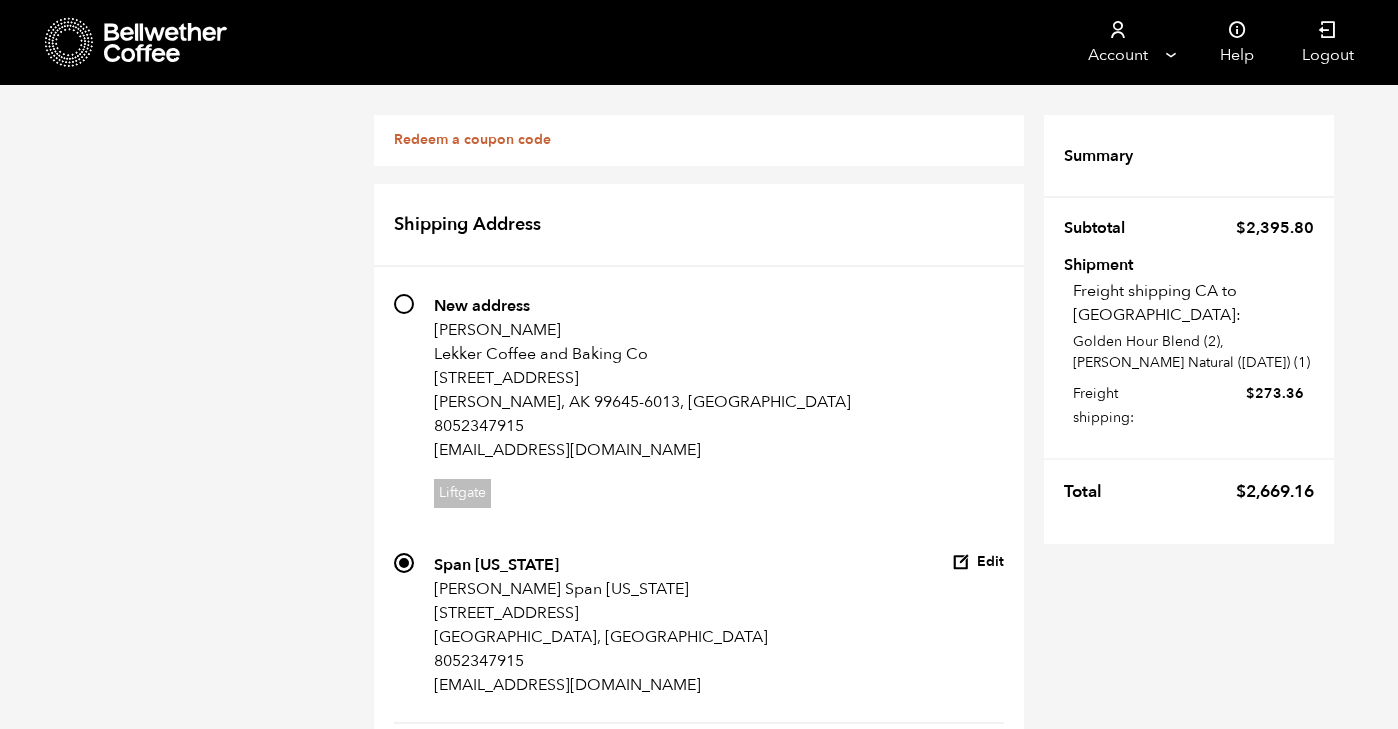 click on "Same as shipping address" at bounding box center (509, 940) 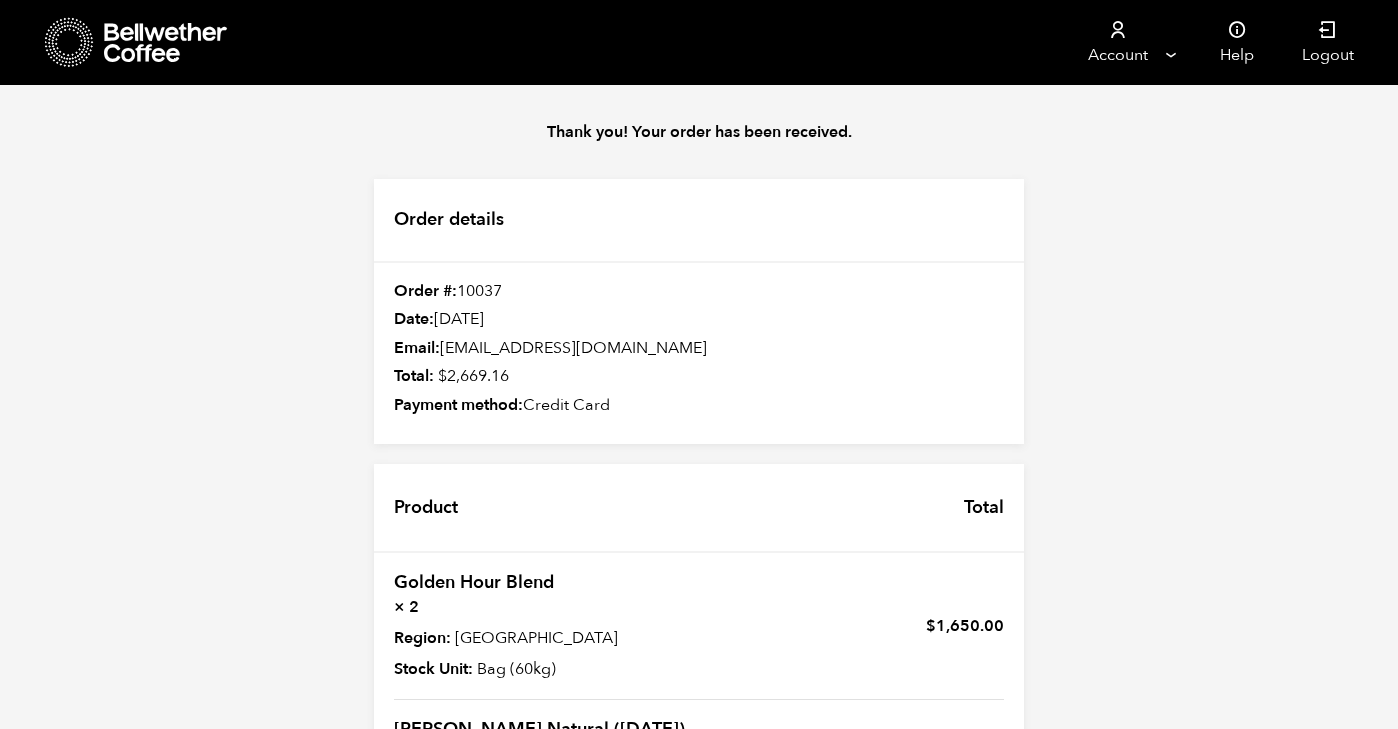 scroll, scrollTop: 0, scrollLeft: 0, axis: both 